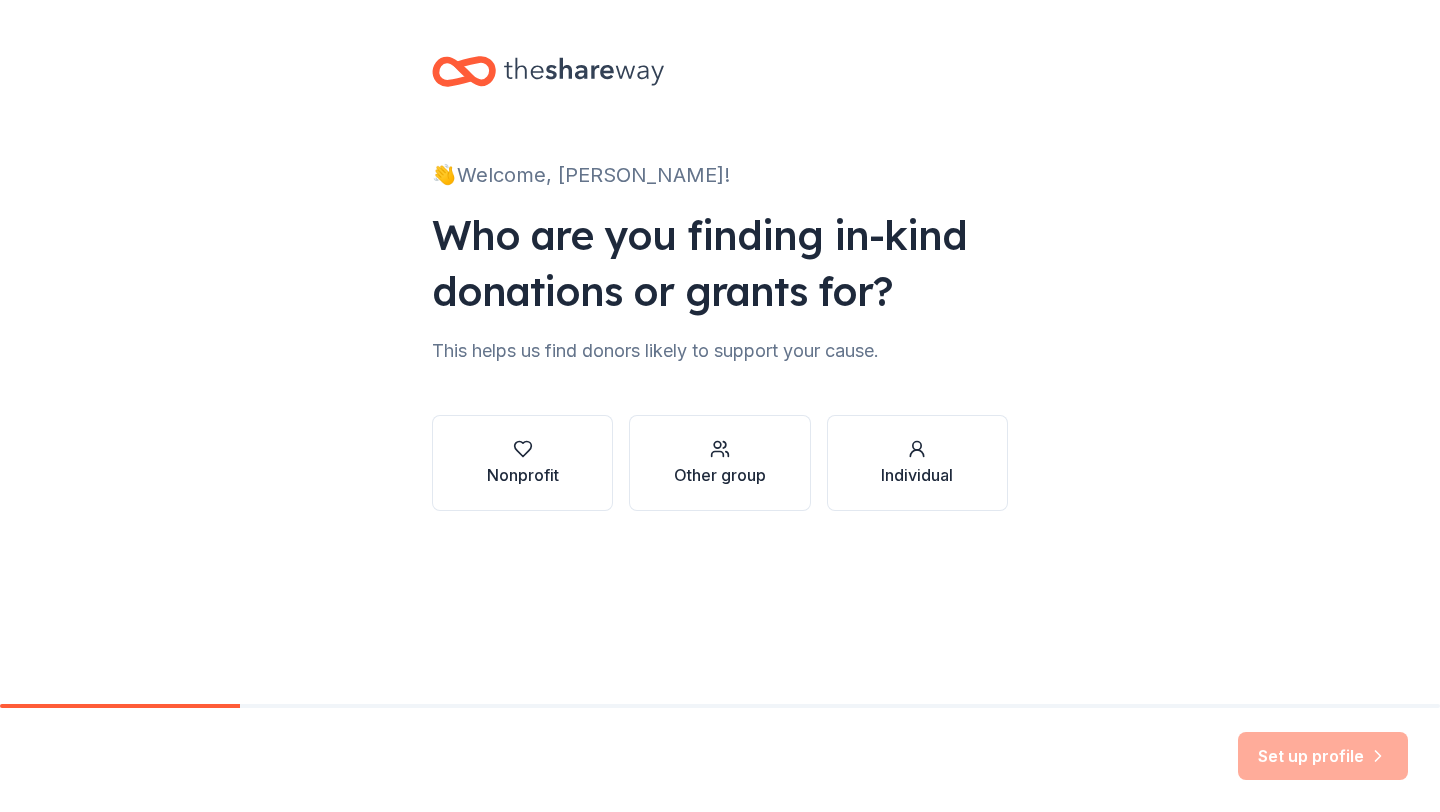 scroll, scrollTop: 0, scrollLeft: 0, axis: both 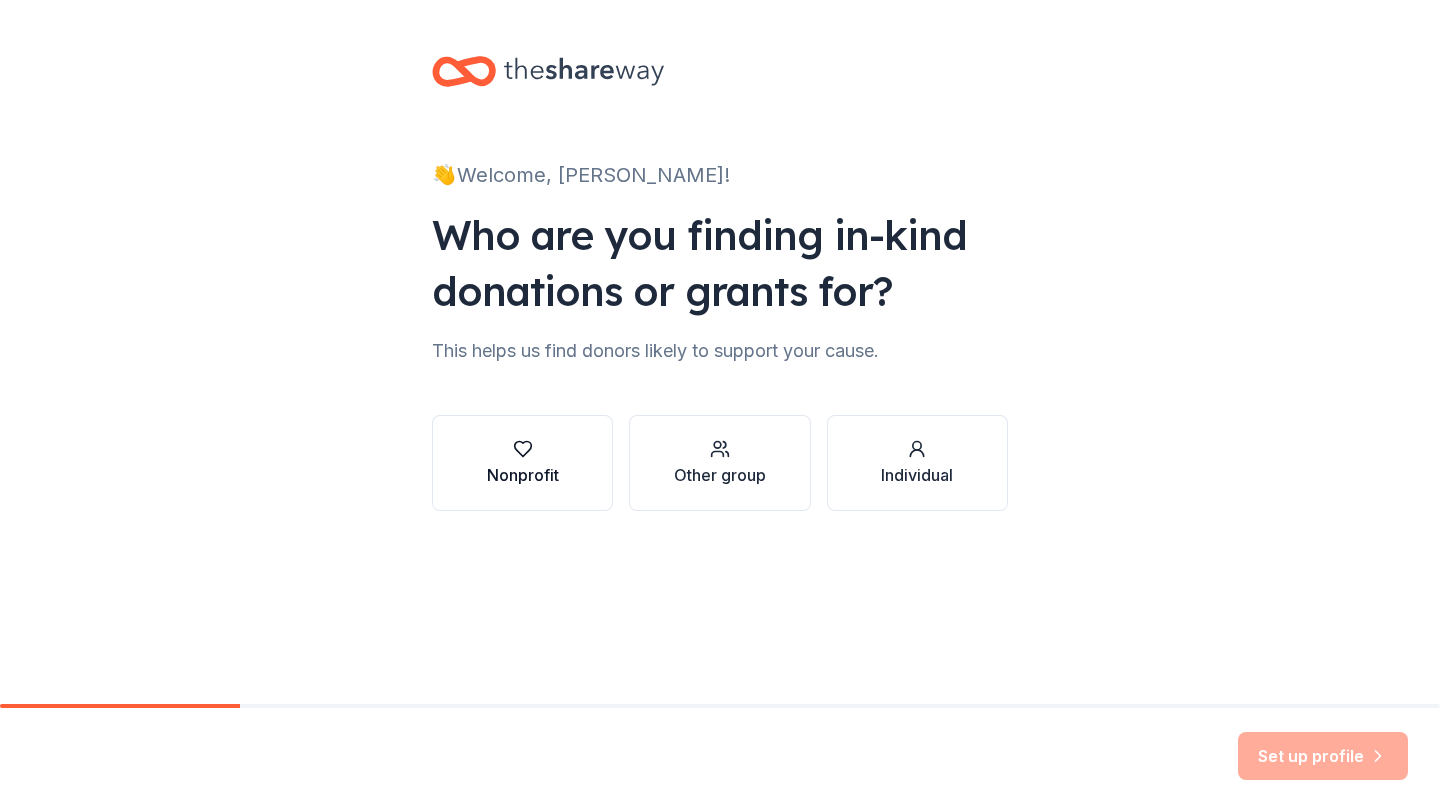 click at bounding box center [523, 449] 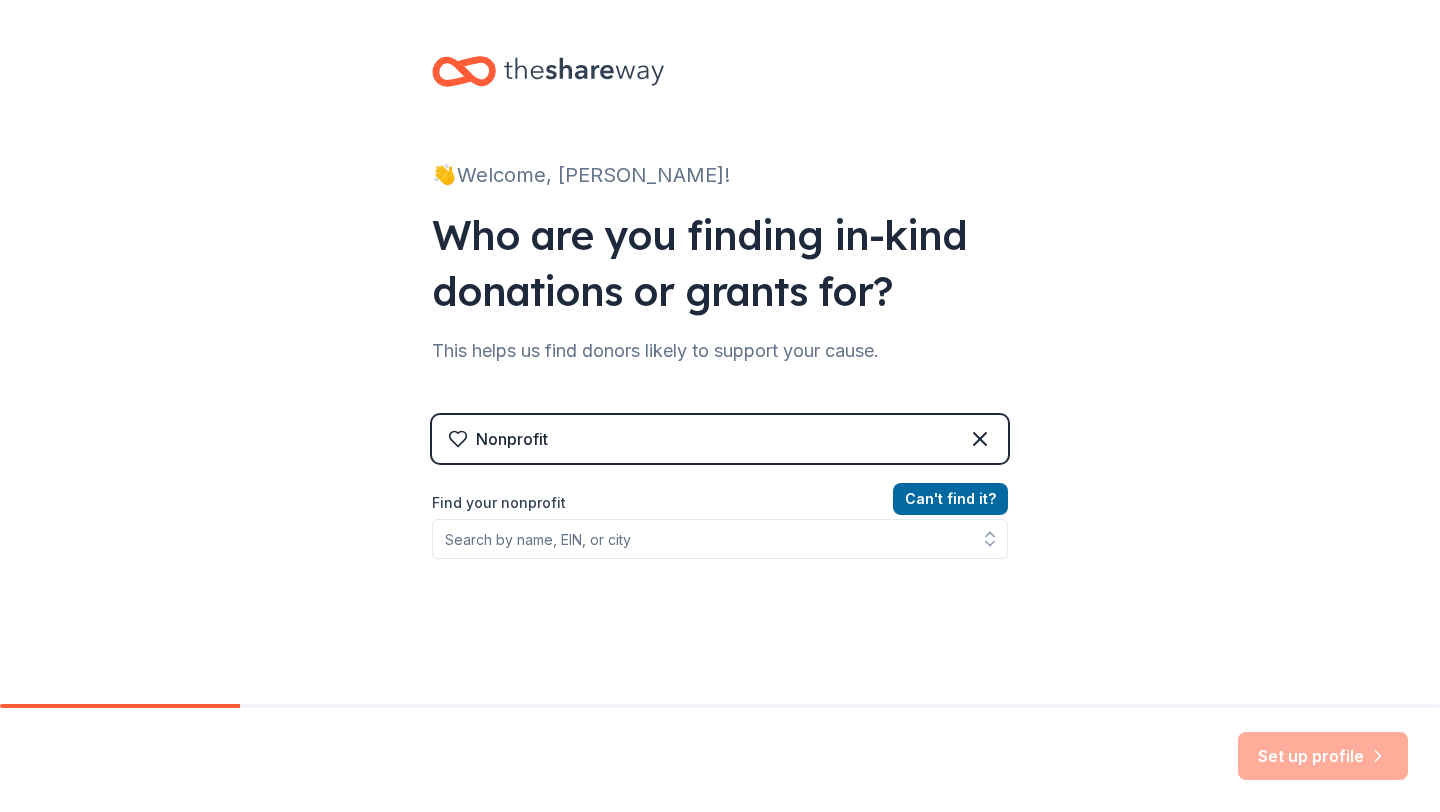 click on "Can ' t find it? Find your nonprofit" at bounding box center (720, 603) 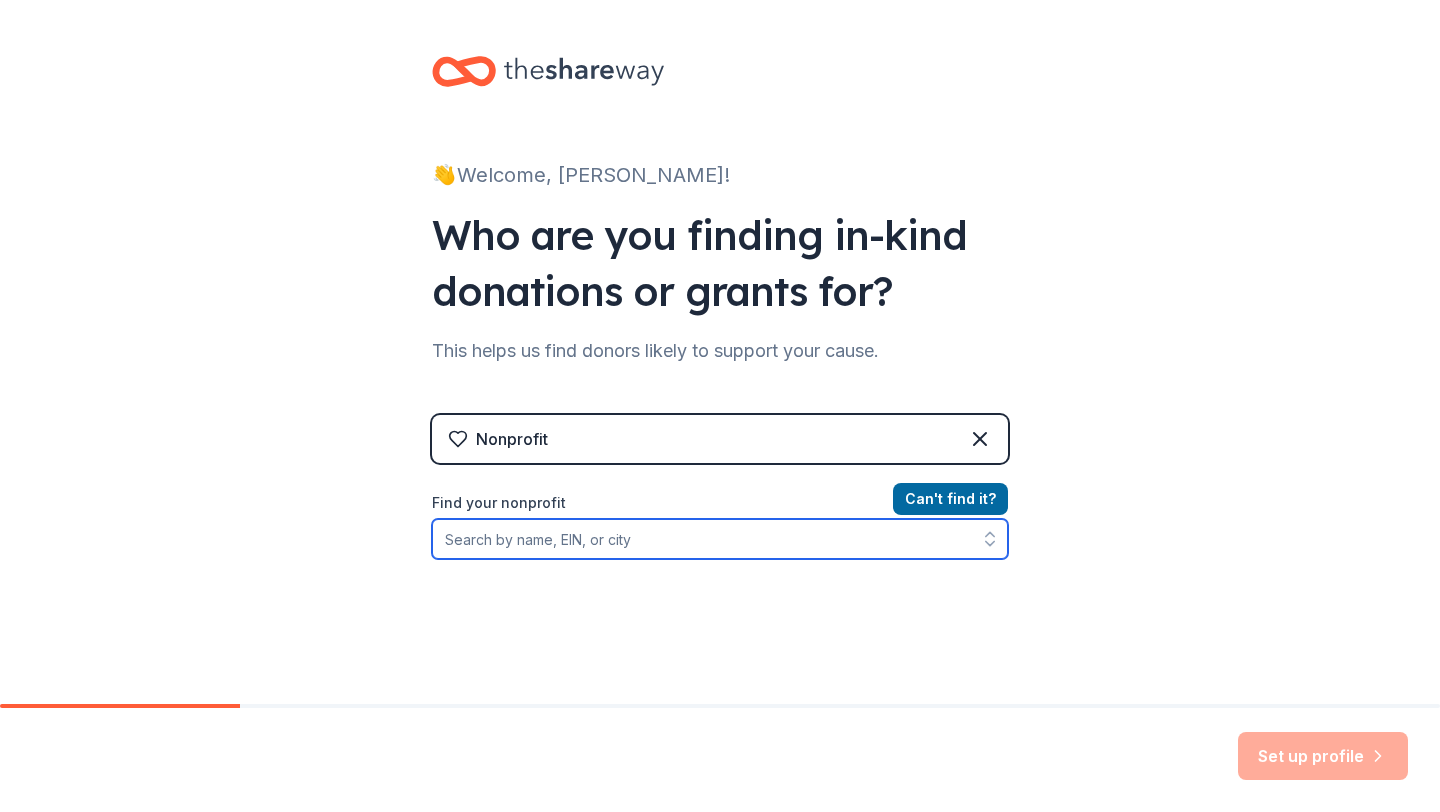 click on "Find your nonprofit" at bounding box center [720, 539] 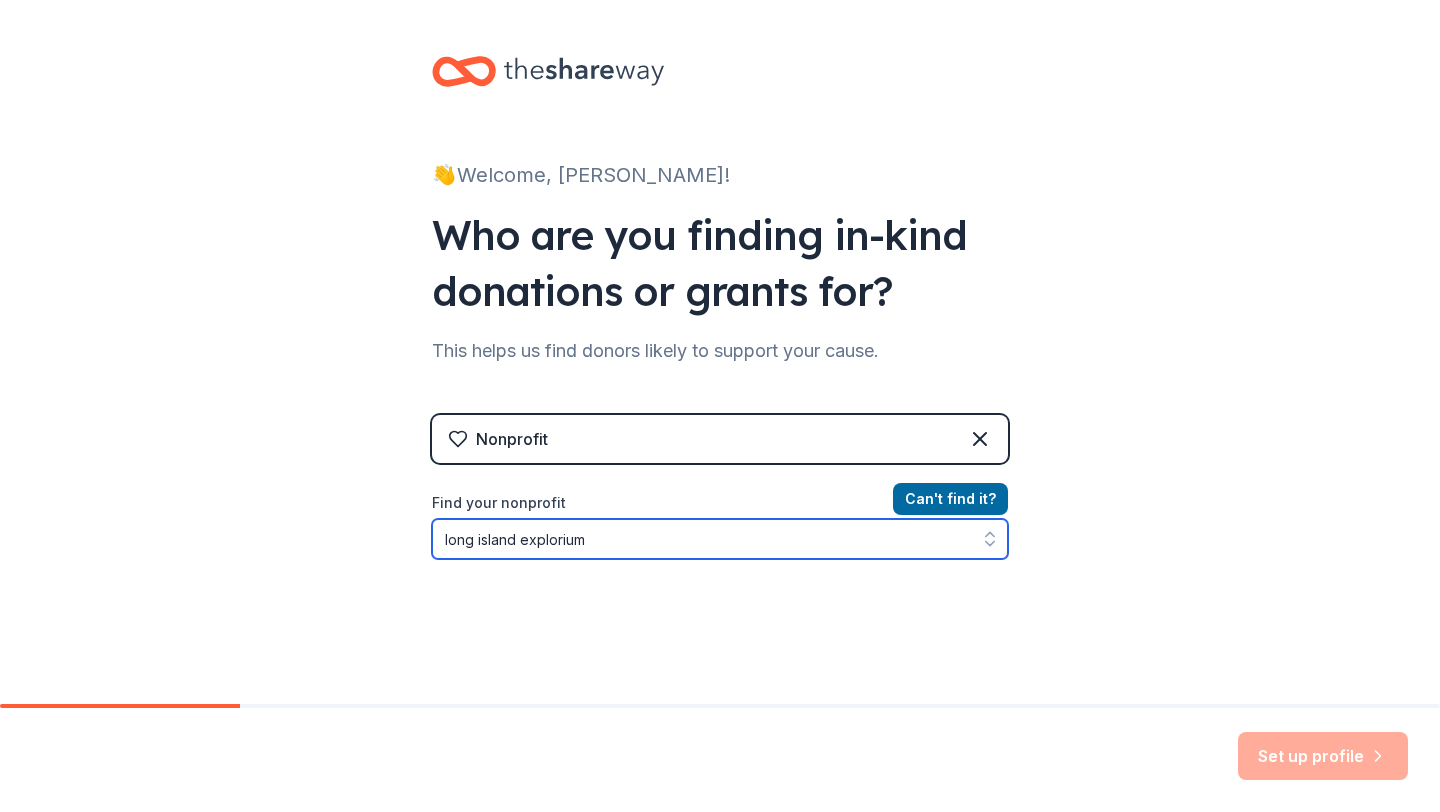 click on "long island explorium" at bounding box center [720, 539] 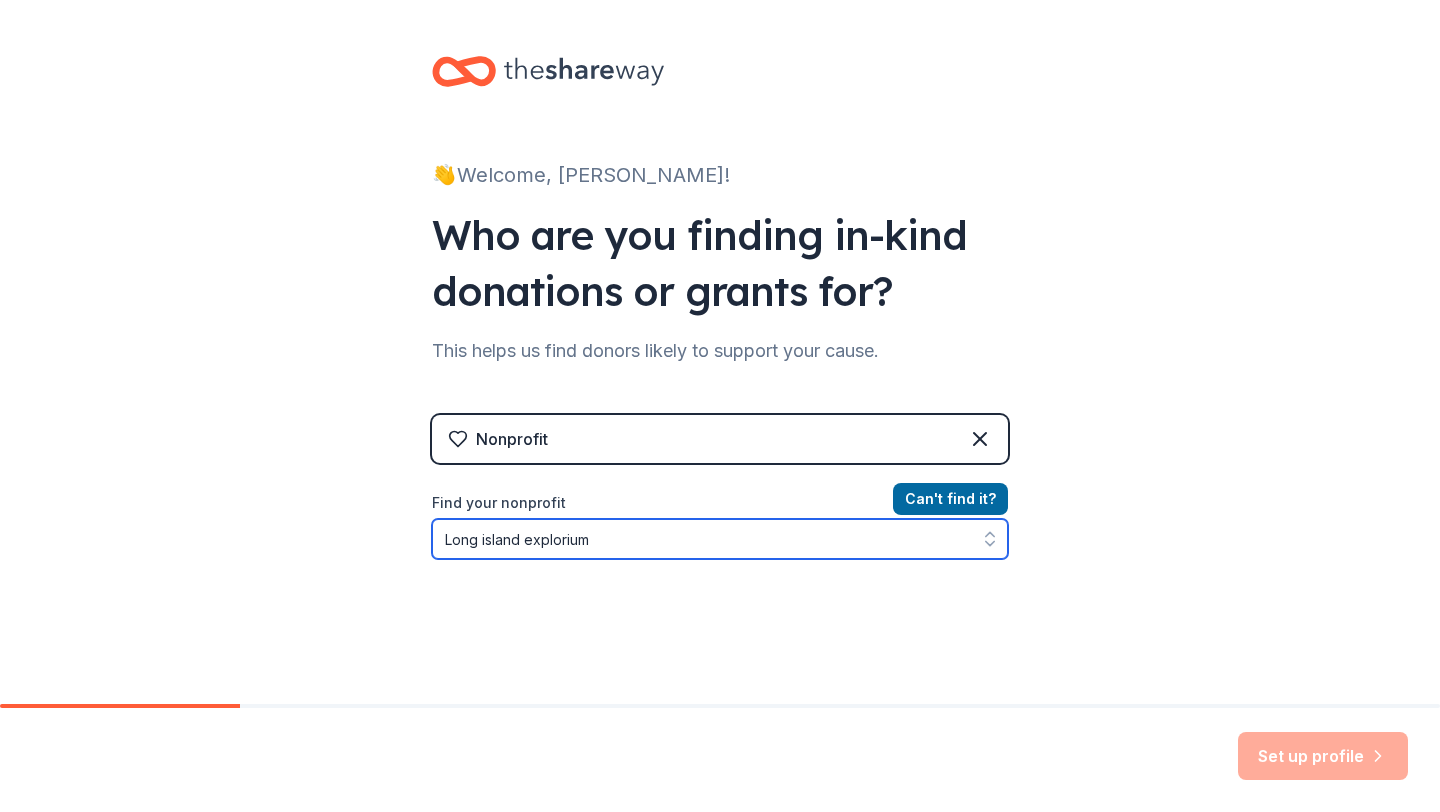 click on "Long island explorium" at bounding box center (720, 539) 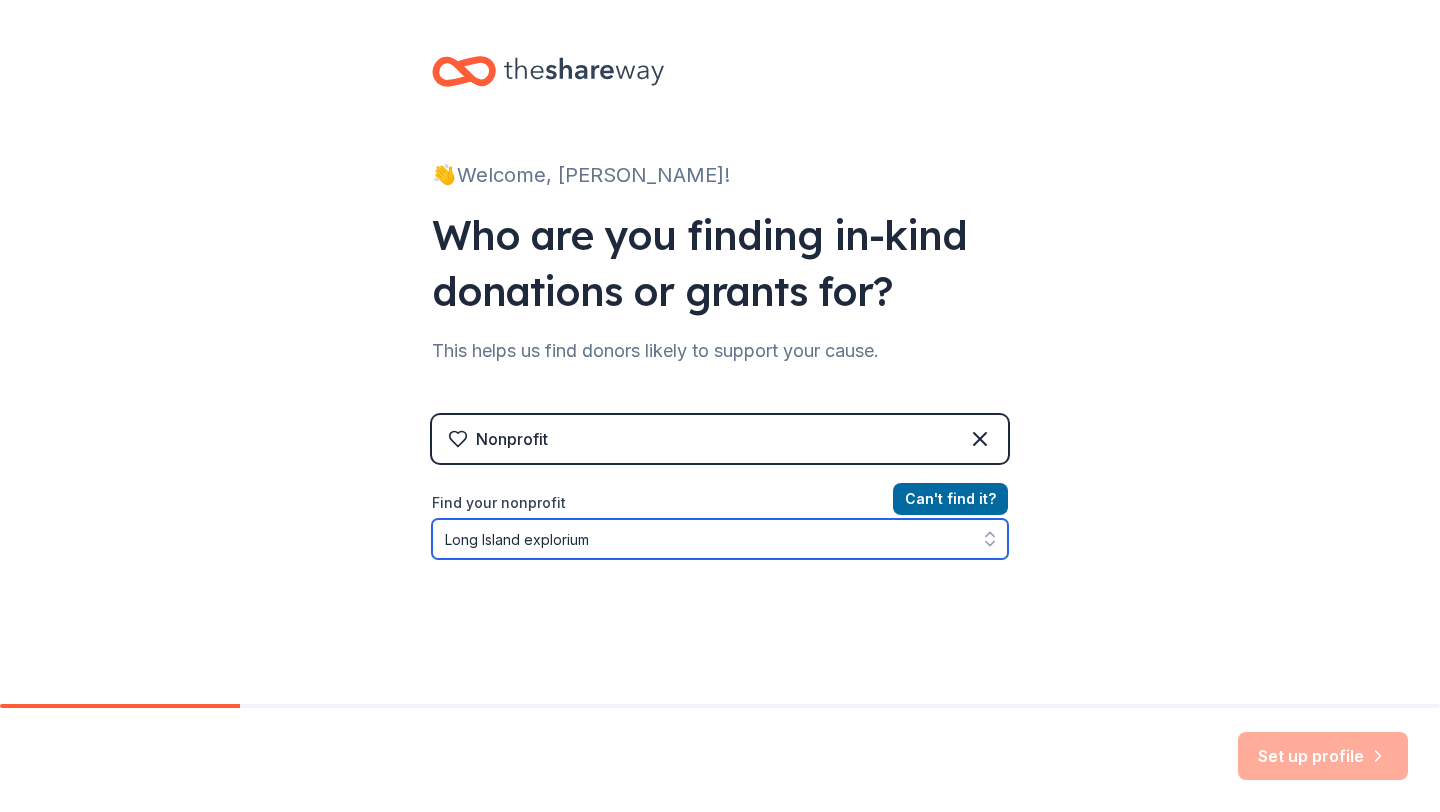 click on "Long Island explorium" at bounding box center [720, 539] 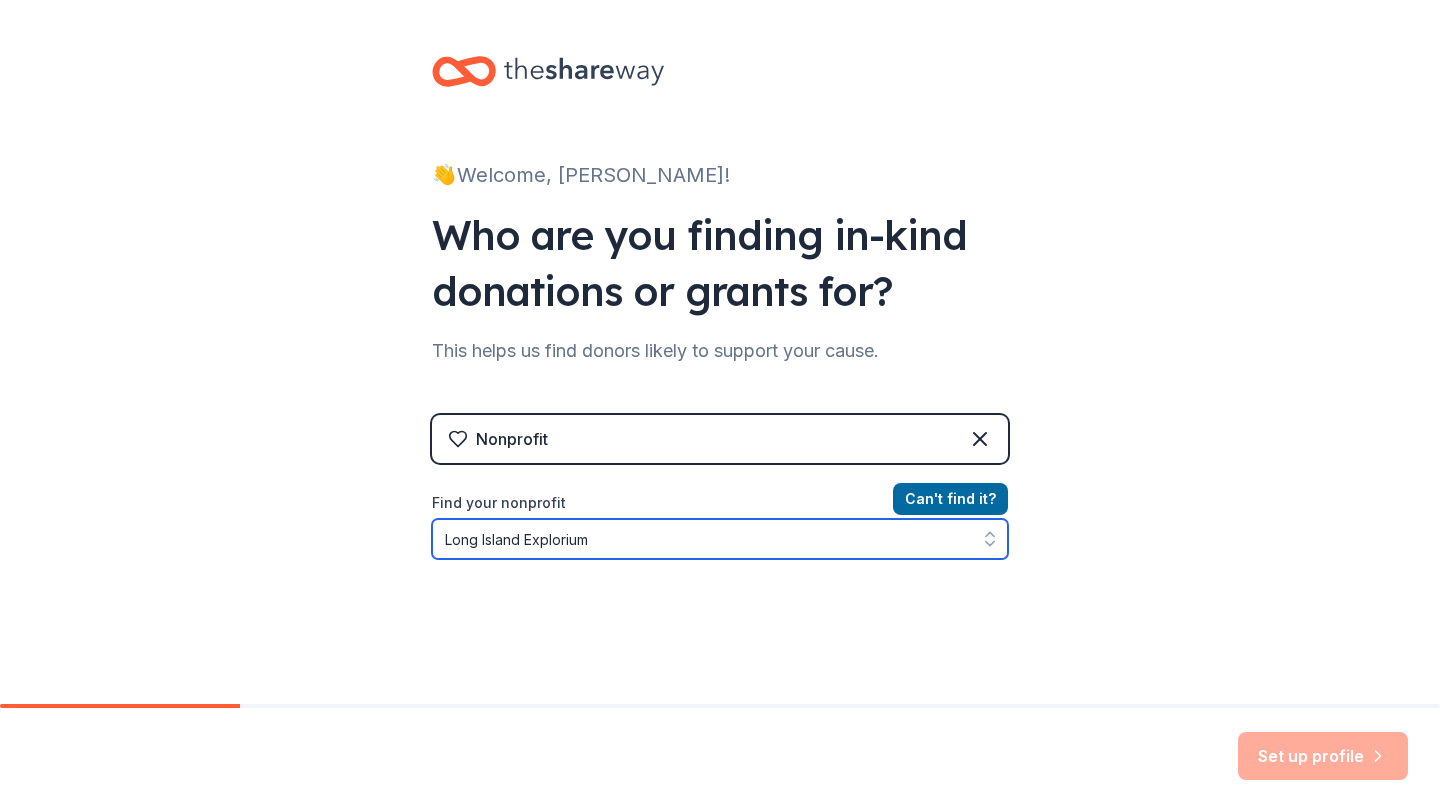 click 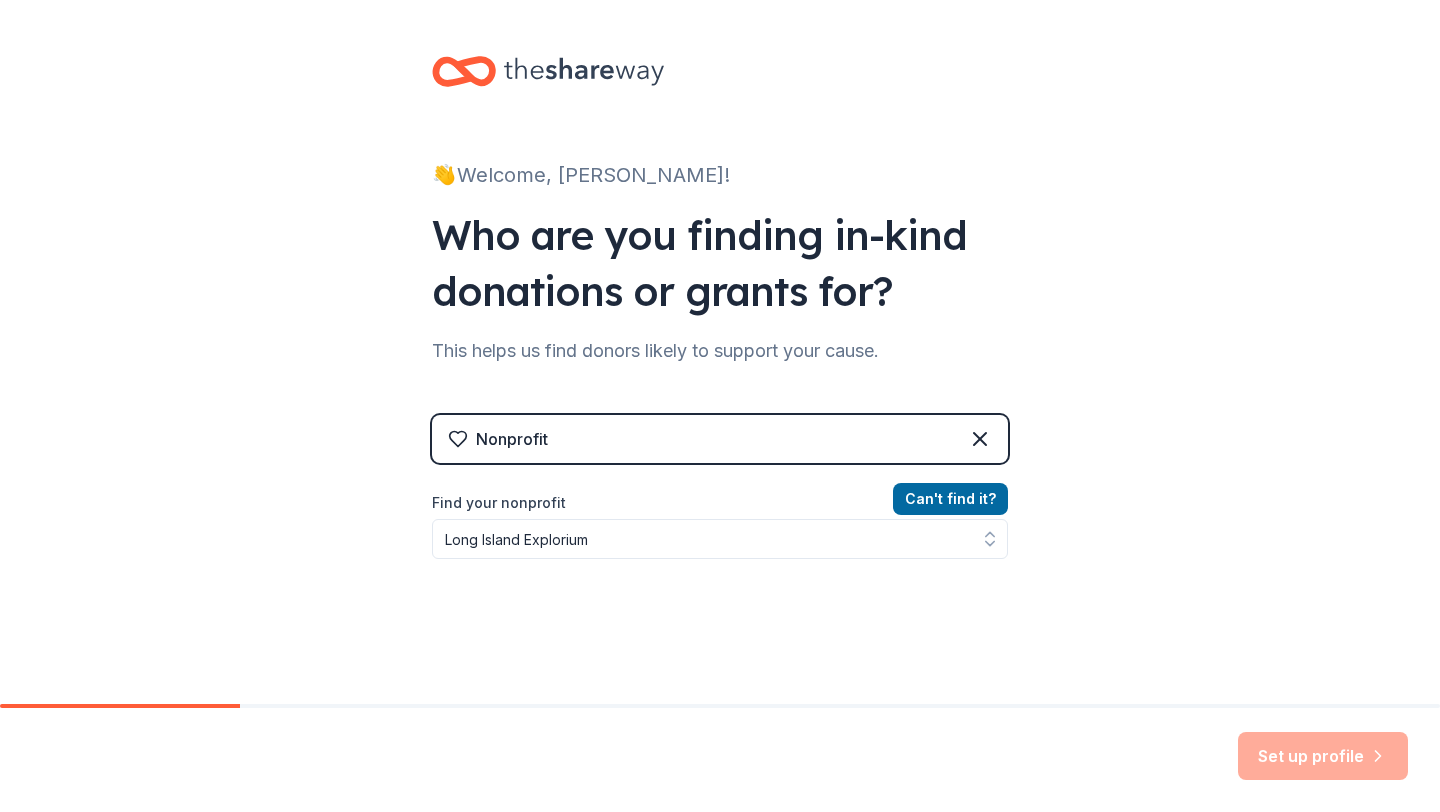 click on "👋  Welcome, Juliana! Who are you finding in-kind donations or grants for? This helps us find donors likely to support your cause. Nonprofit Can ' t find it? Find your nonprofit Long Island Explorium" at bounding box center (720, 427) 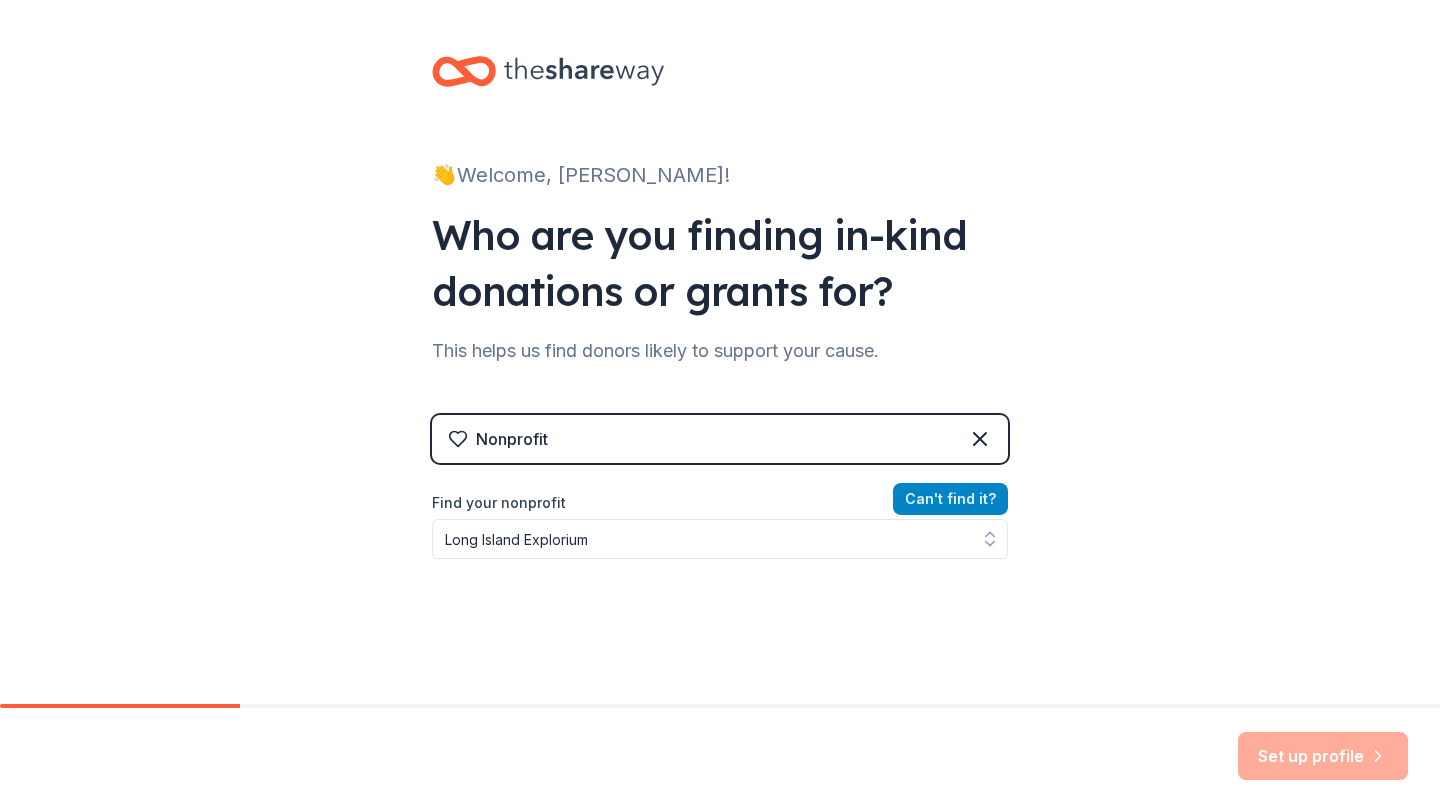 click on "Can ' t find it?" at bounding box center (950, 499) 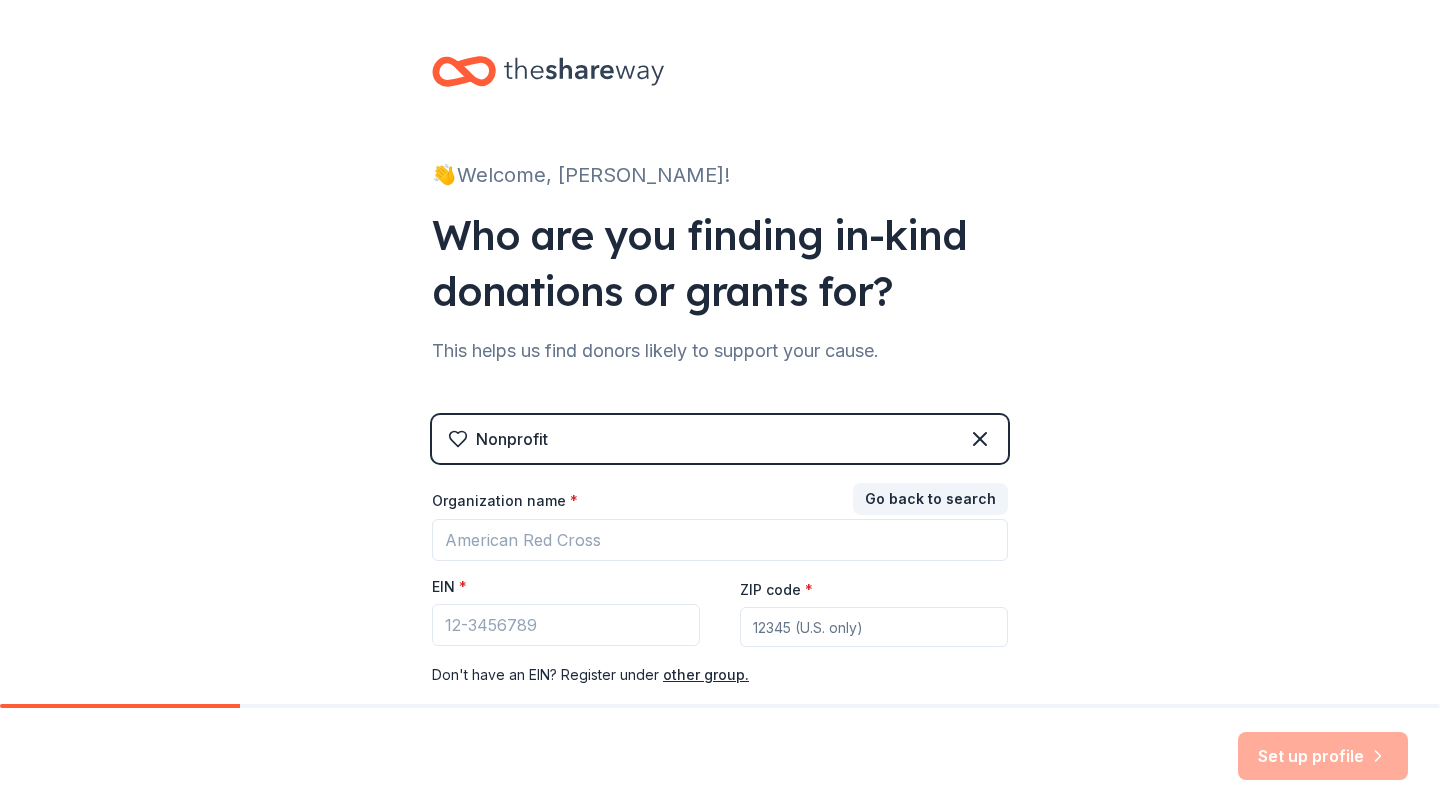 scroll, scrollTop: 114, scrollLeft: 0, axis: vertical 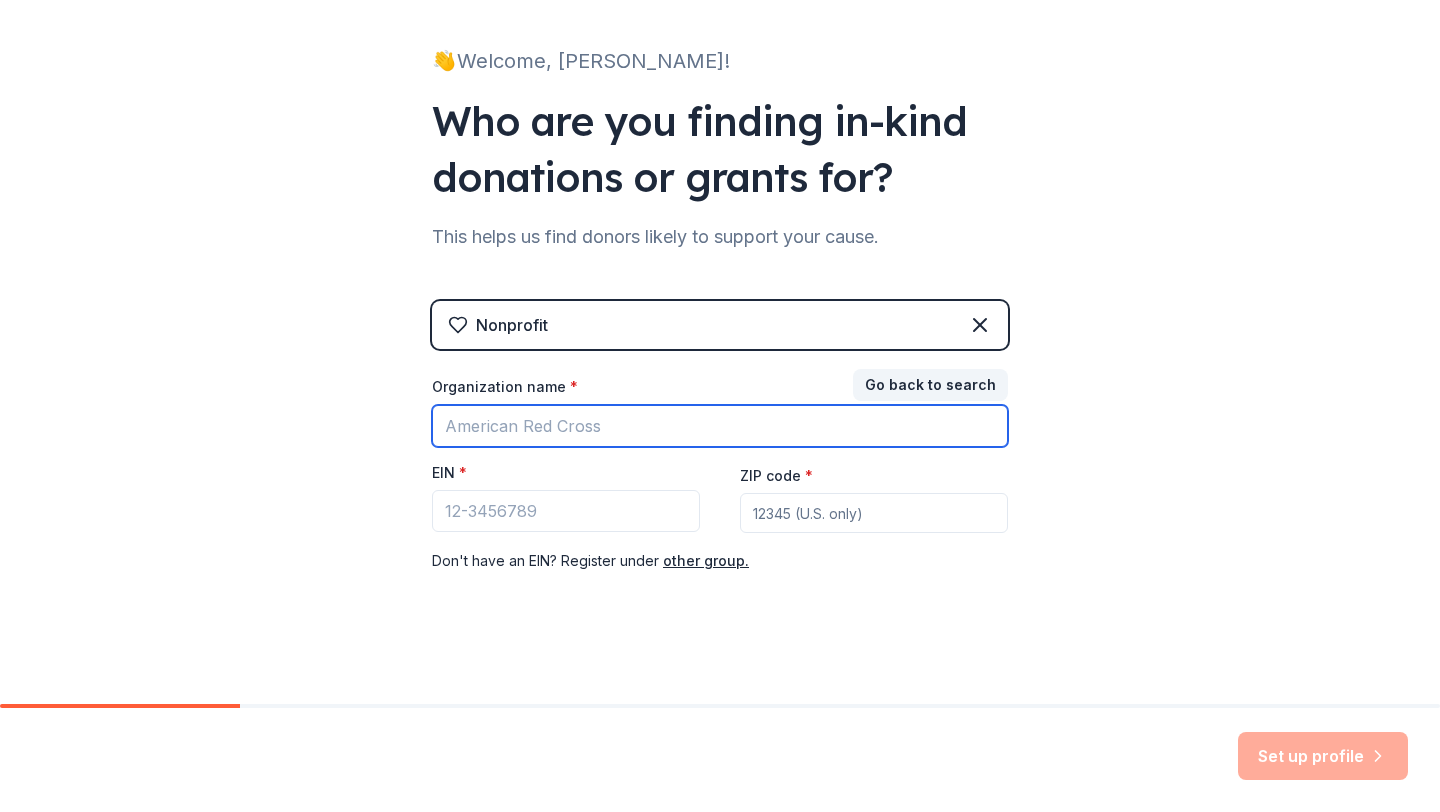 click on "Organization name *" at bounding box center [720, 426] 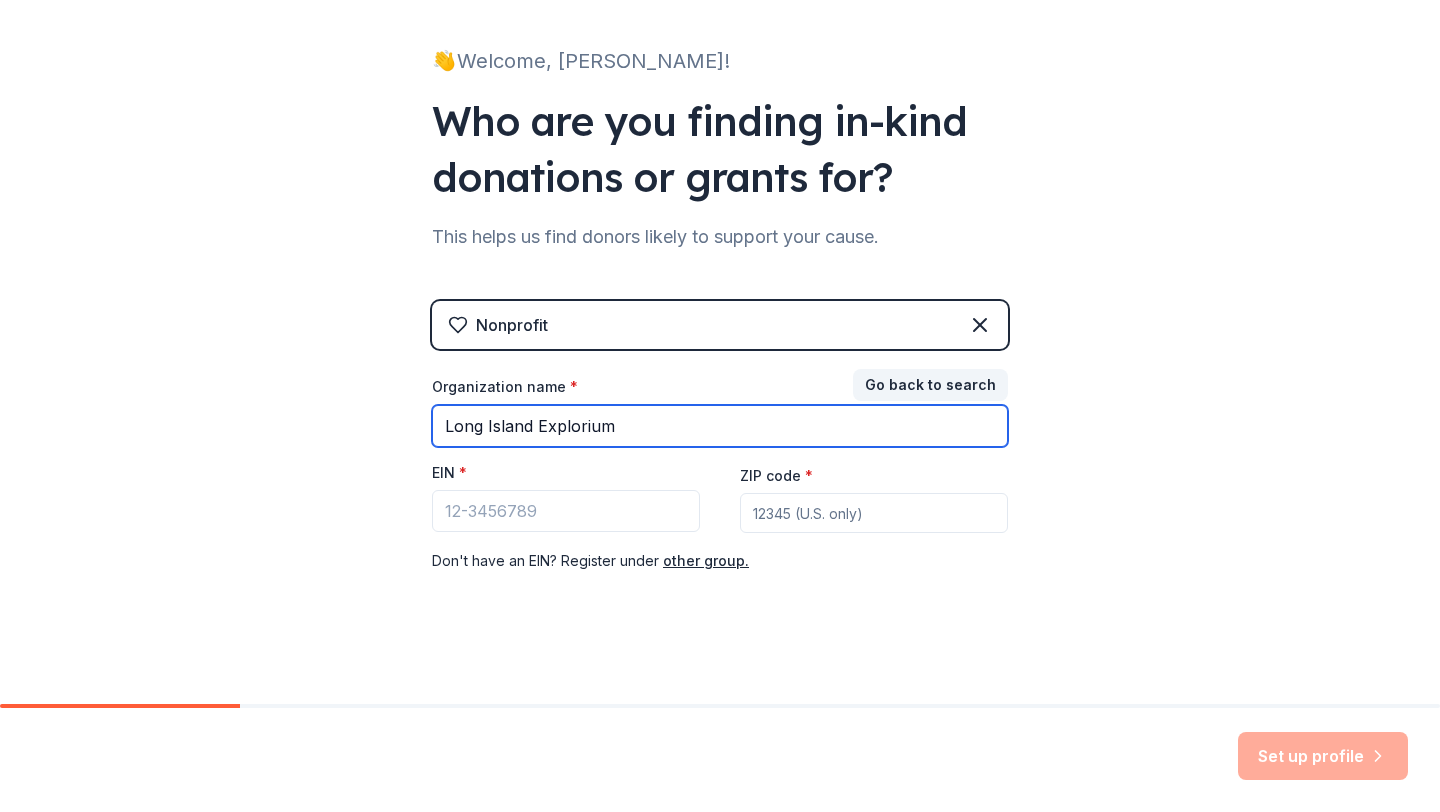 type on "Long Island Explorium" 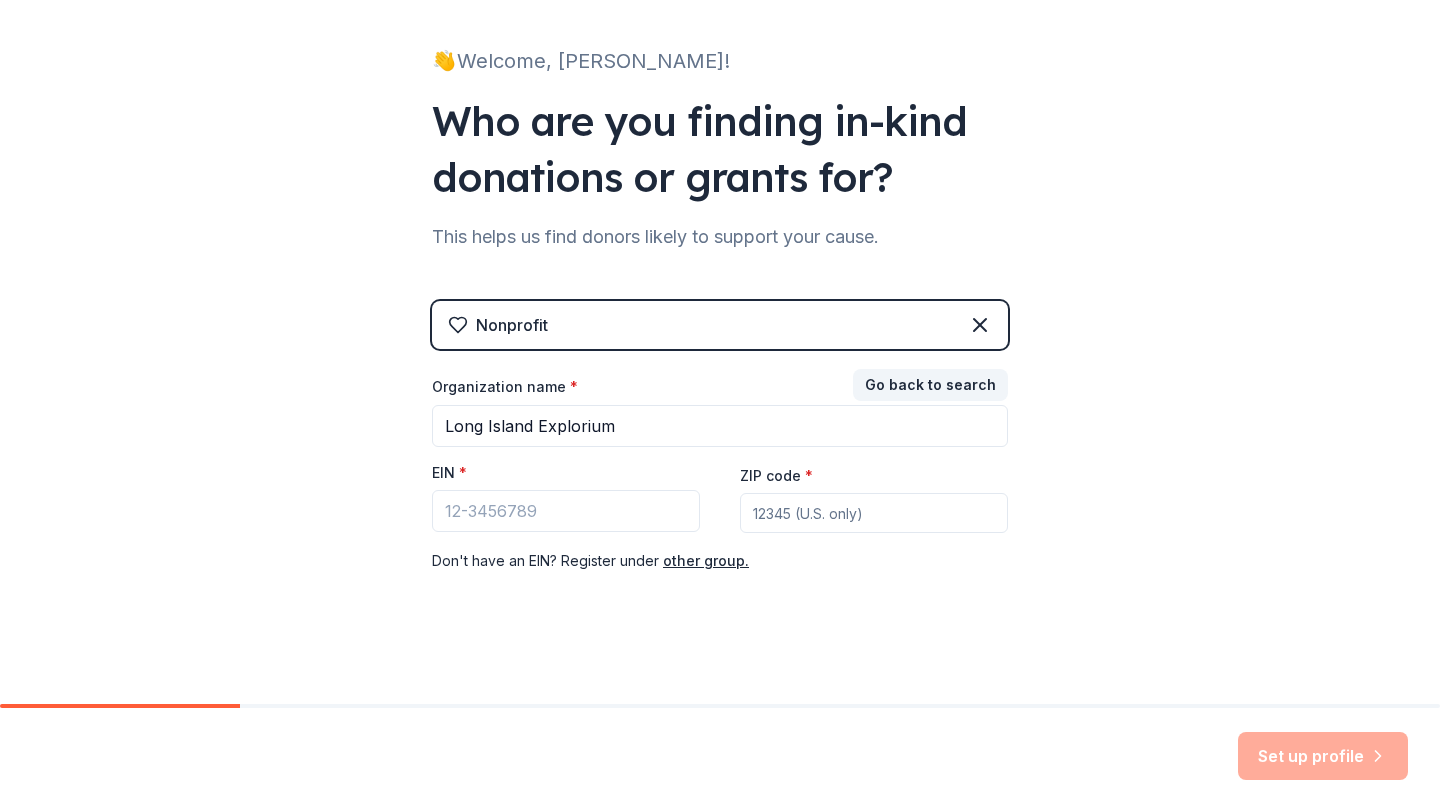 click on "ZIP code *" at bounding box center [874, 513] 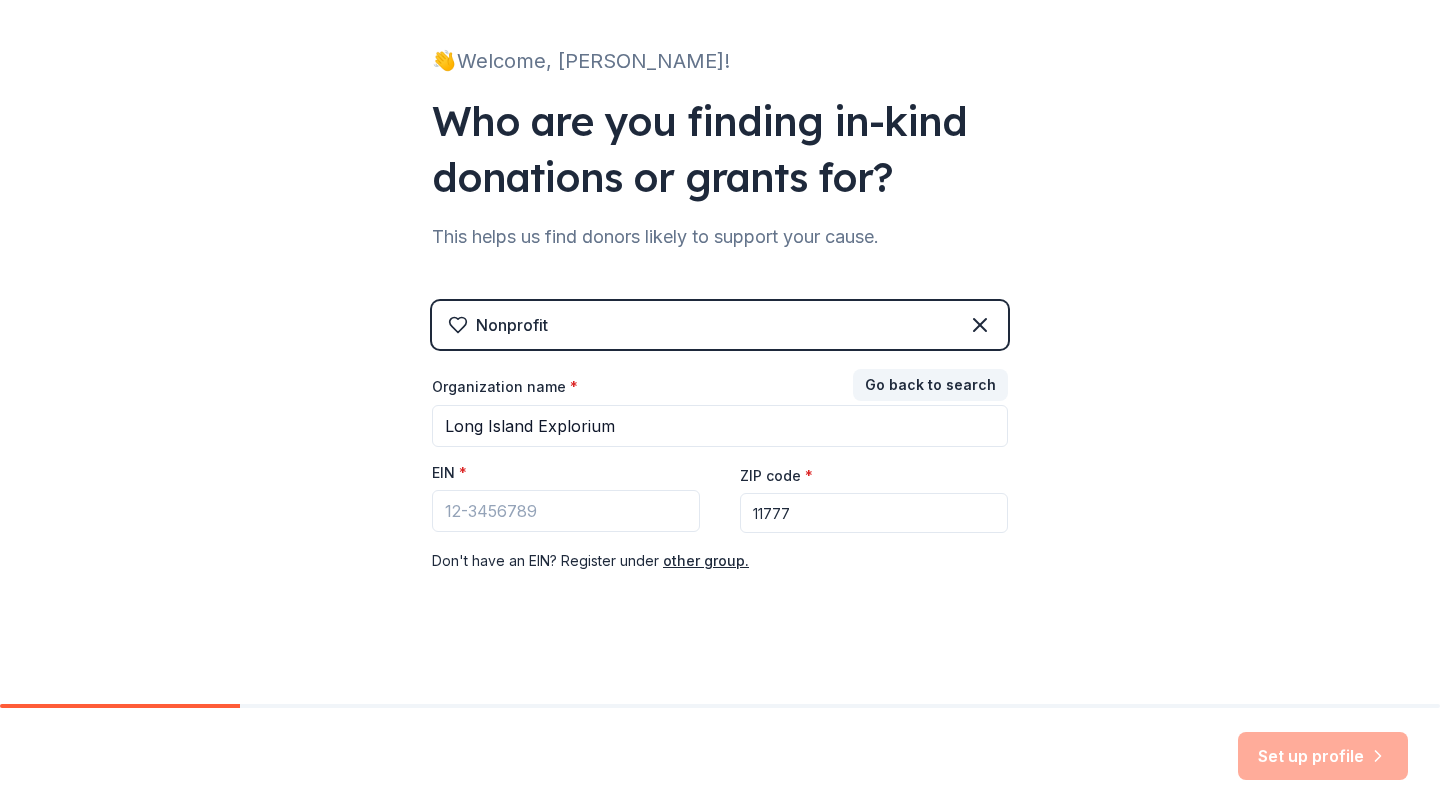 type on "11777" 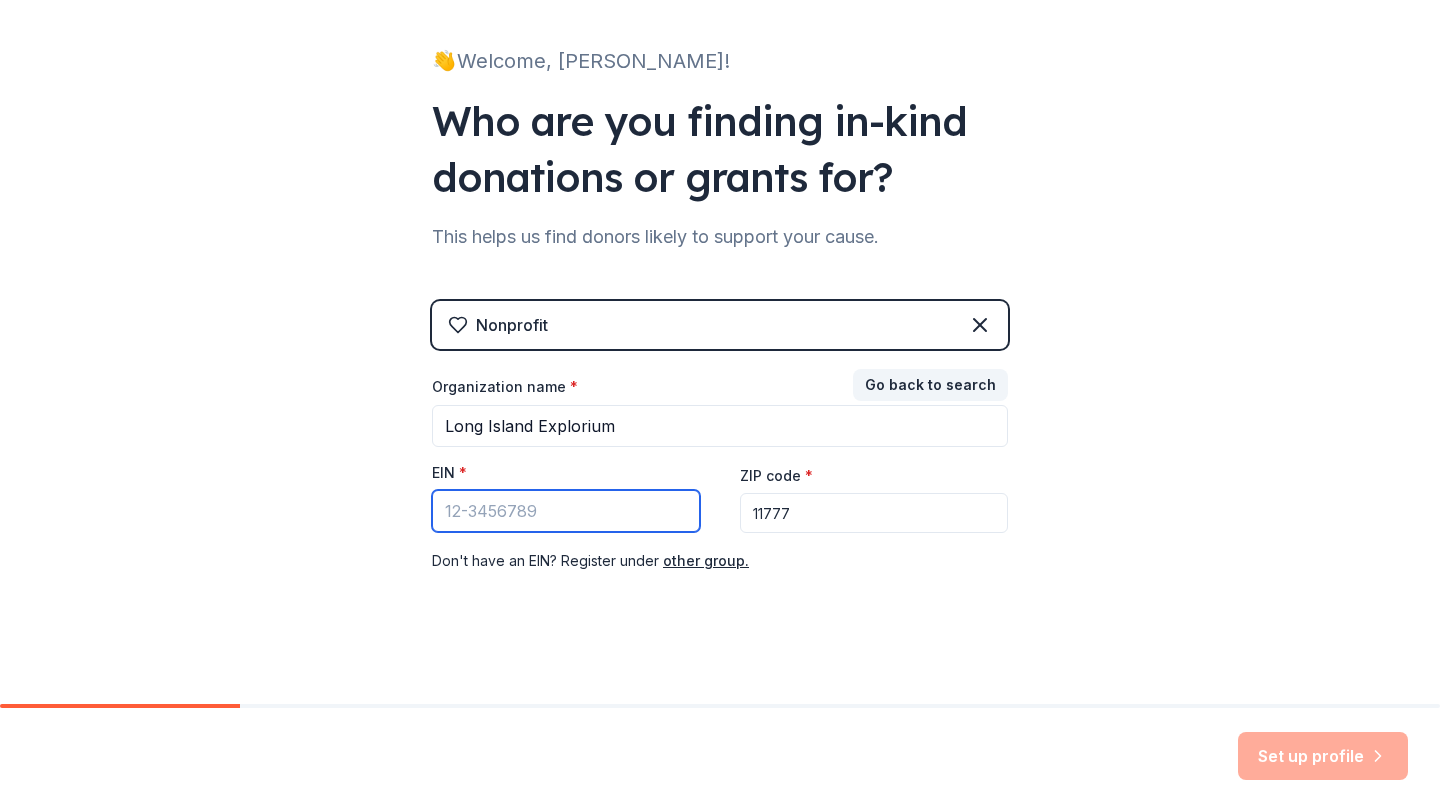 click on "EIN *" at bounding box center (566, 511) 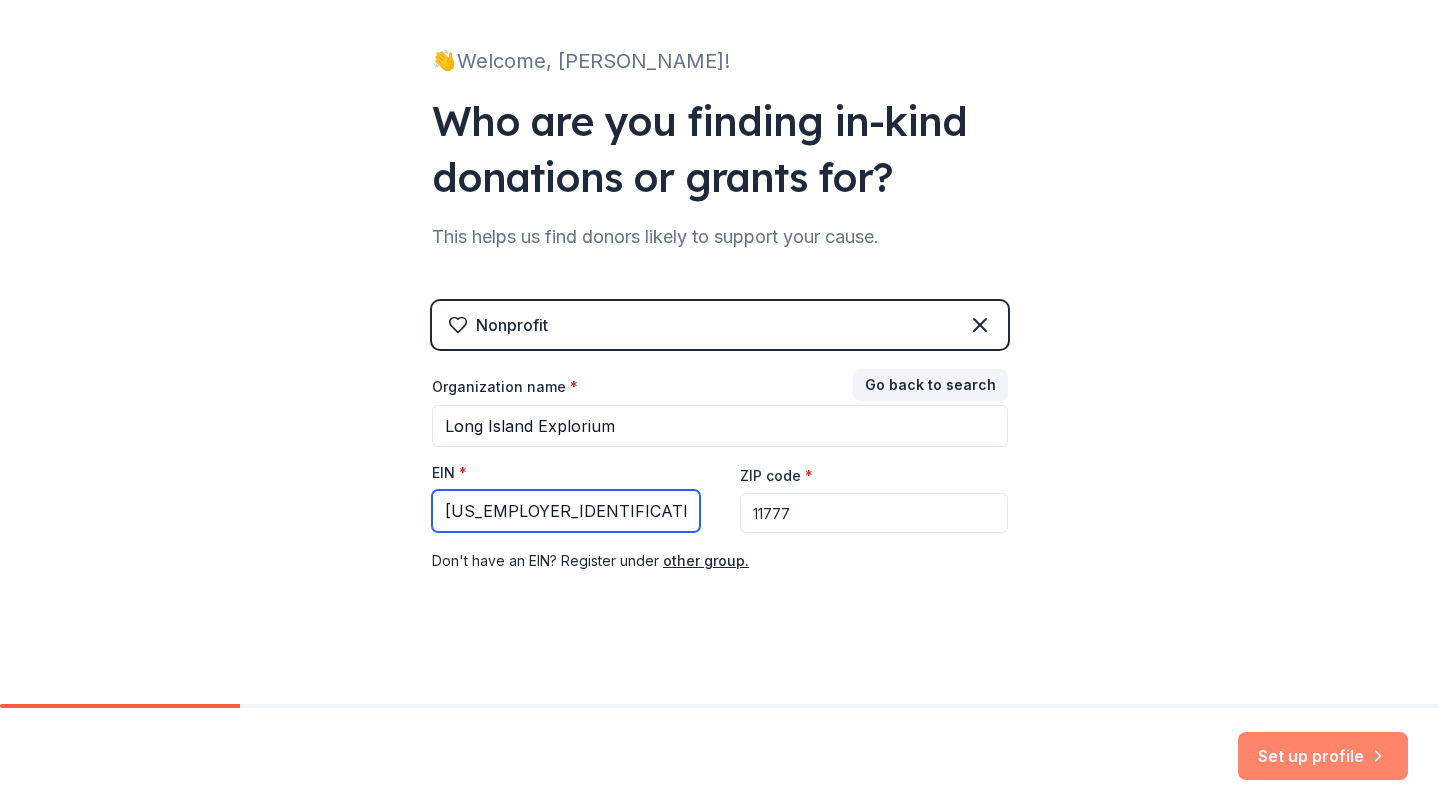 type on "06-1723721" 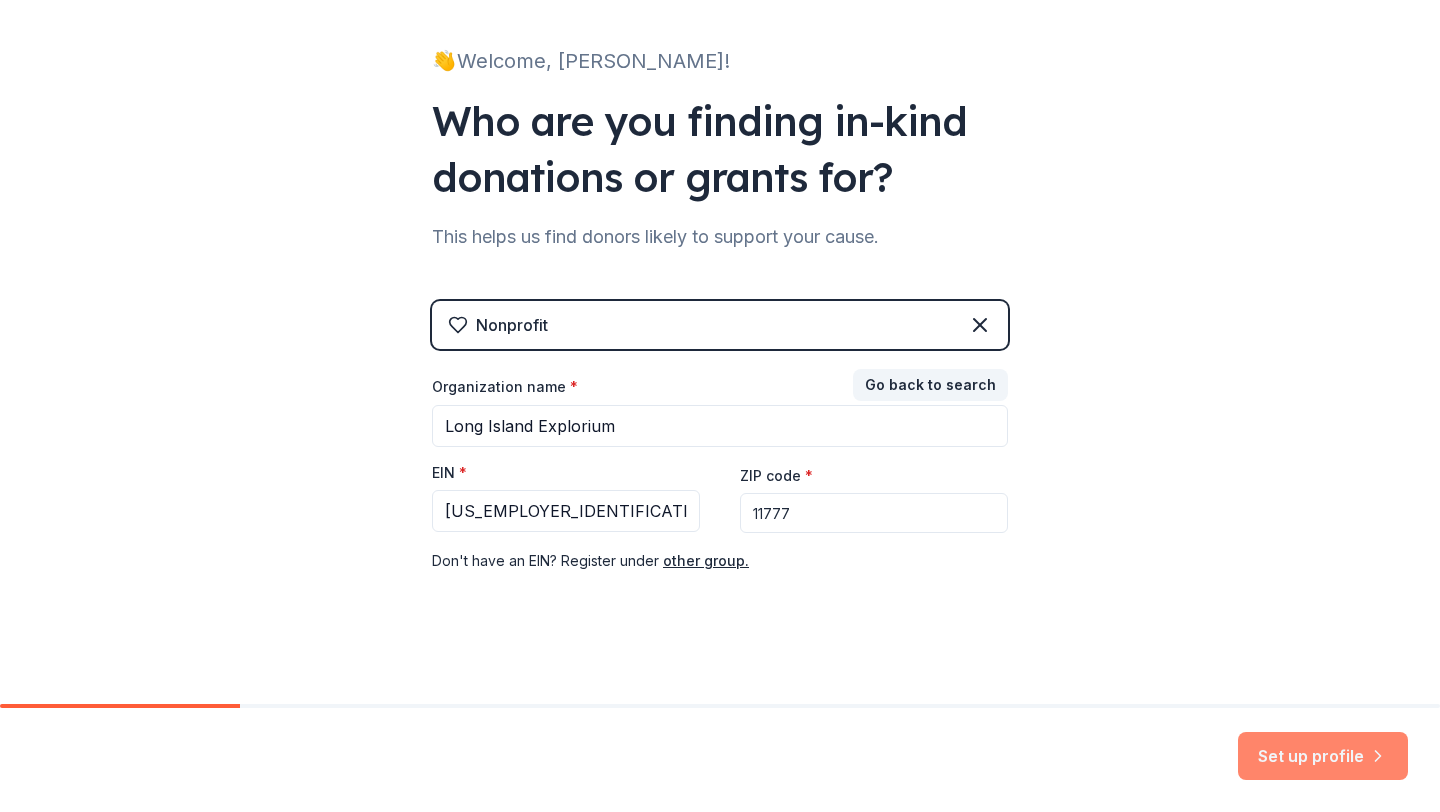 click on "Set up profile" at bounding box center (1323, 756) 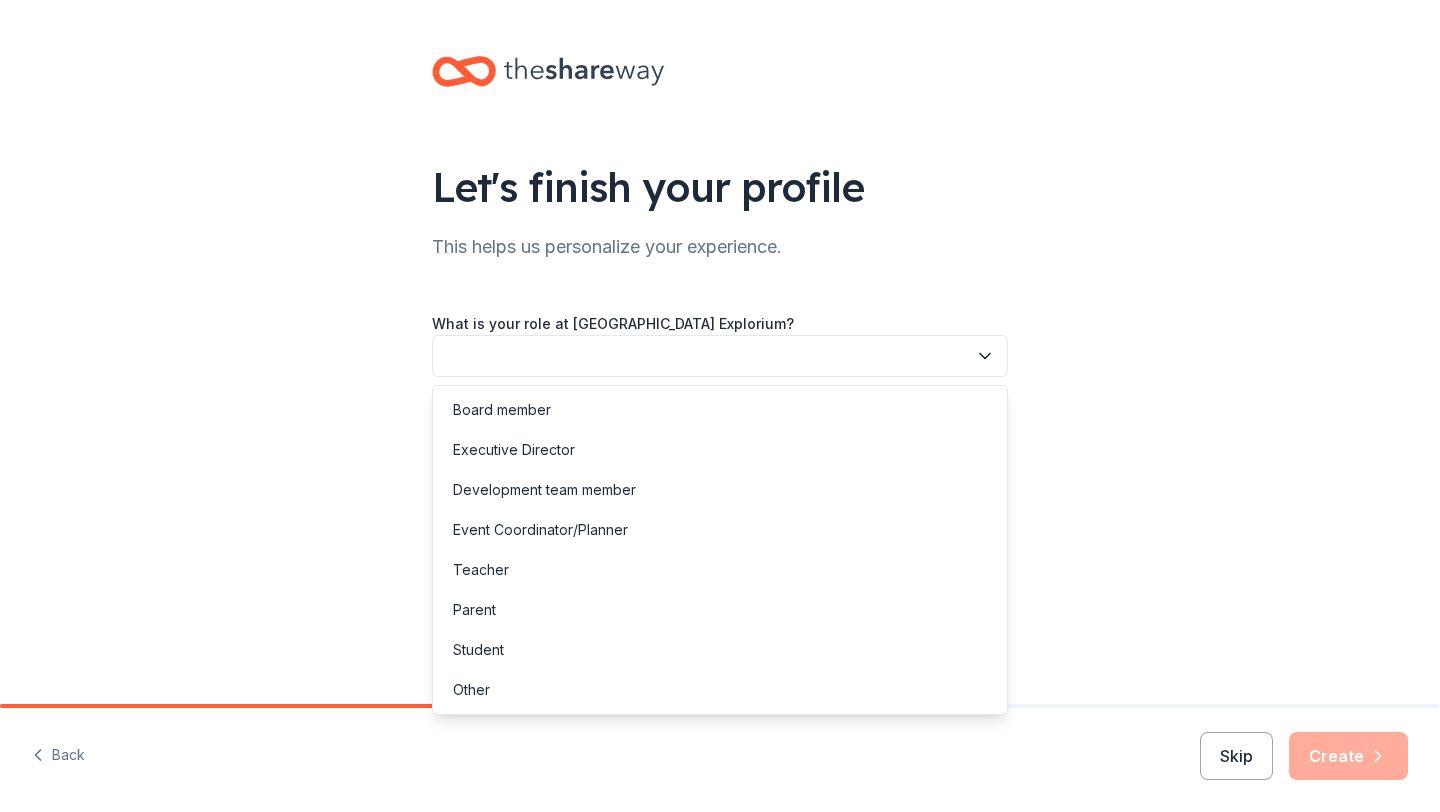 click at bounding box center [720, 356] 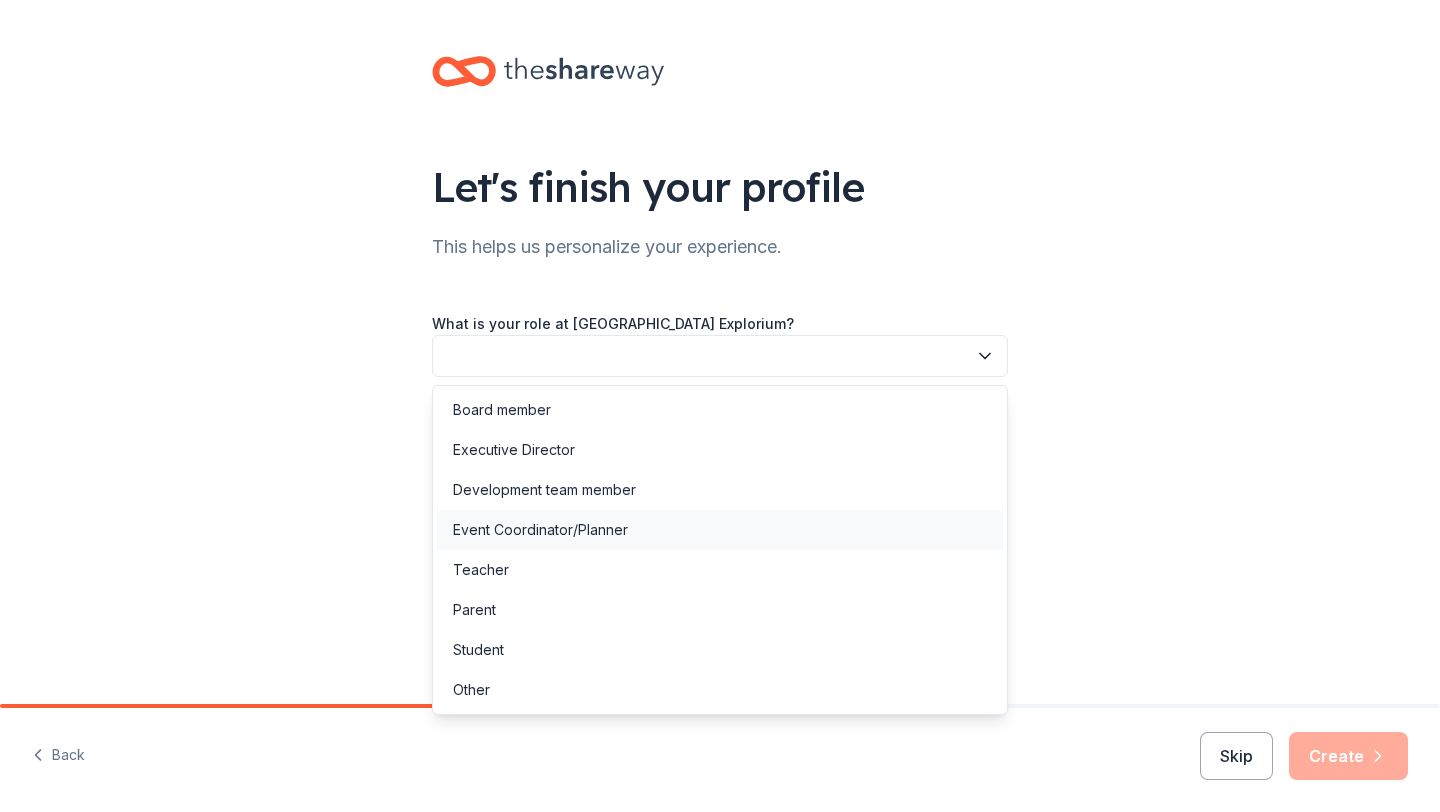 click on "Event Coordinator/Planner" at bounding box center (540, 530) 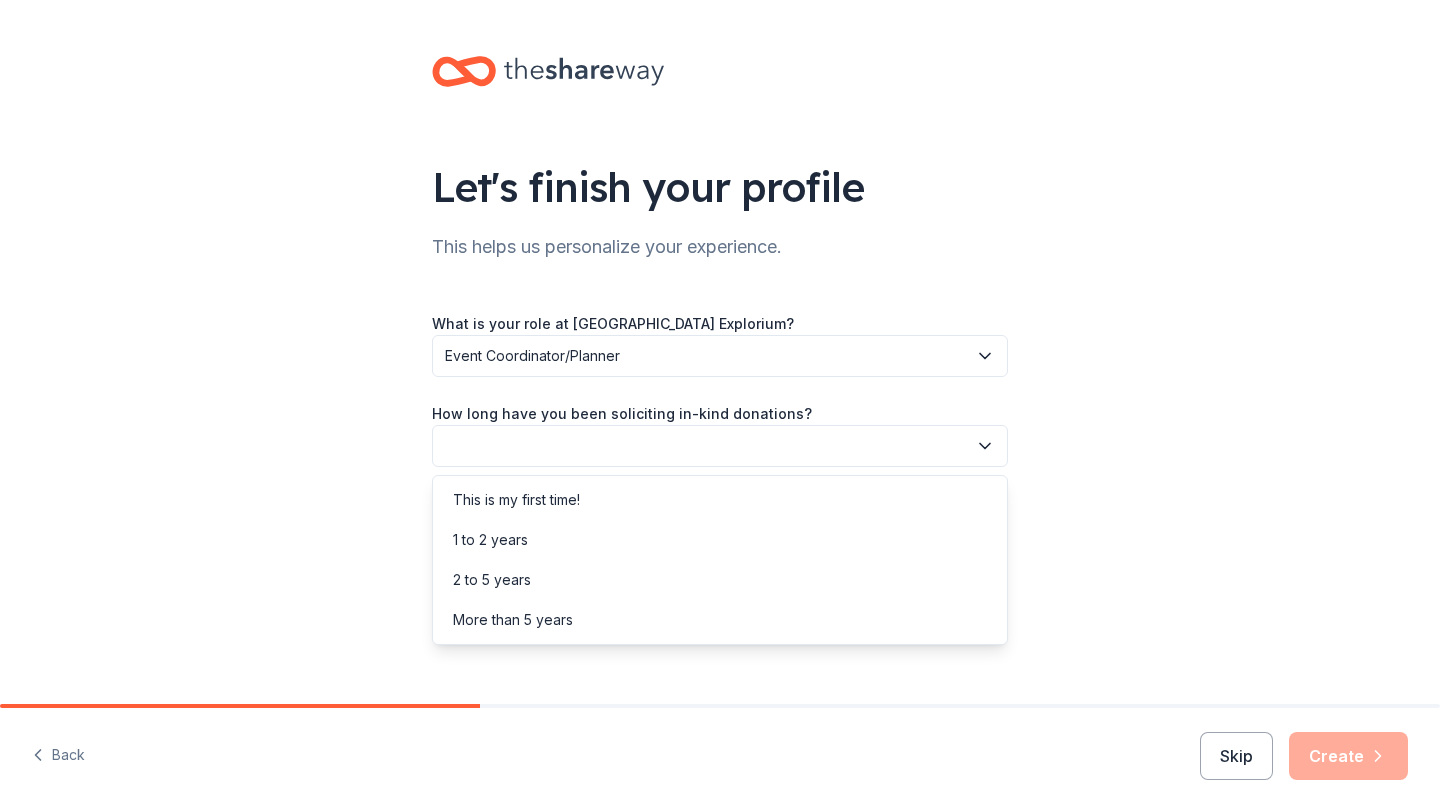 click at bounding box center [720, 446] 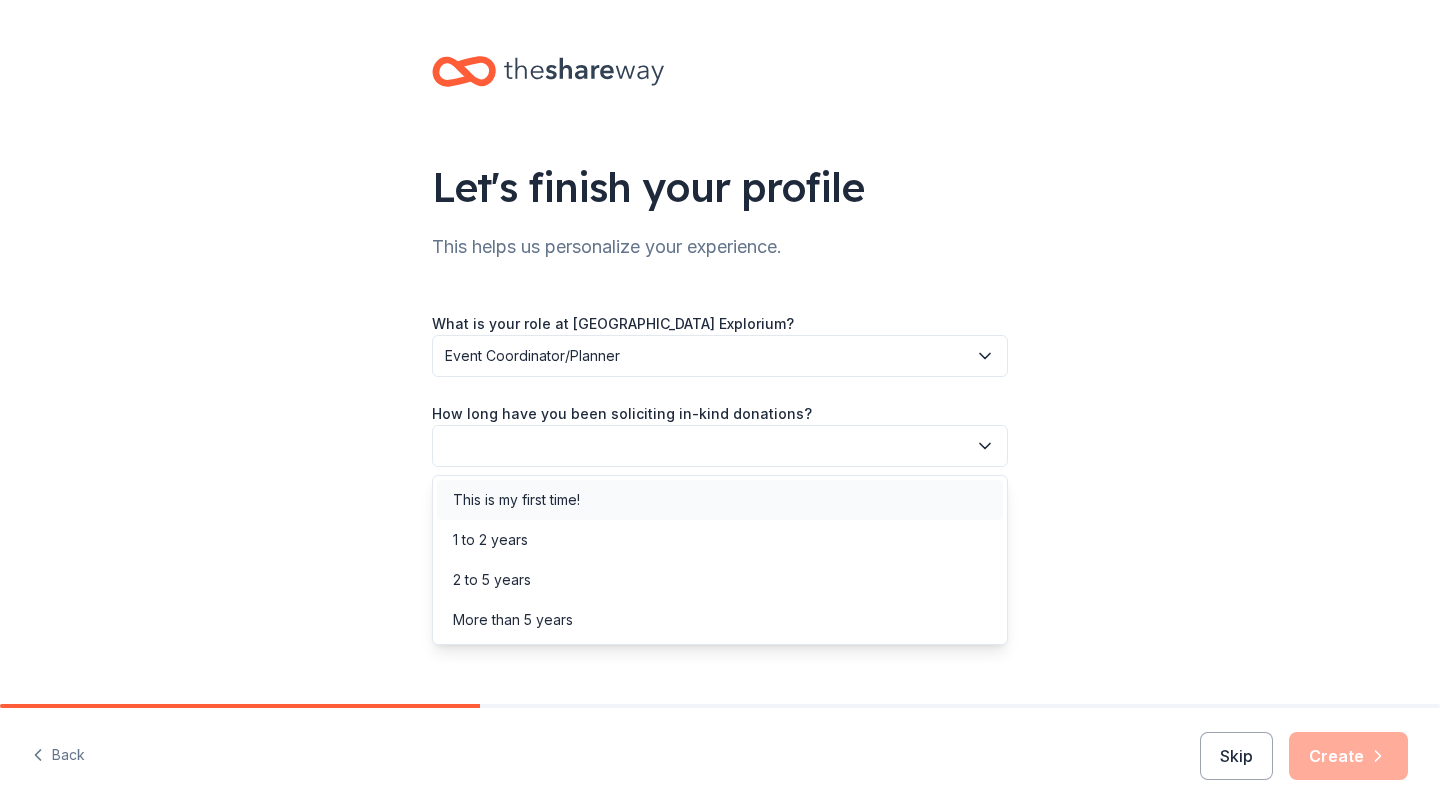 click on "This is my first time!" at bounding box center [516, 500] 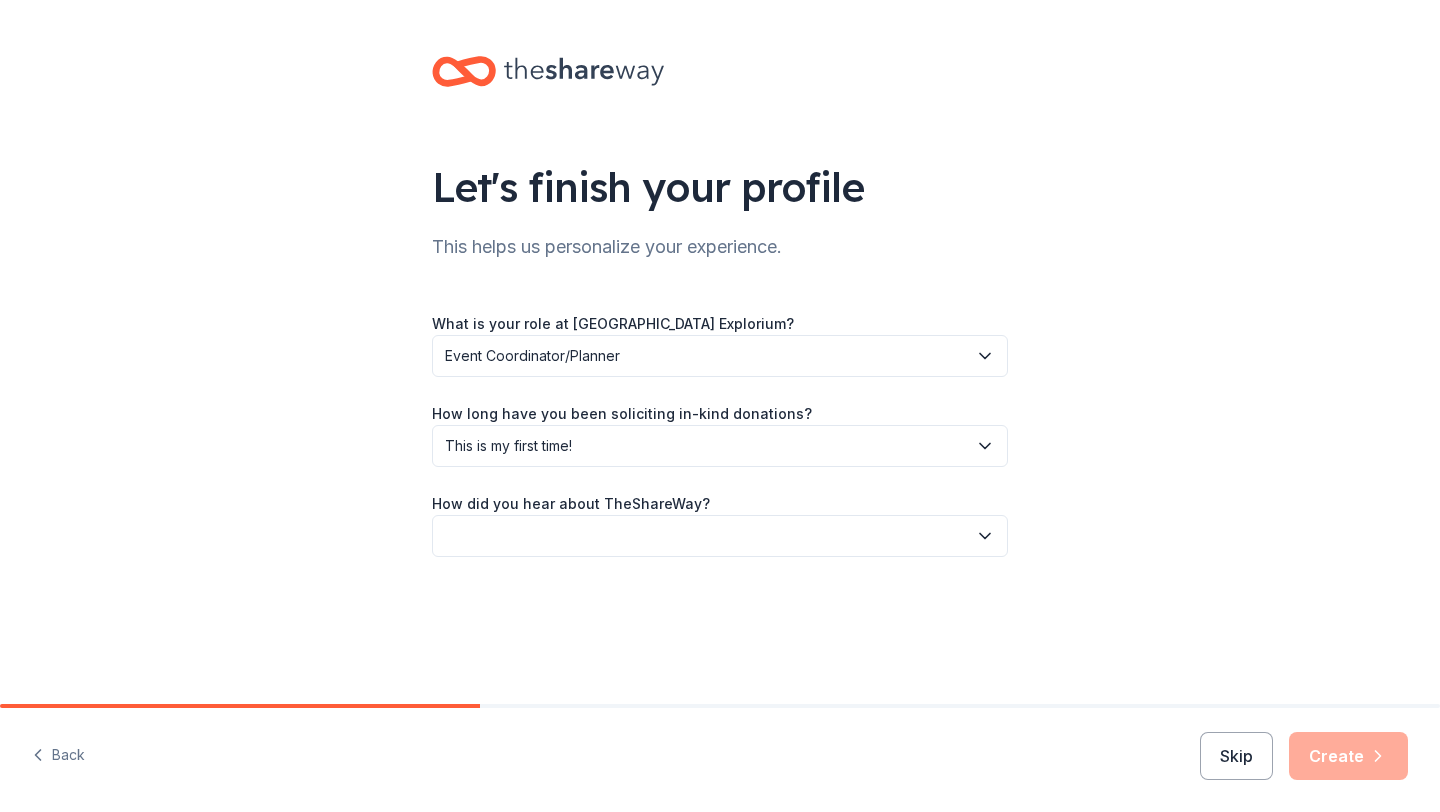 click on "This is my first time!" at bounding box center (706, 446) 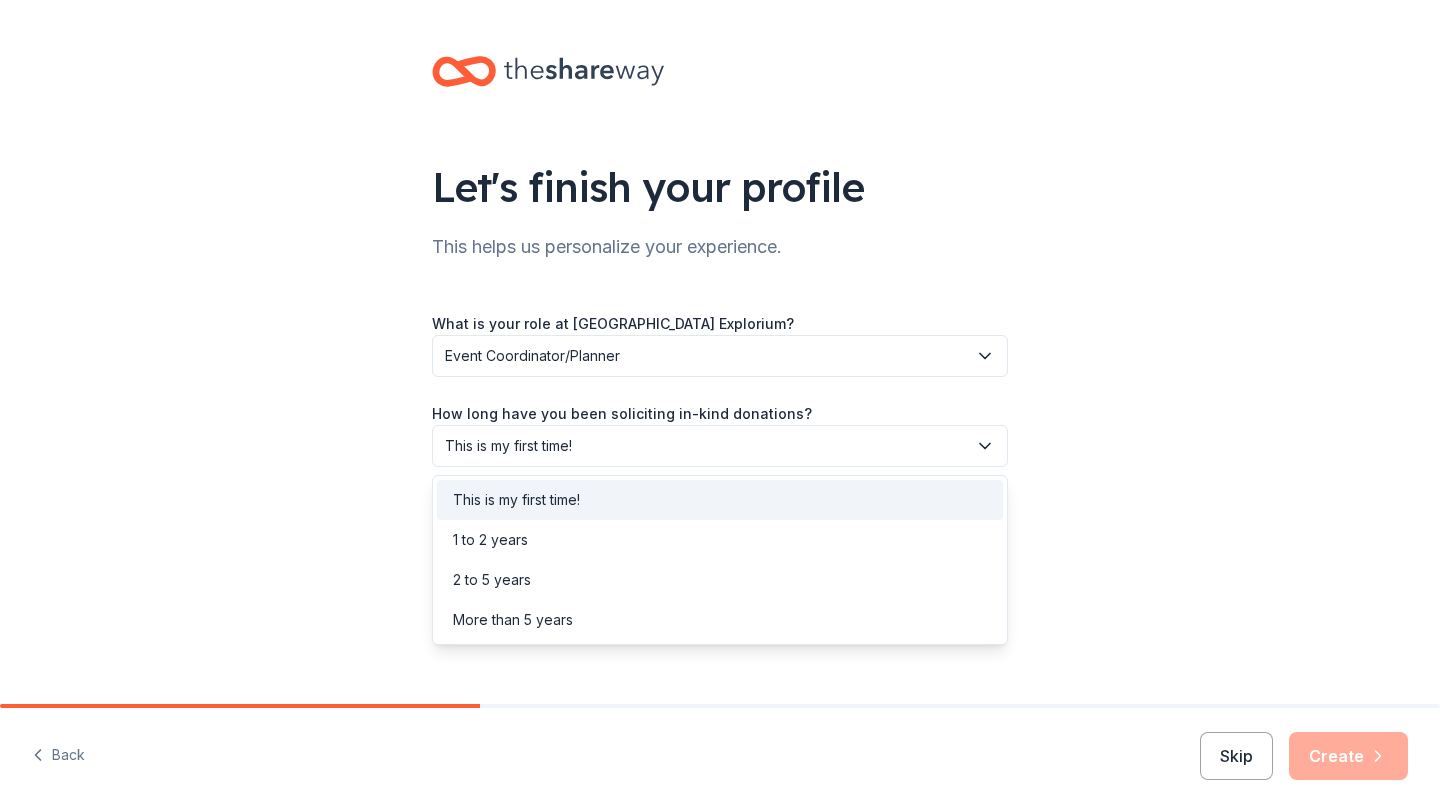 click on "Let's finish your profile This helps us personalize your experience. What is your role at Long Island Explorium? Event Coordinator/Planner How long have you been soliciting in-kind donations? This is my first time! How did you hear about TheShareWay?" at bounding box center (720, 326) 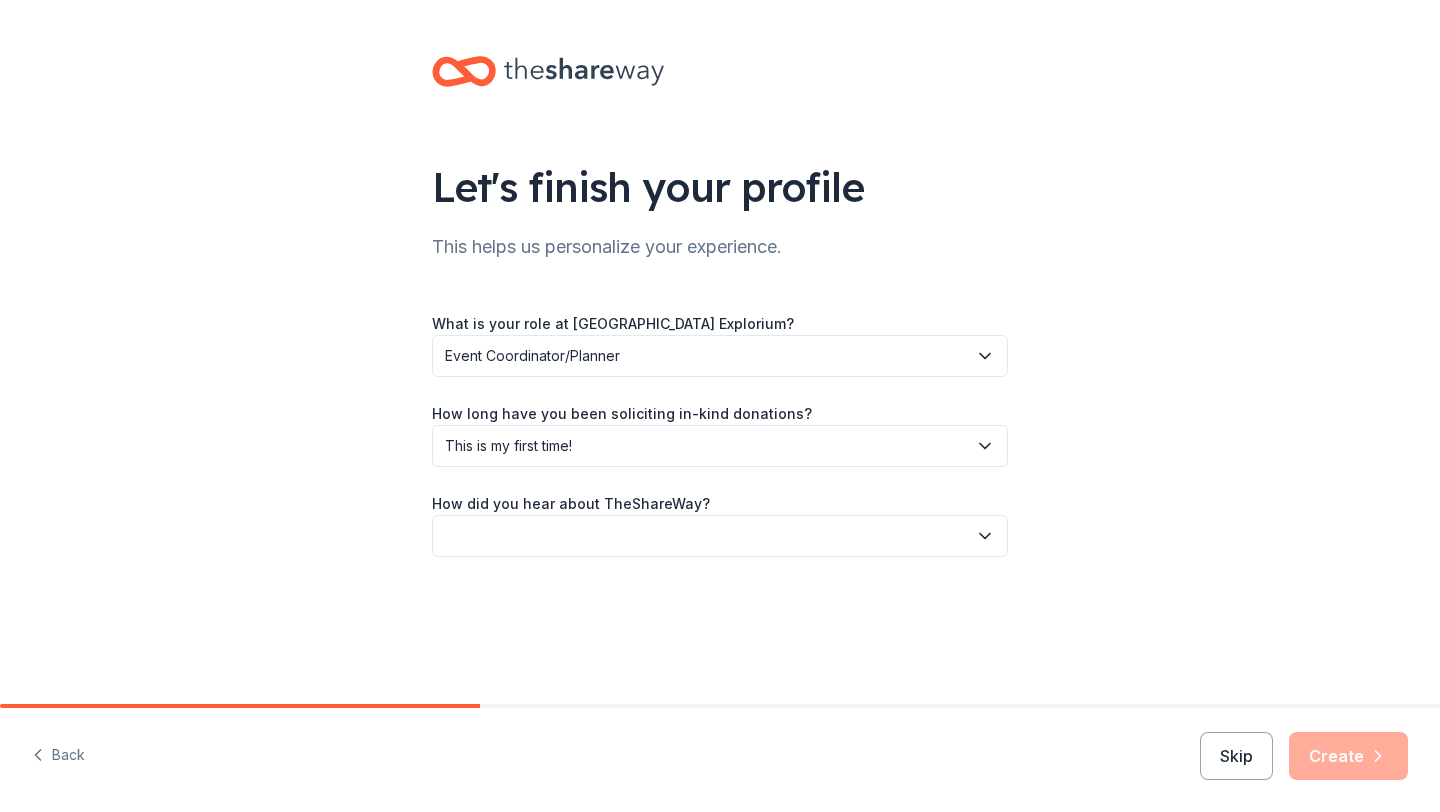 click at bounding box center (720, 536) 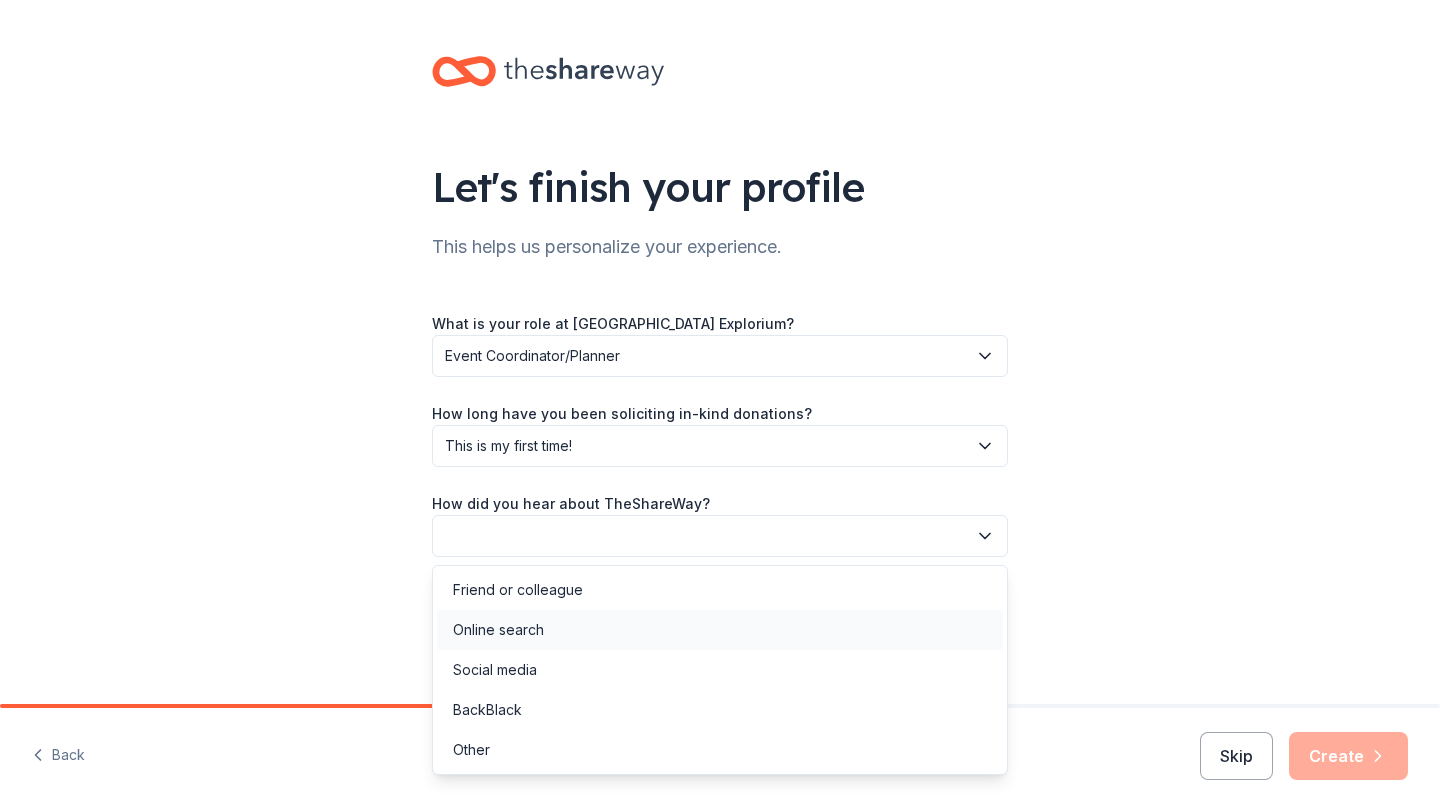 click on "Online search" at bounding box center (720, 630) 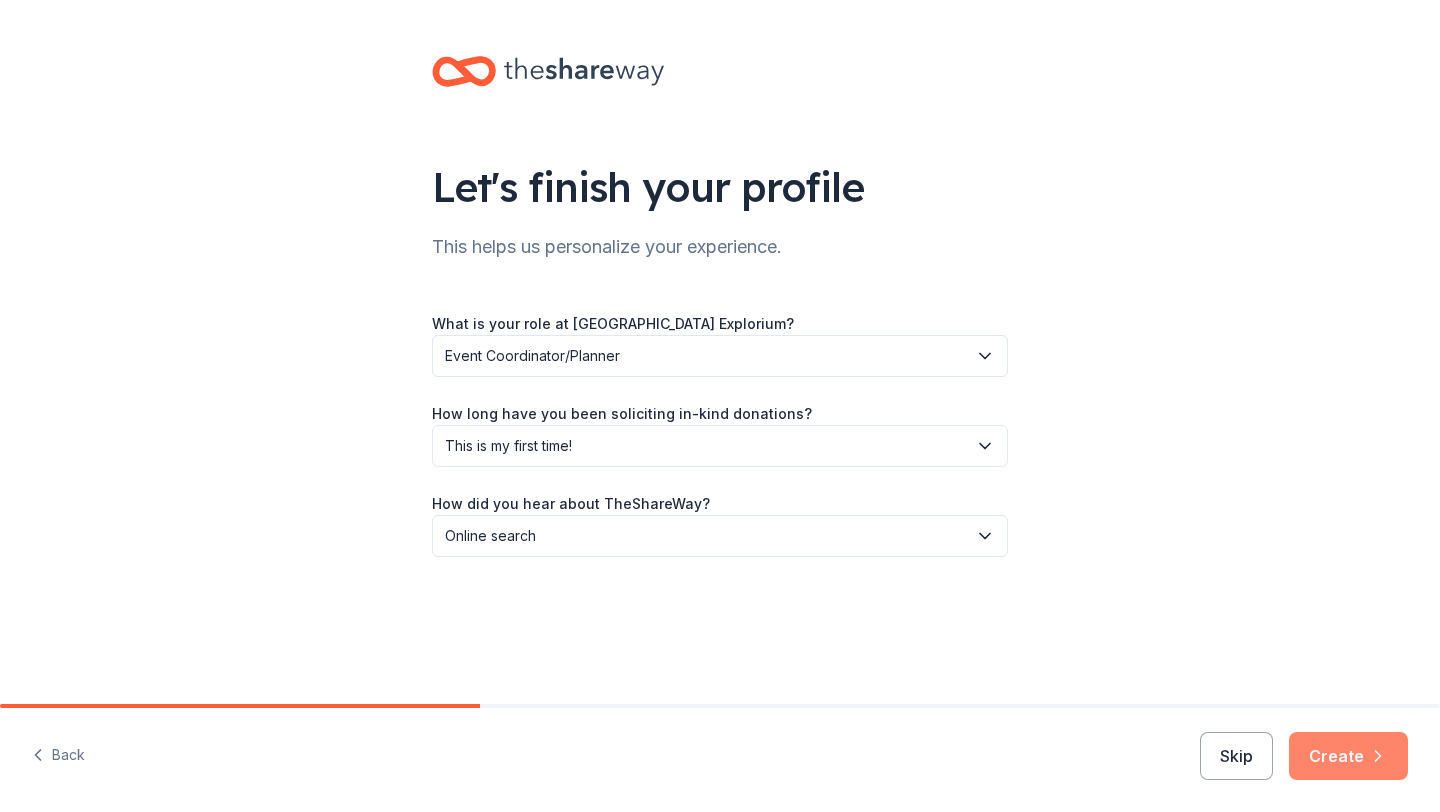 click on "Create" at bounding box center (1348, 756) 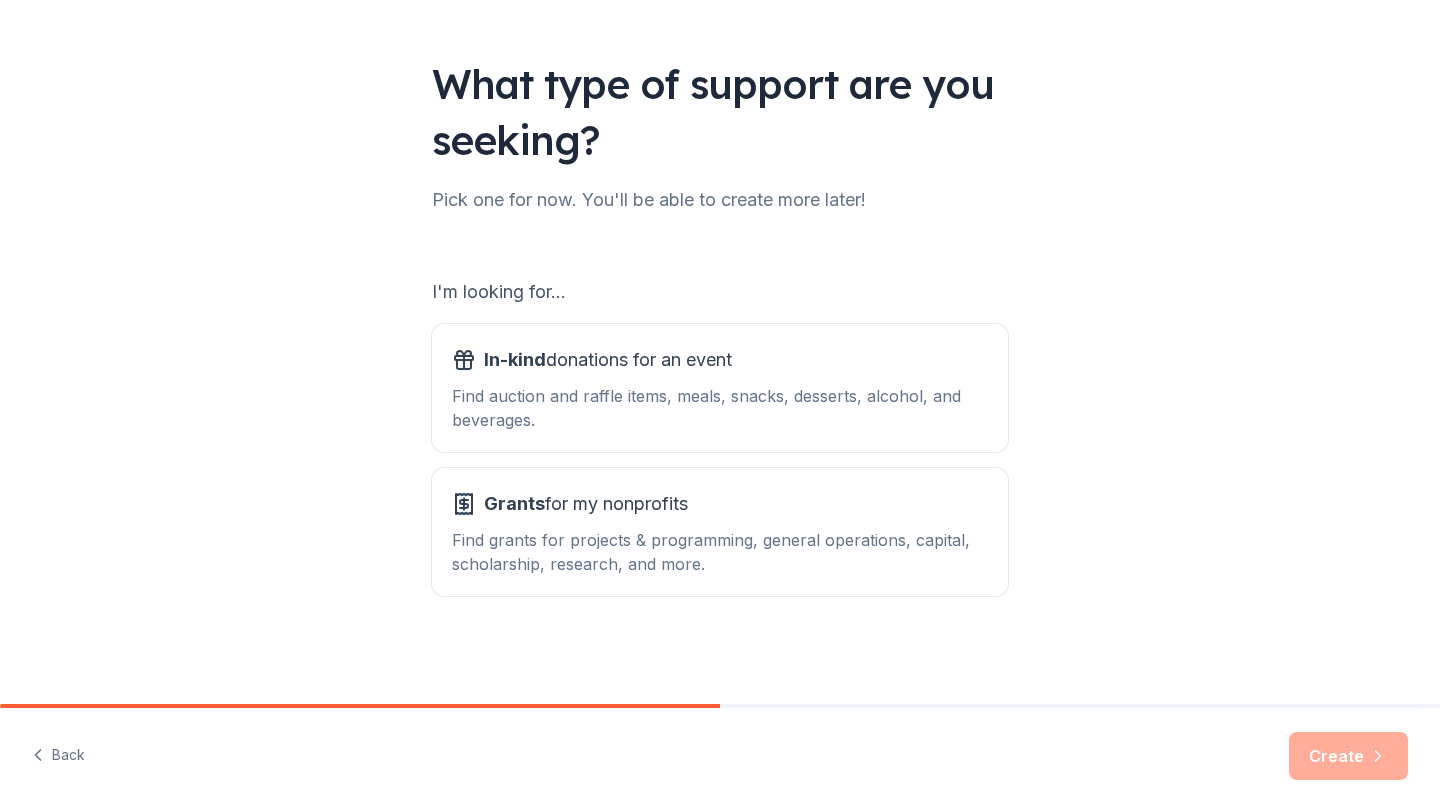 scroll, scrollTop: 102, scrollLeft: 0, axis: vertical 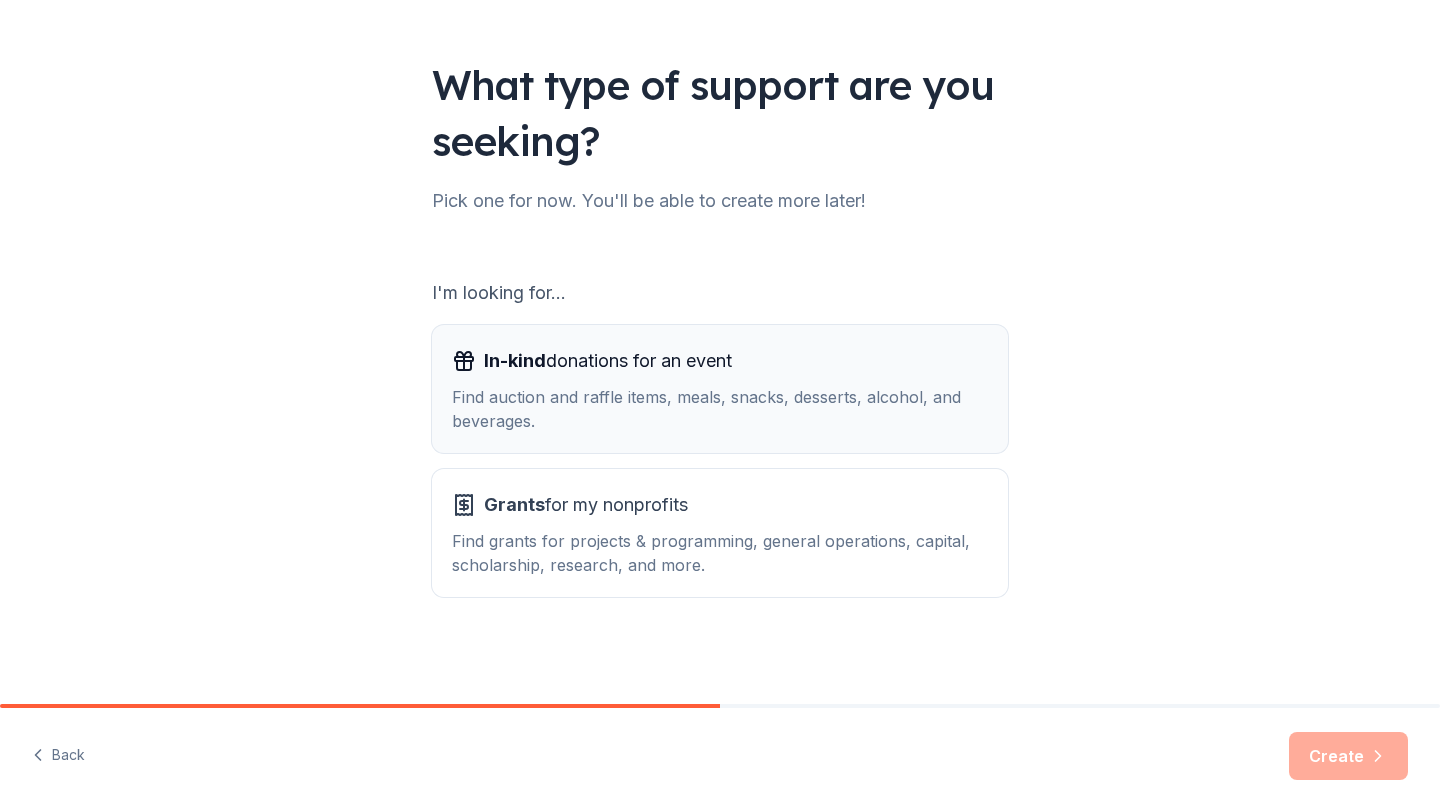 click on "Find auction and raffle items, meals, snacks, desserts, alcohol, and beverages." at bounding box center (720, 409) 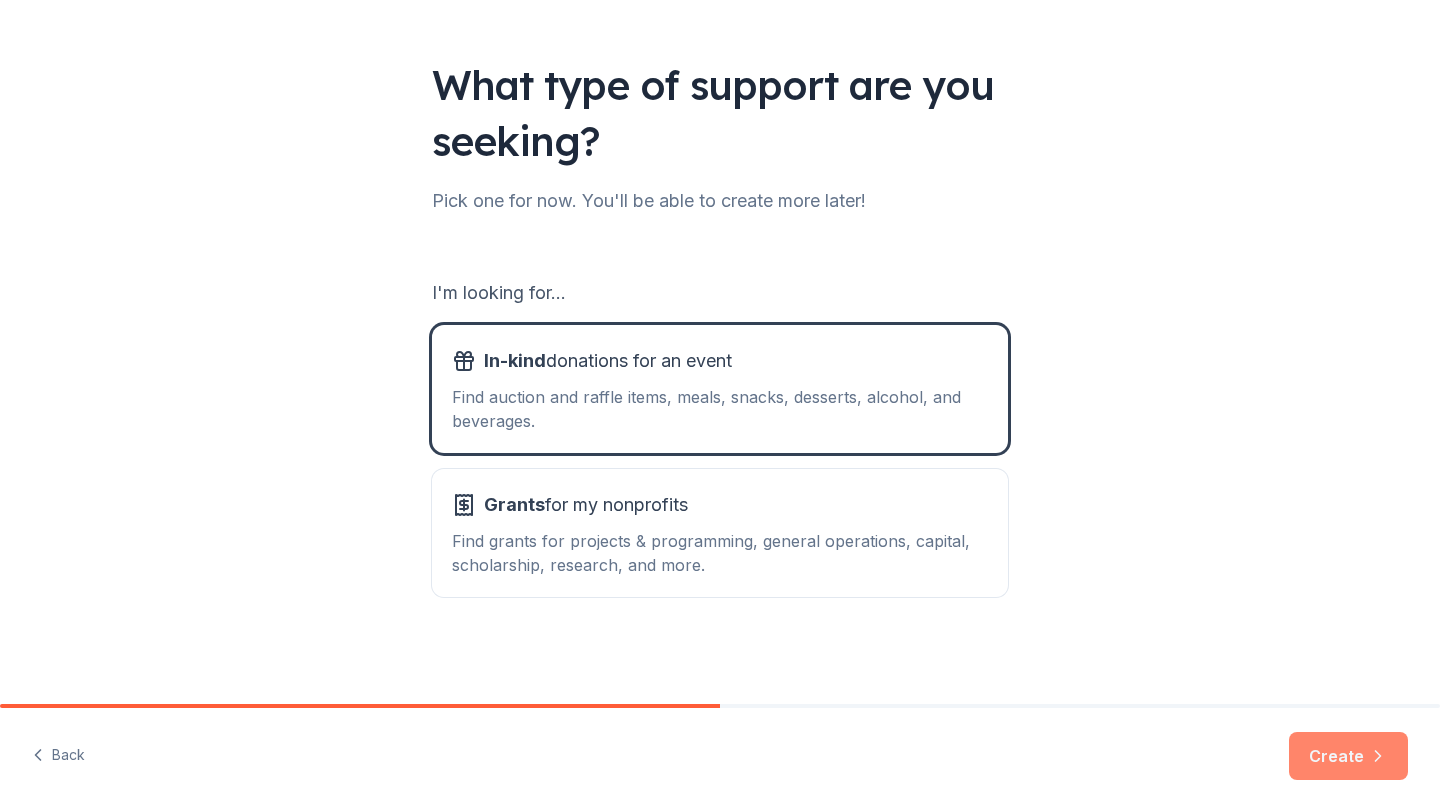 click on "Create" at bounding box center [1348, 756] 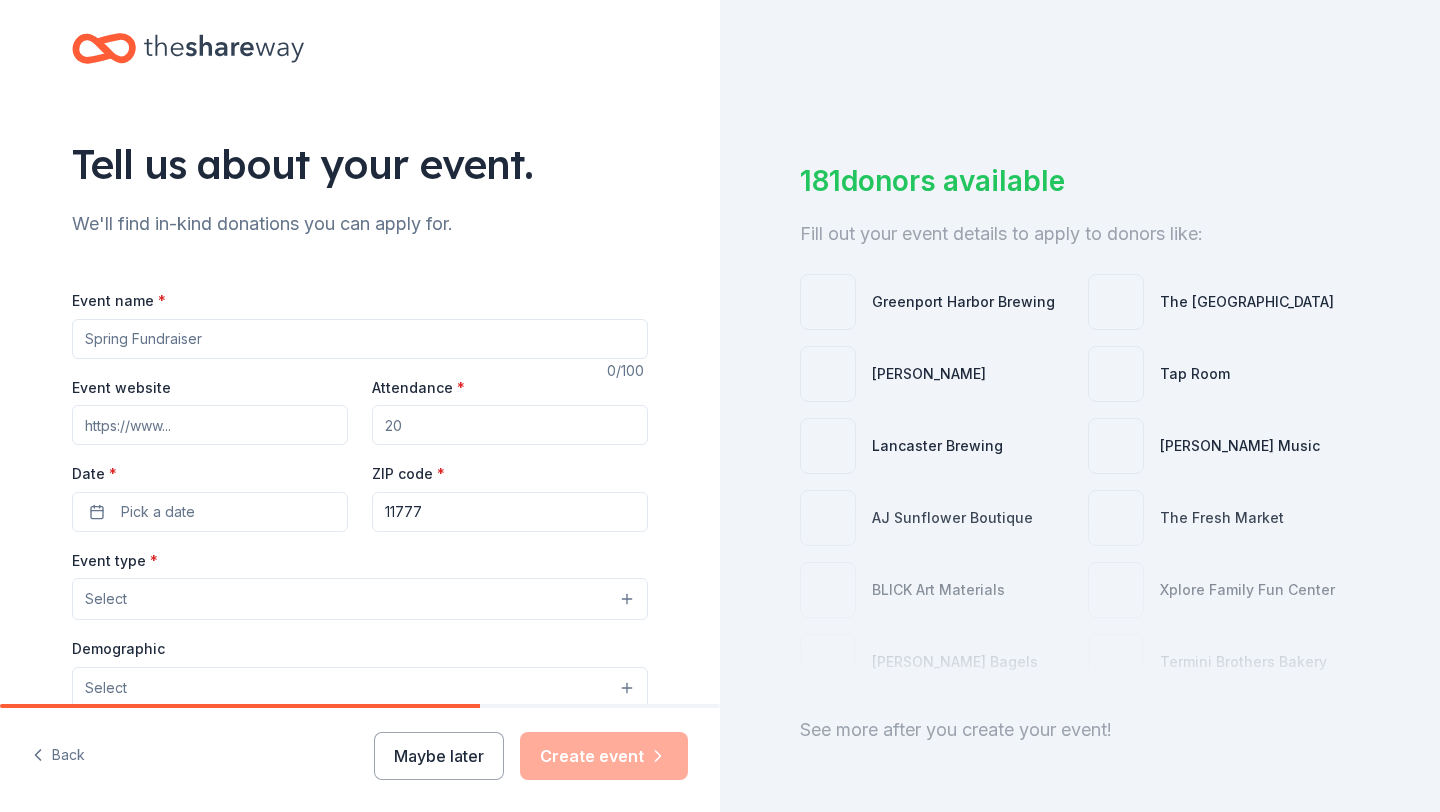 scroll, scrollTop: 0, scrollLeft: 0, axis: both 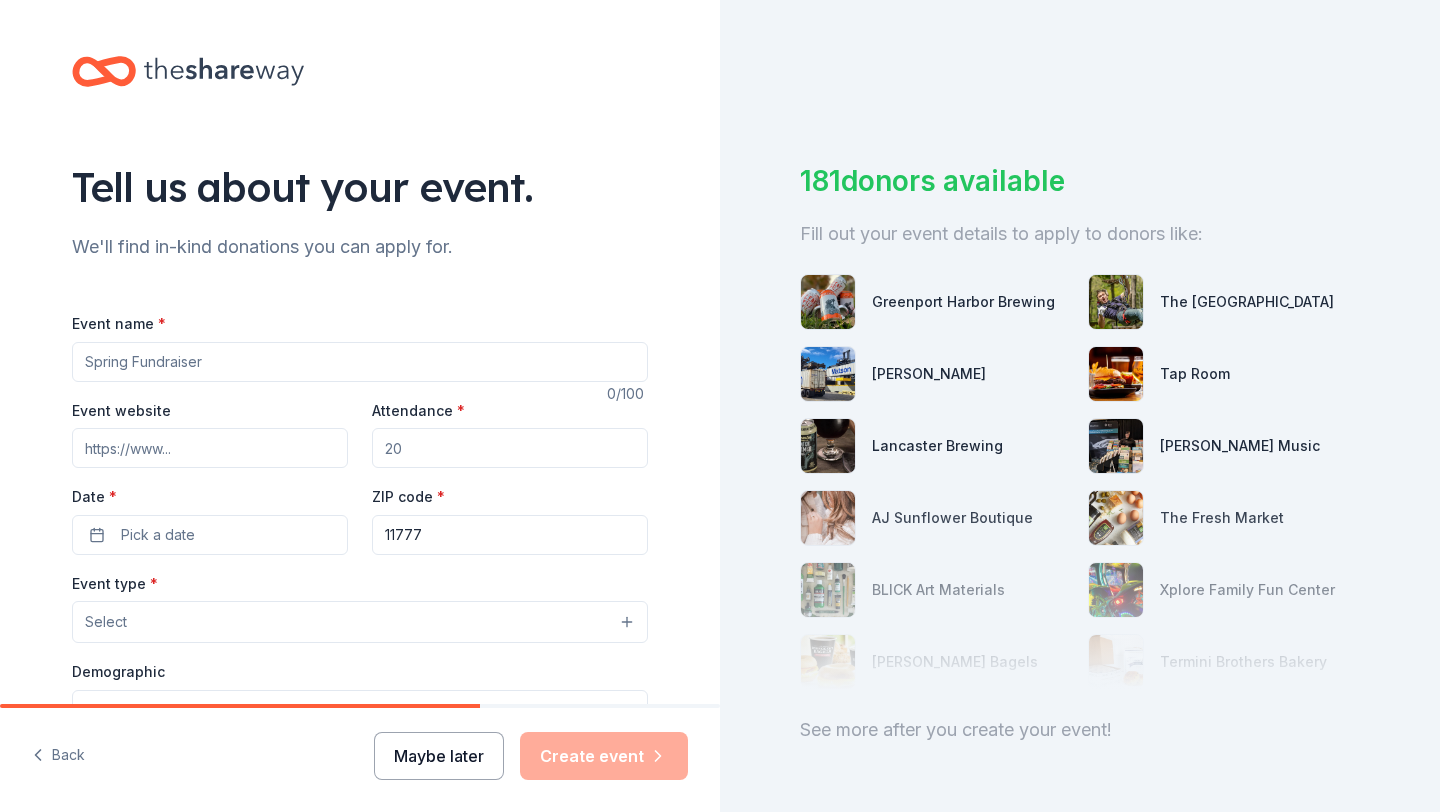 click on "Maybe later" at bounding box center [439, 756] 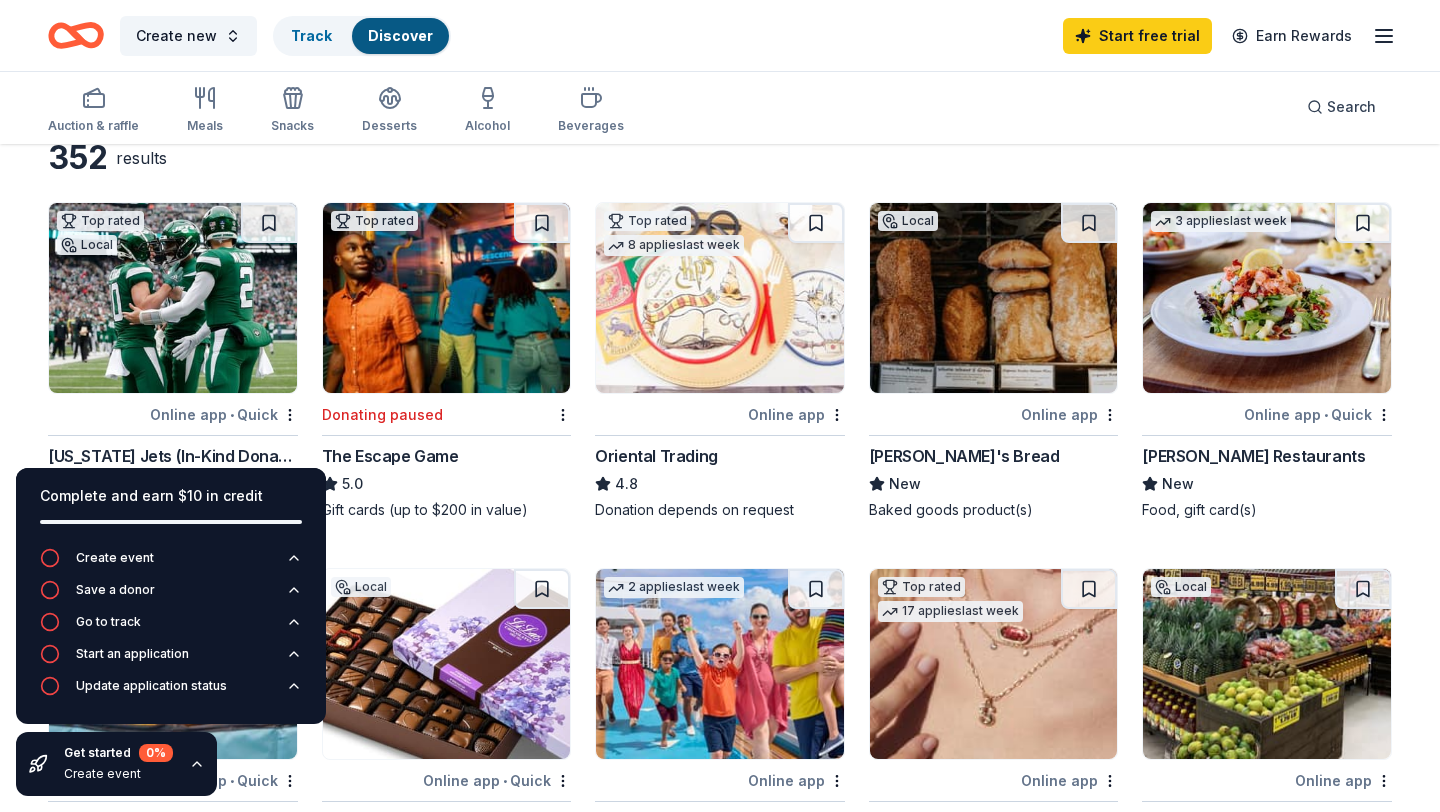 scroll, scrollTop: 79, scrollLeft: 0, axis: vertical 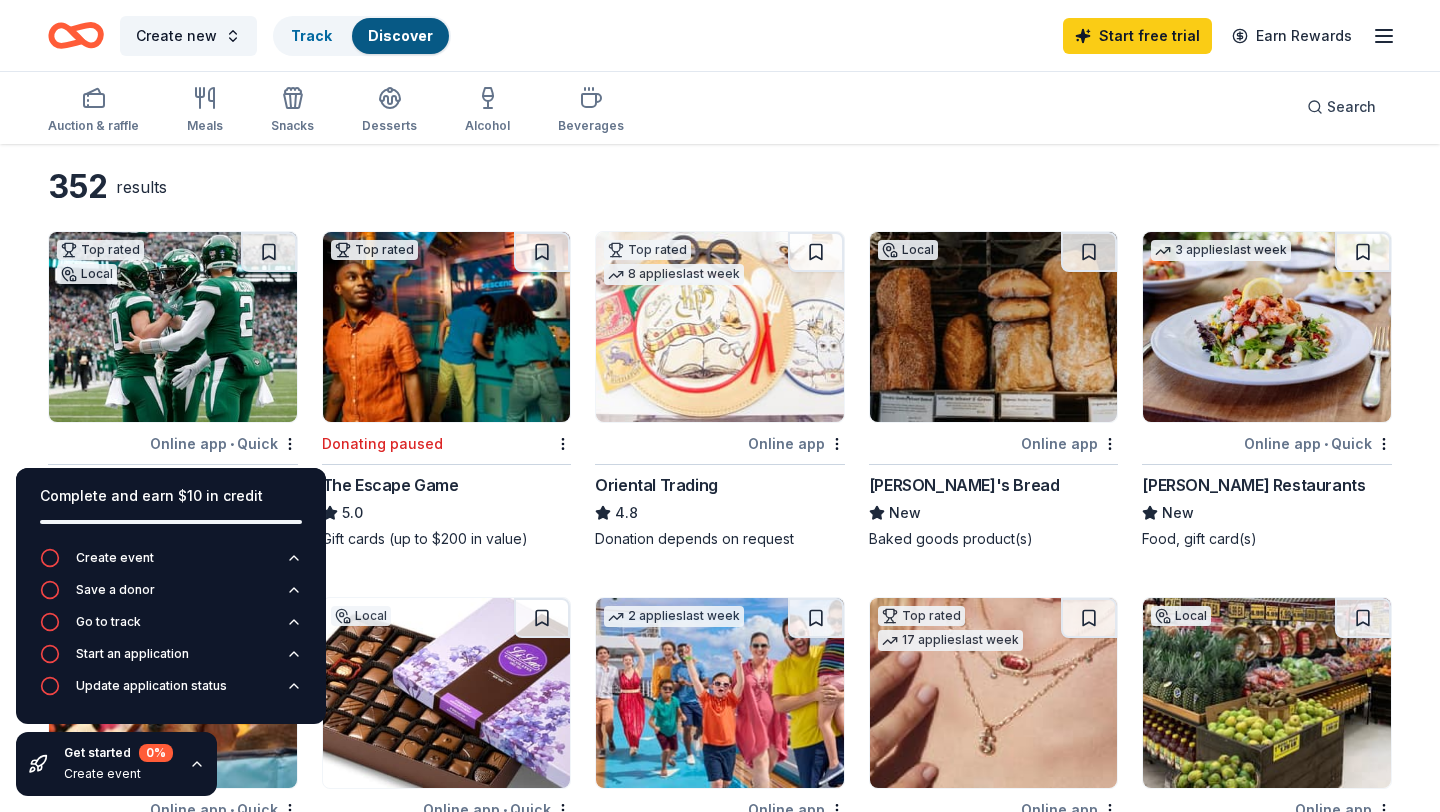 click on "352 results Top rated Local Online app • Quick New York Jets (In-Kind Donation) 5.0 Memorabilia Top rated Donating paused The Escape Game 5.0 Gift cards (up to $200 in value) Top rated 8   applies  last week Online app Oriental Trading 4.8 Donation depends on request Local Online app Amy's Bread New Baked goods product(s) 3   applies  last week Online app • Quick Cameron Mitchell Restaurants New Food, gift card(s) Top rated 27   applies  last week Online app • Quick BarkBox 5.0 Dog toy(s), dog food Local Online app • Quick Li-Lac Chocolates New Donation depends on request 2   applies  last week Online app Carnival Cruise Lines New Gift card(s), merchandise Top rated 17   applies  last week Online app Kendra Scott 4.7 Jewelry products, home decor products, and Kendra Gives Back event in-store or online (or both!) where 20% of the proceeds will support the cause or people you care about. Local Online app Western Beef New Gift cards, merchandise Online app • Quick Thompson Restaurants New 5   applies 6" at bounding box center [720, 1312] 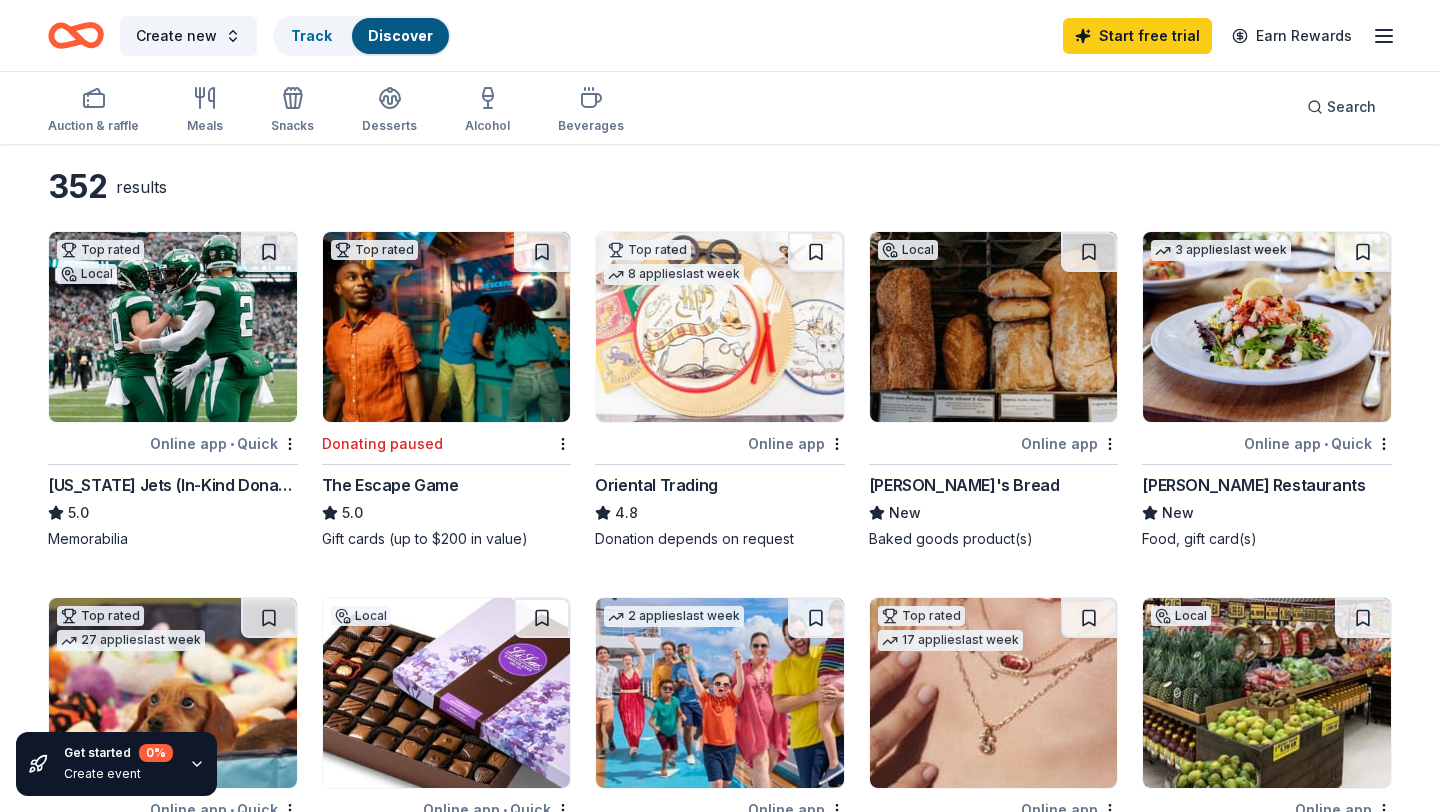 click 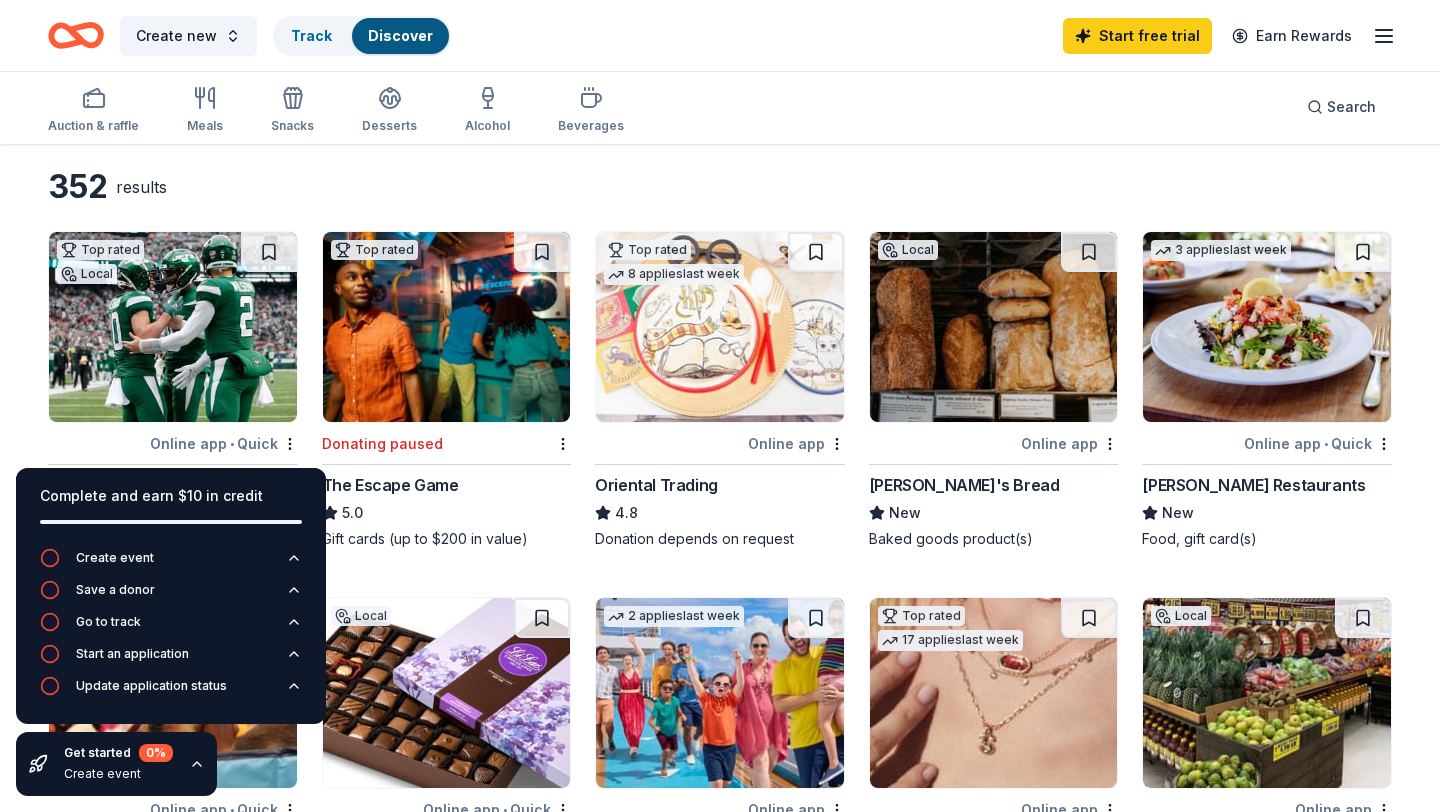 click 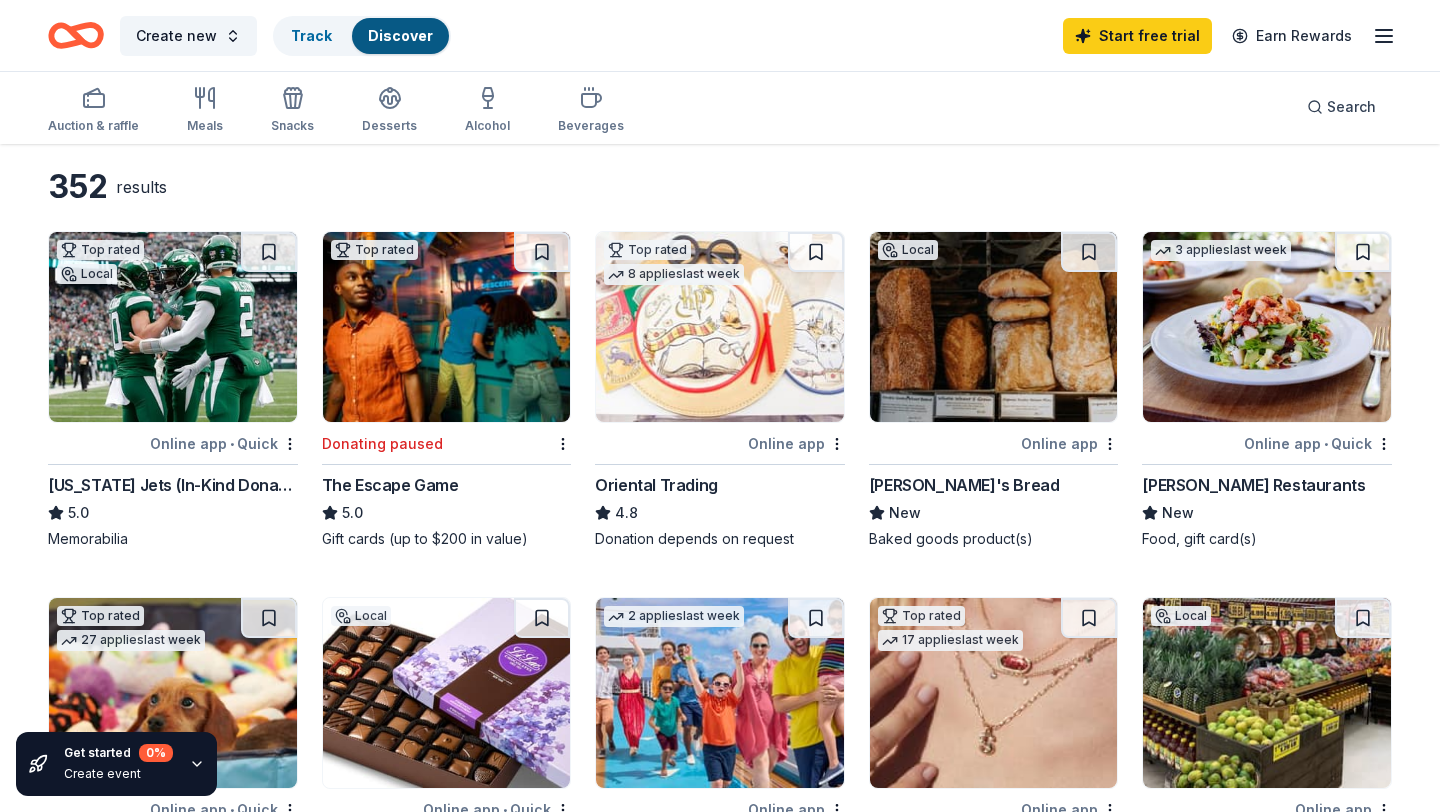 scroll, scrollTop: 0, scrollLeft: 0, axis: both 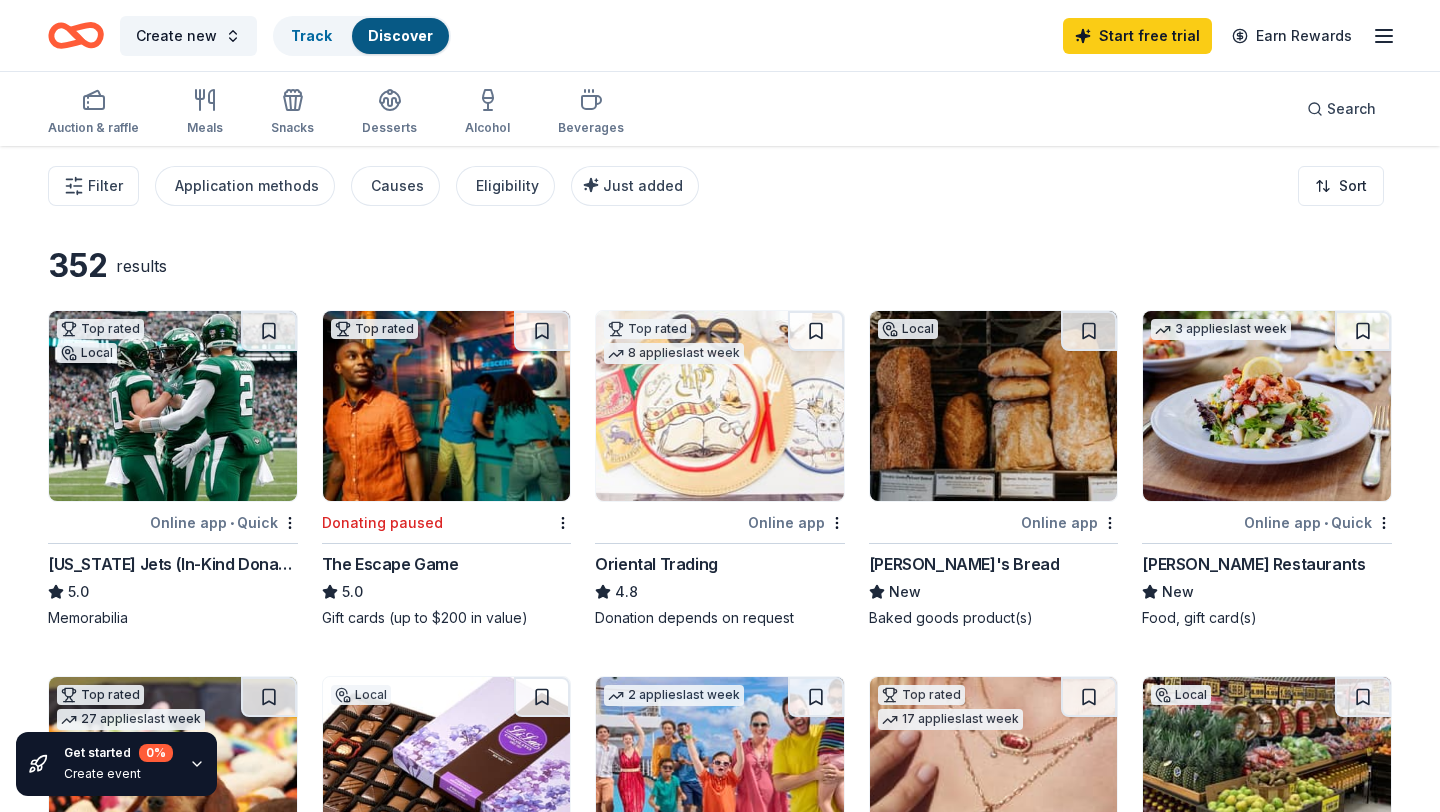 click 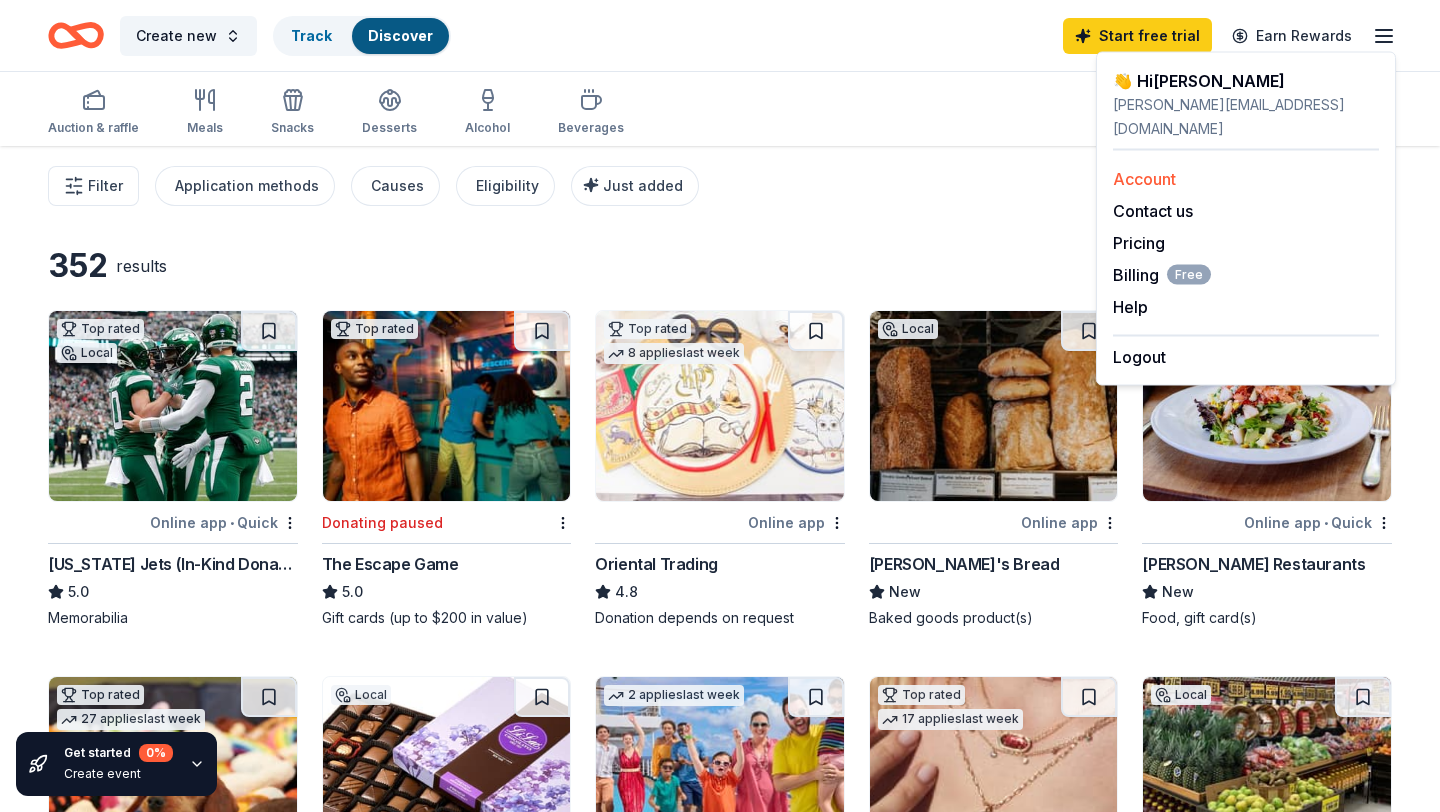 click on "Account" at bounding box center (1144, 179) 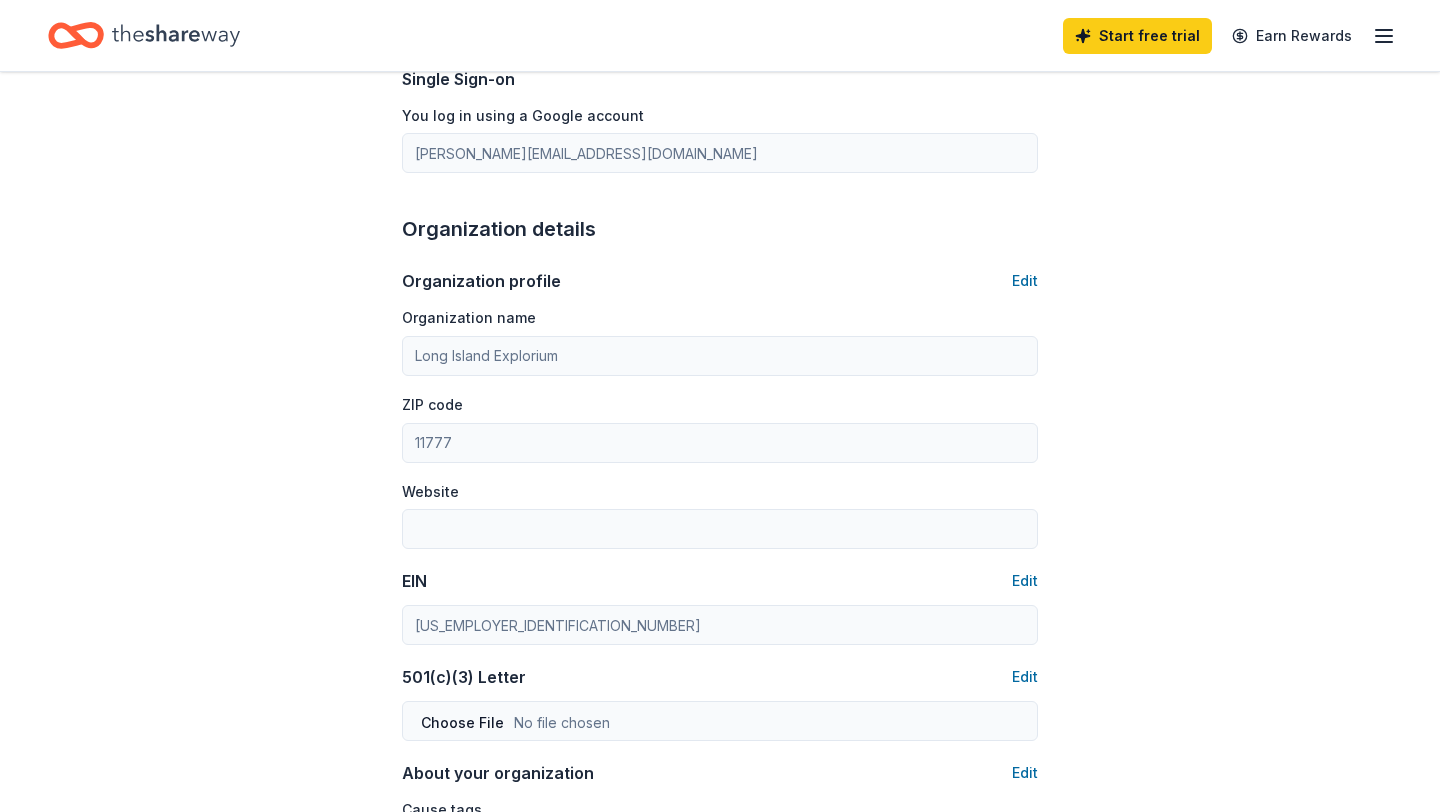 scroll, scrollTop: 0, scrollLeft: 0, axis: both 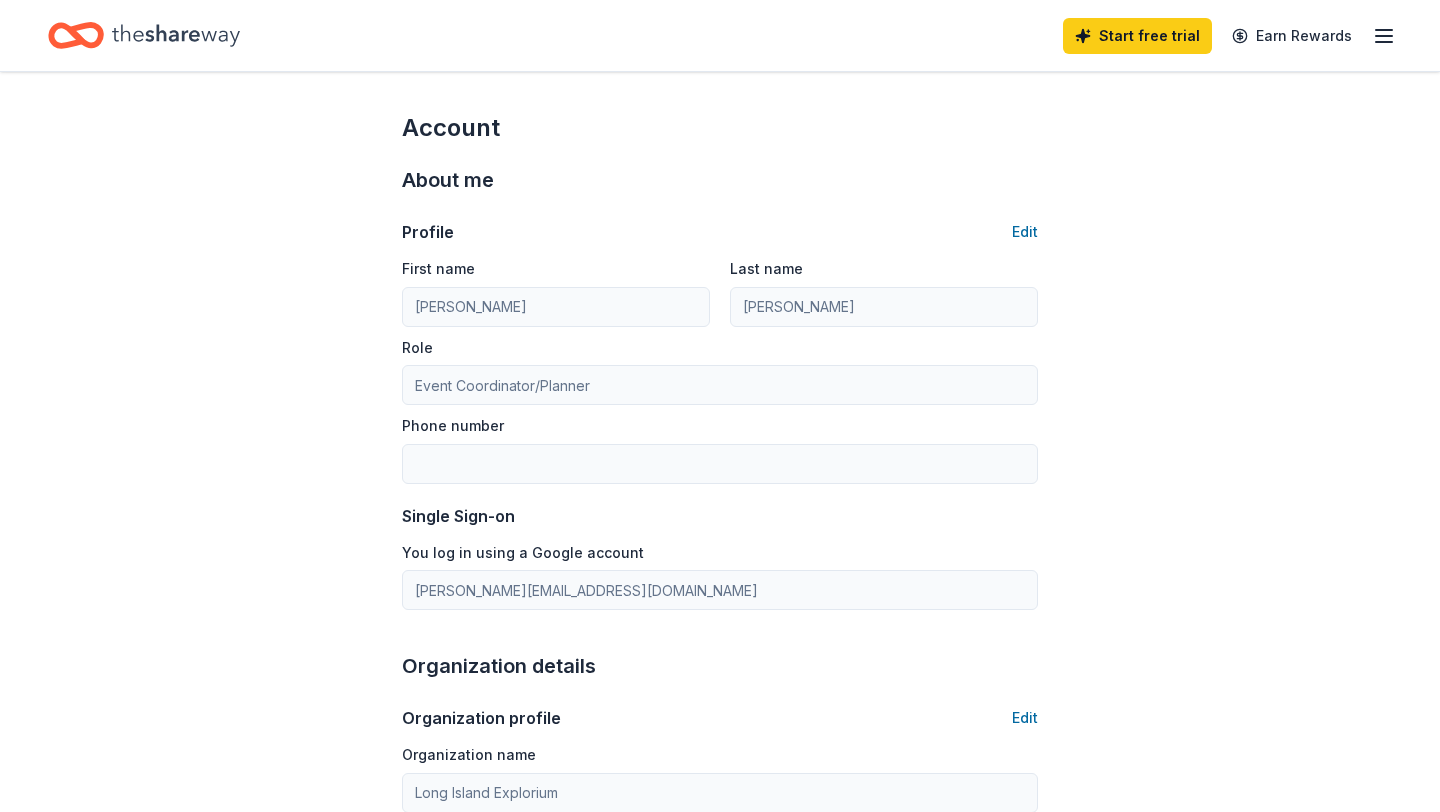 click 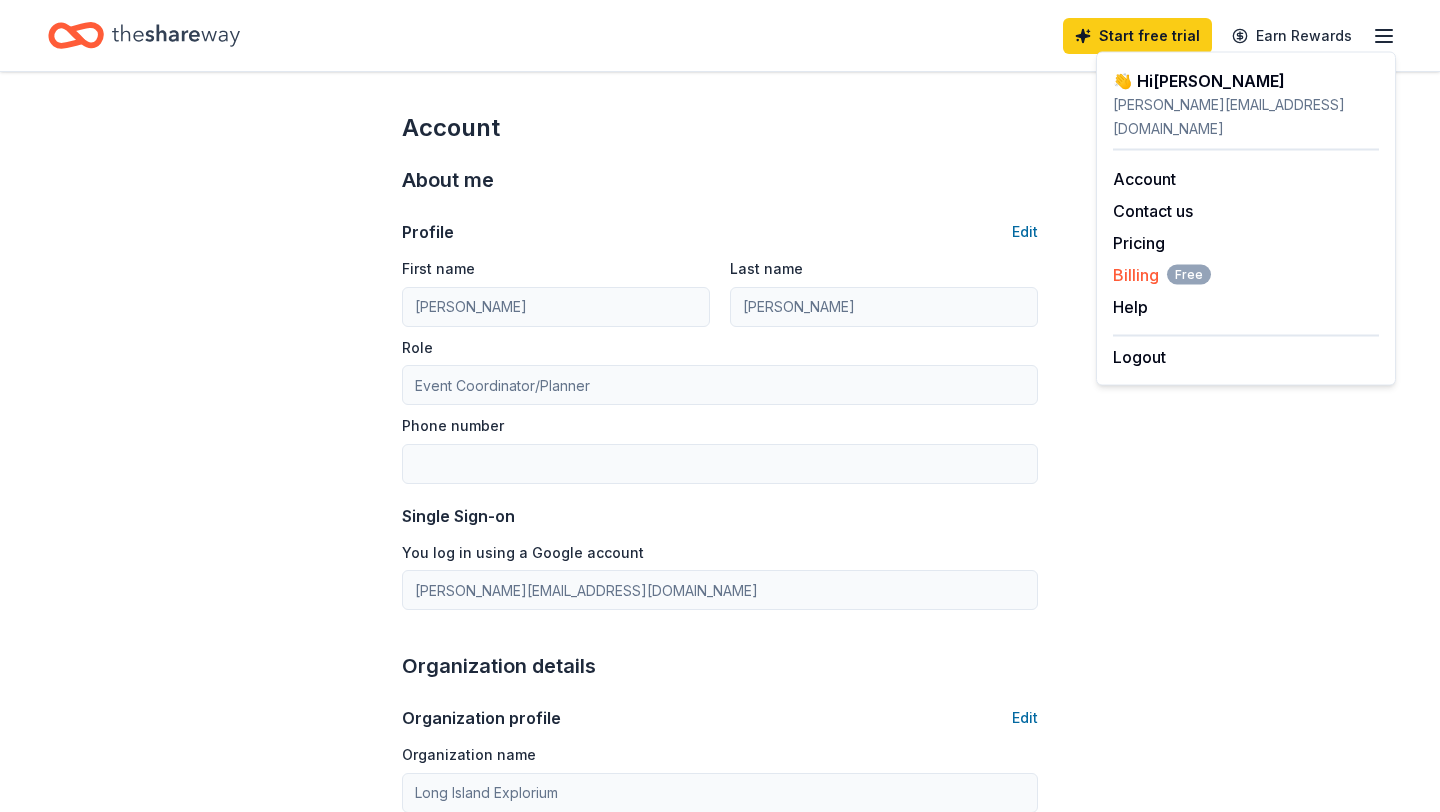 click on "Billing Free" at bounding box center [1162, 275] 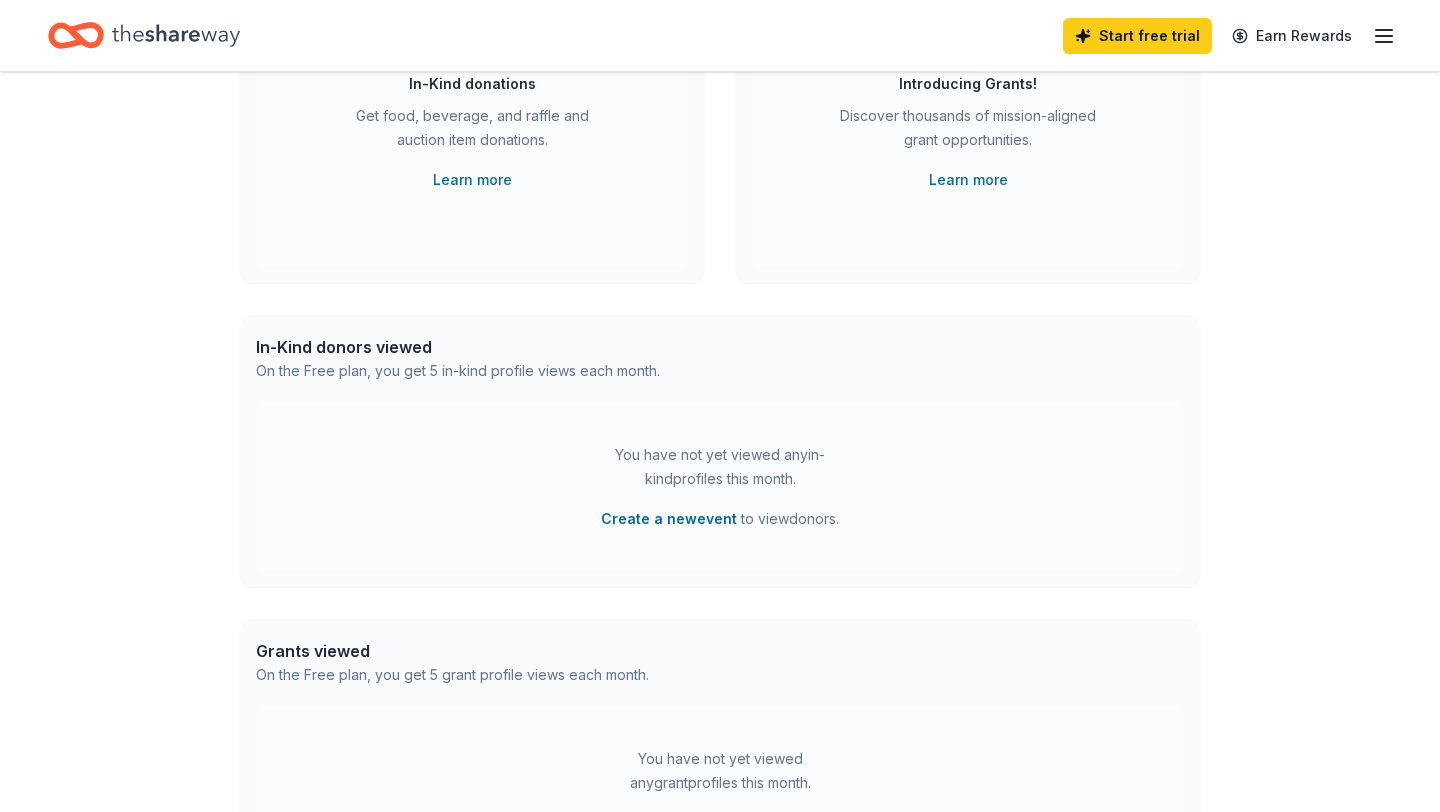 scroll, scrollTop: 0, scrollLeft: 0, axis: both 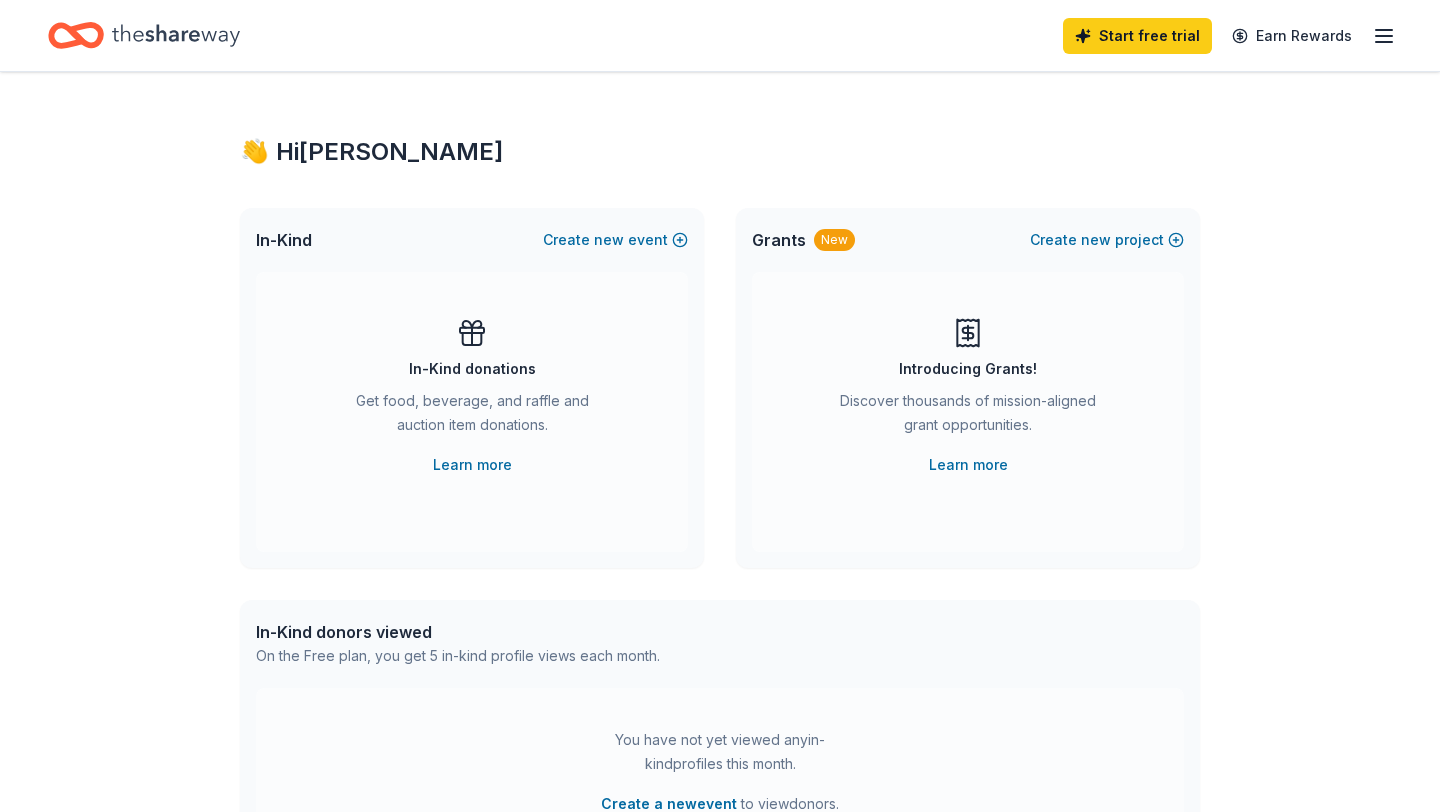 click 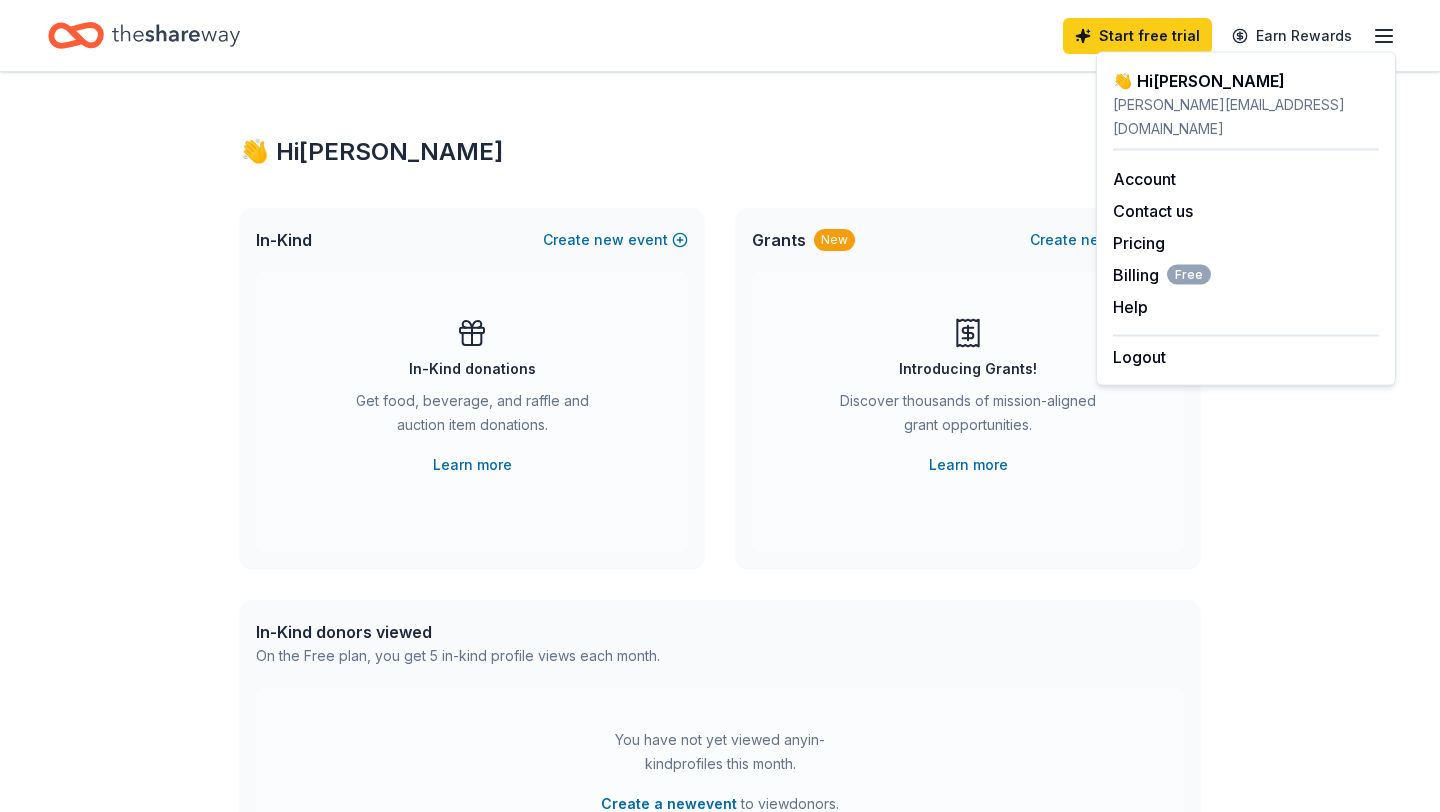 click on "👋 Hi  [PERSON_NAME] In-Kind Create  new  event   In-Kind donations Get food, beverage, and raffle and auction item donations. Learn more Grants New Create  new  project   Introducing Grants! Discover thousands of mission-aligned grant opportunities. Learn more In-Kind donors viewed On the Free plan, you get 5 in-kind profile views each month. You have not yet viewed any  in-kind  profiles this month. Create a new  event   to view  donors . Grants viewed On the Free plan, you get 5 grant profile views each month. You have not yet viewed any  grant  profiles this month. Create a new  project   to view  grants ." at bounding box center [720, 656] 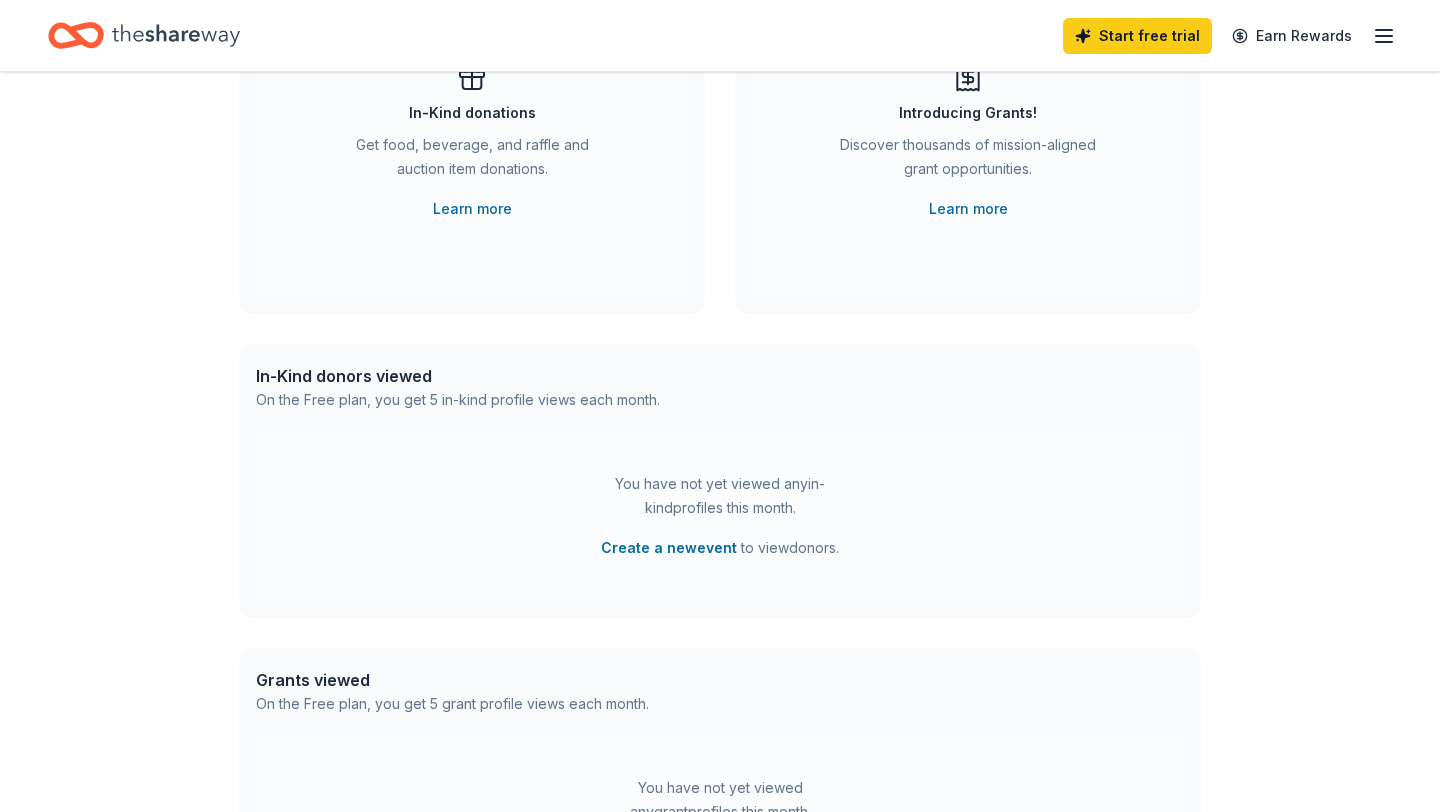 scroll, scrollTop: 0, scrollLeft: 0, axis: both 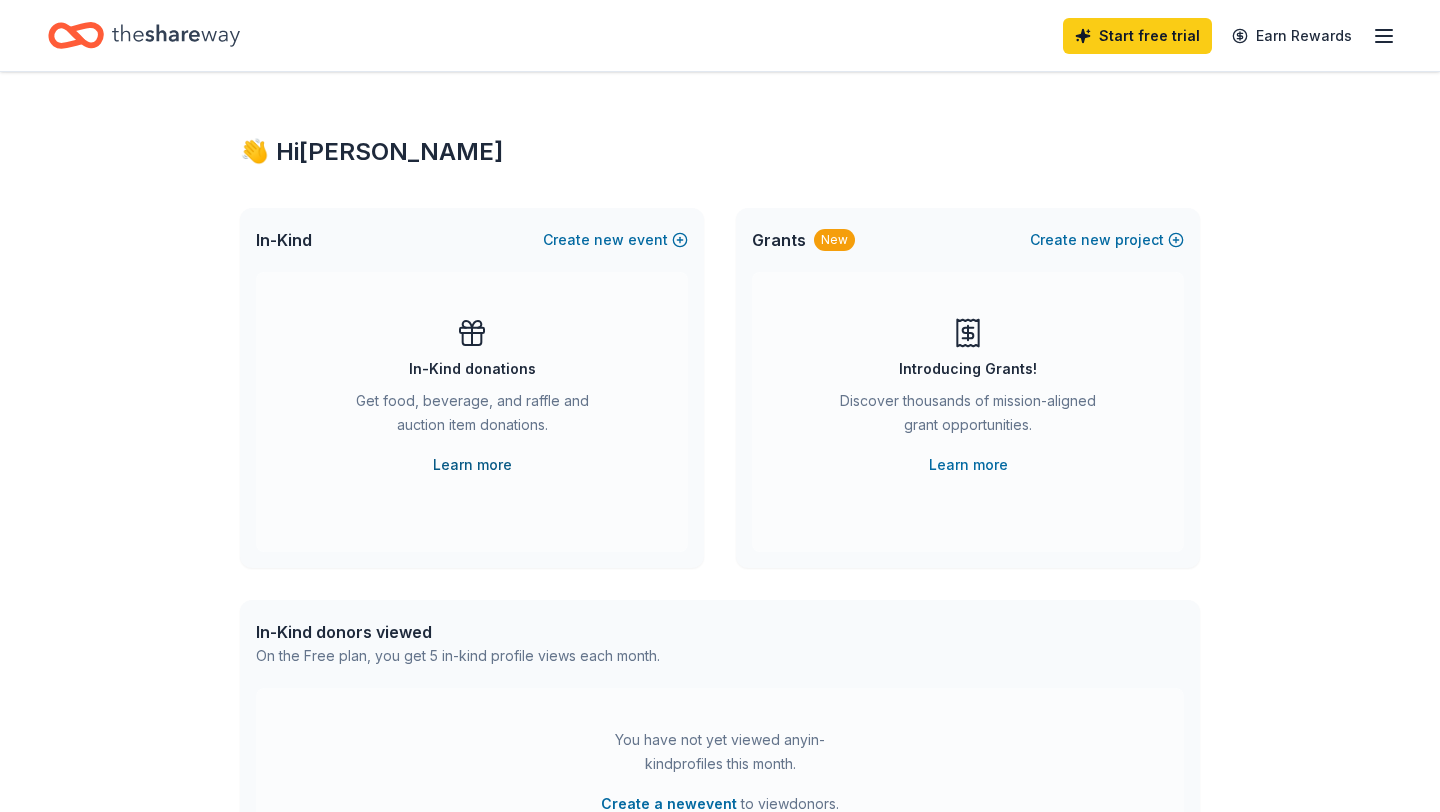 click on "Learn more" at bounding box center [472, 465] 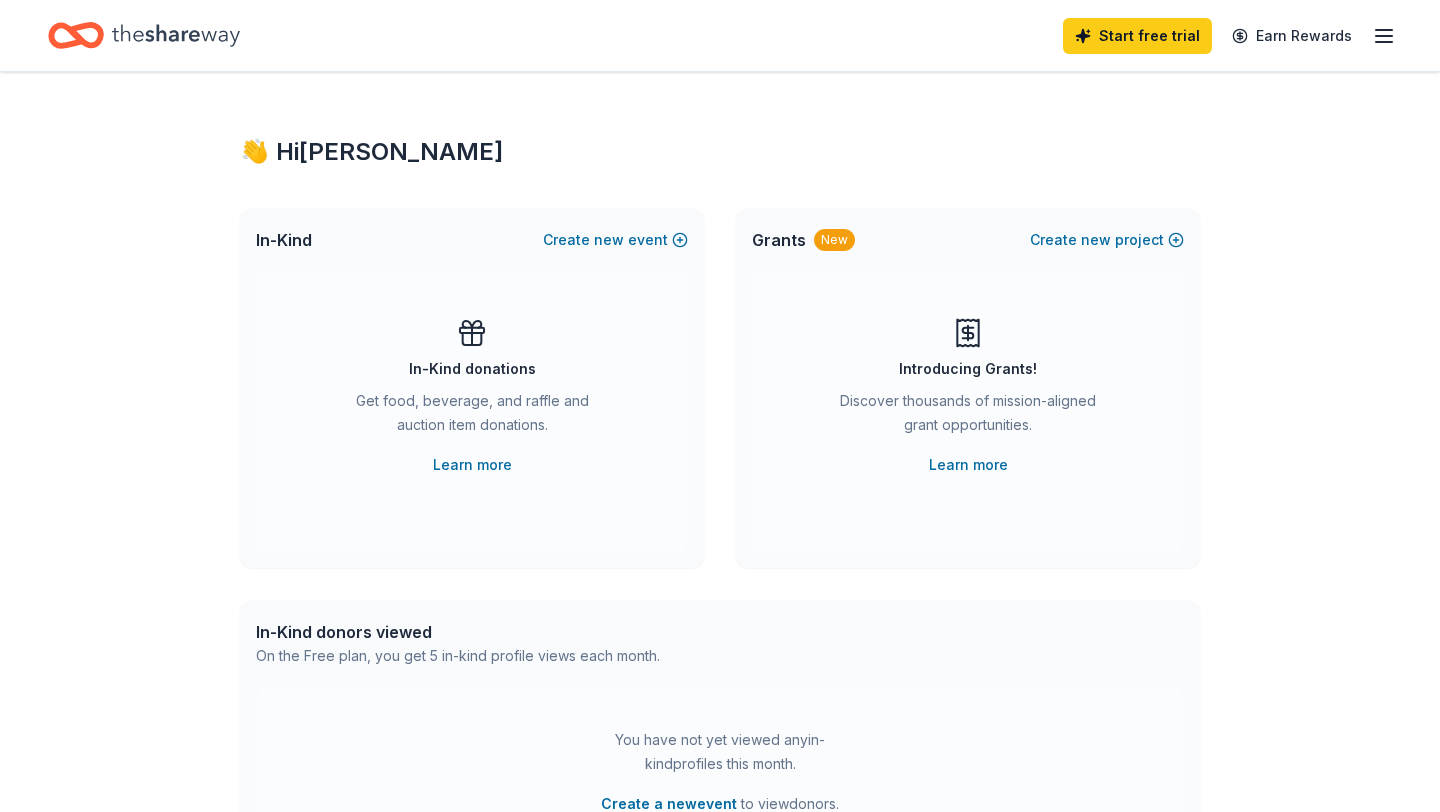 click 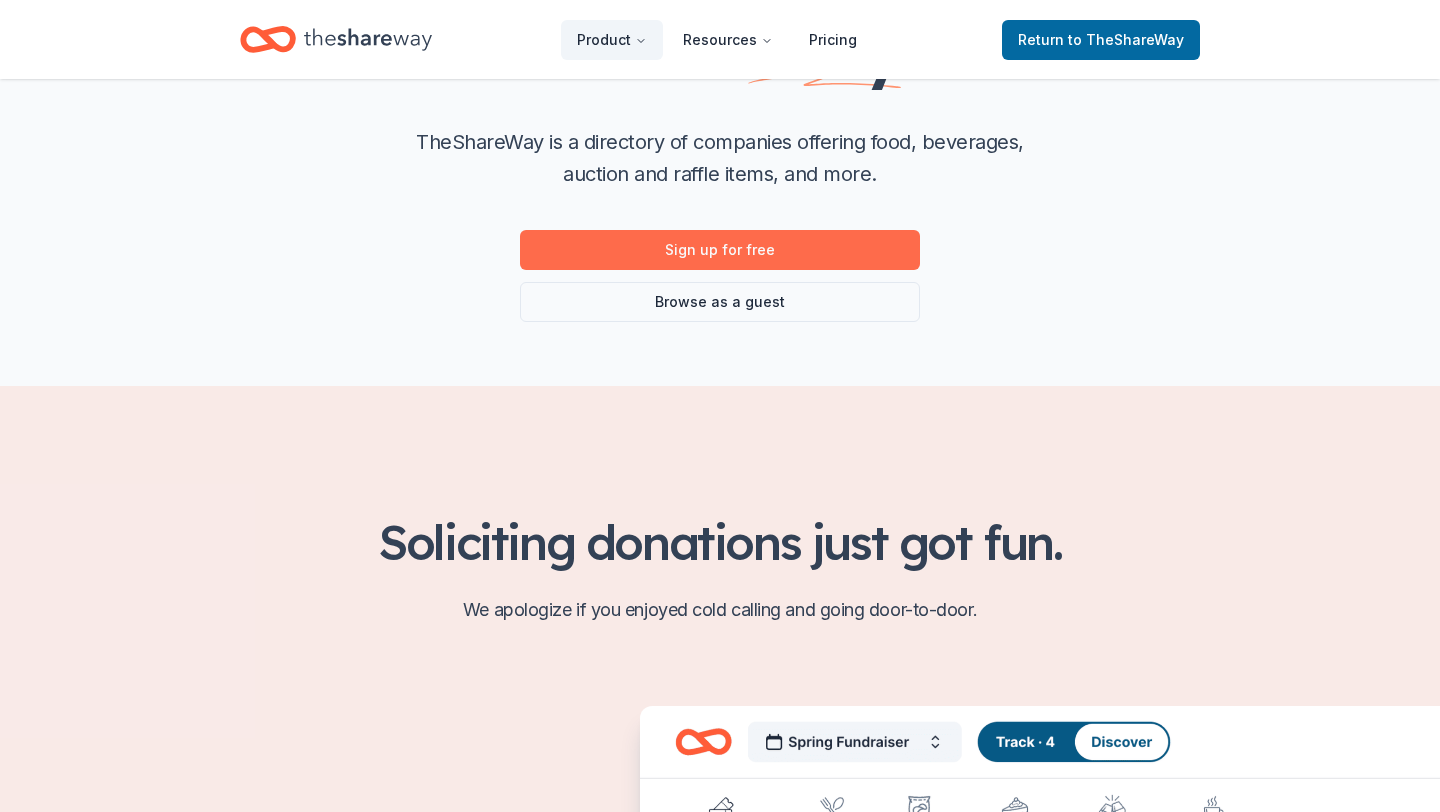 scroll, scrollTop: 0, scrollLeft: 0, axis: both 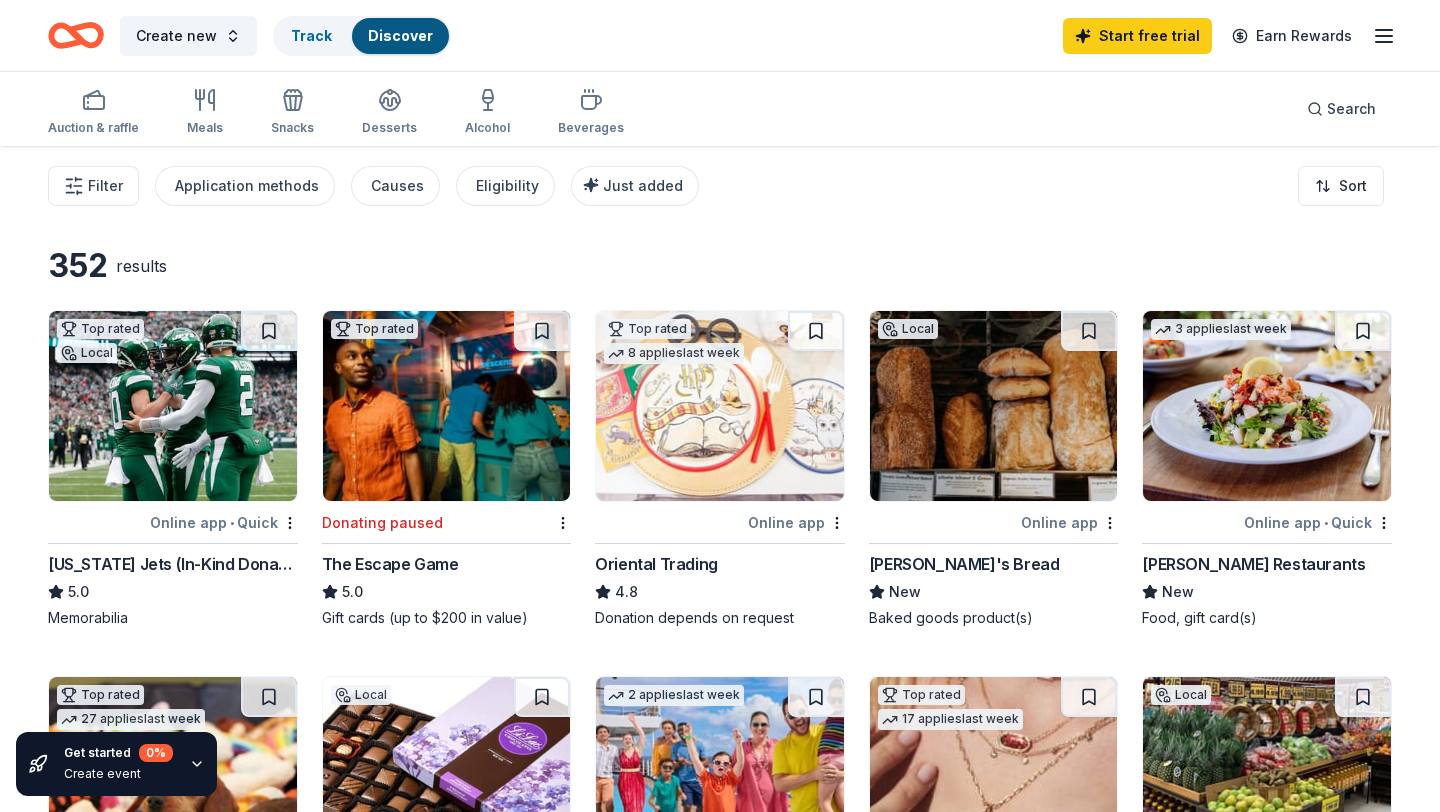 click on "Oriental Trading" at bounding box center [656, 564] 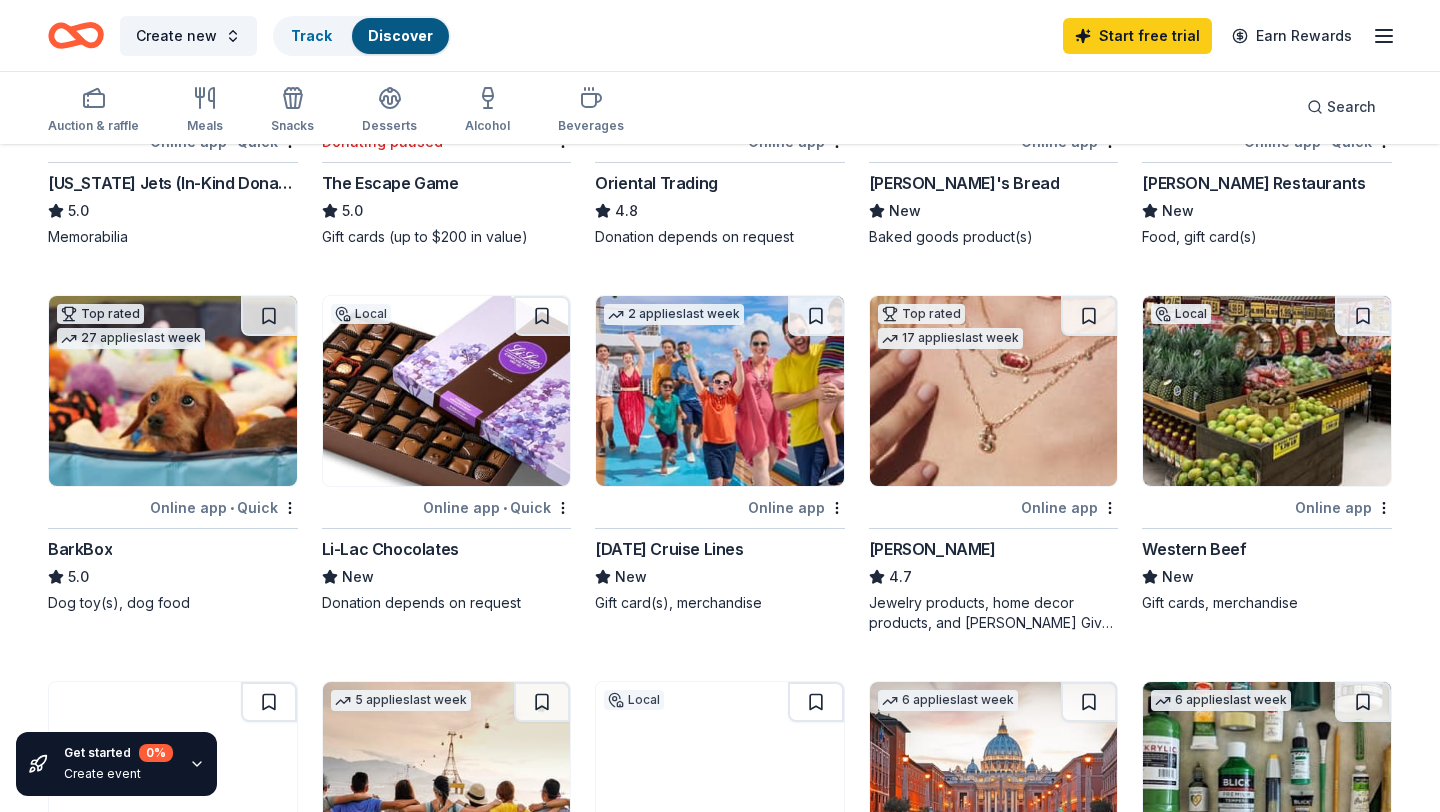 scroll, scrollTop: 0, scrollLeft: 0, axis: both 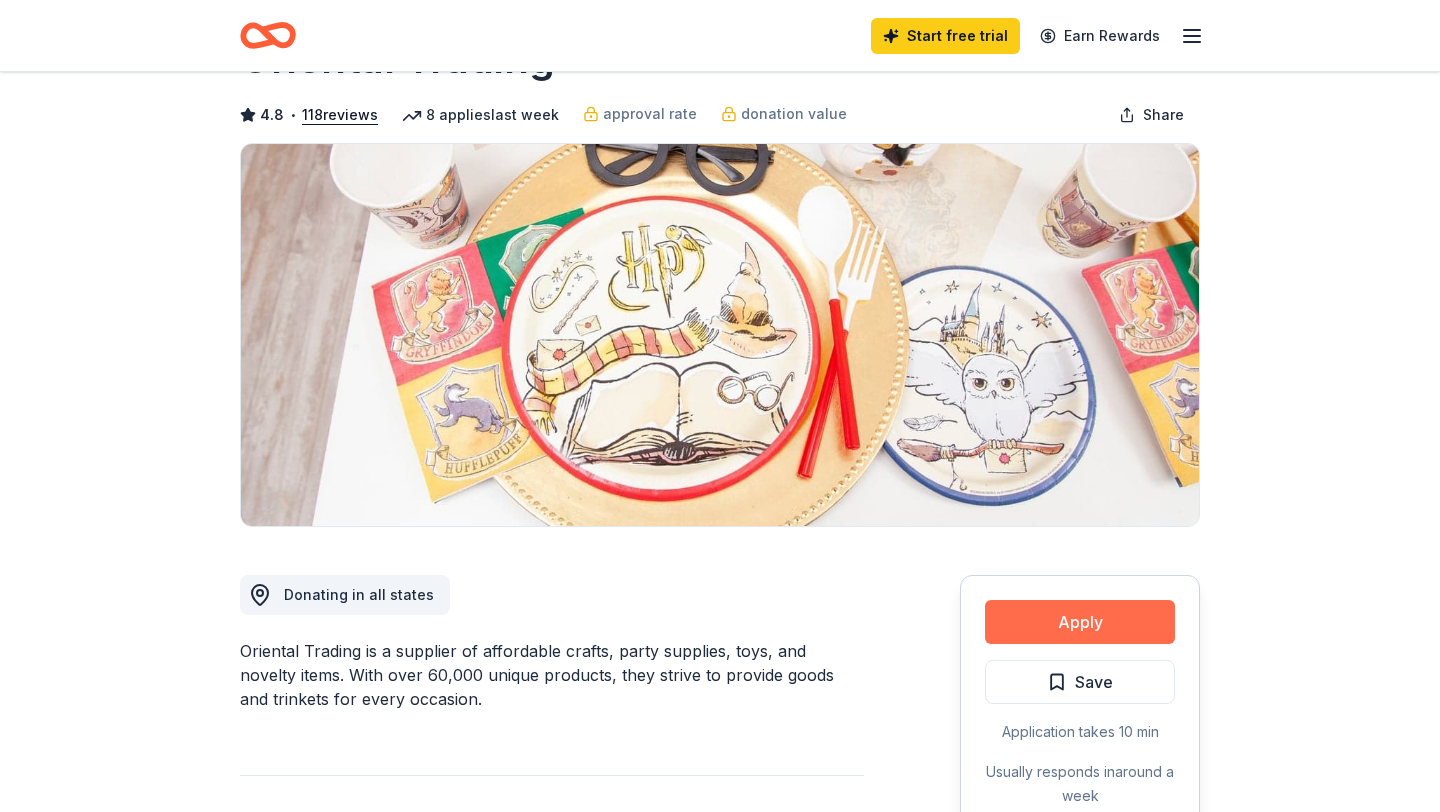click on "Apply" at bounding box center [1080, 622] 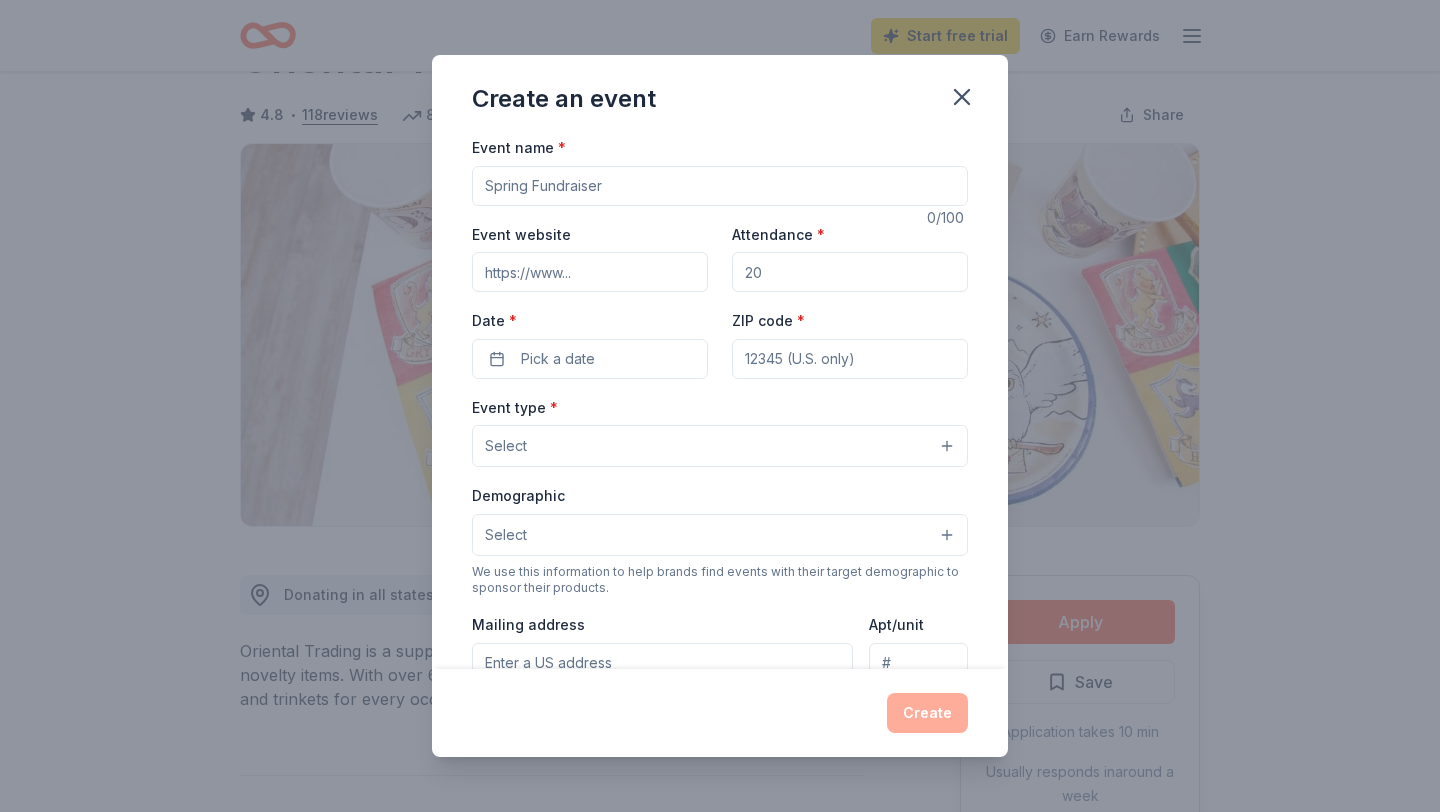 click on "Event name *" at bounding box center (720, 186) 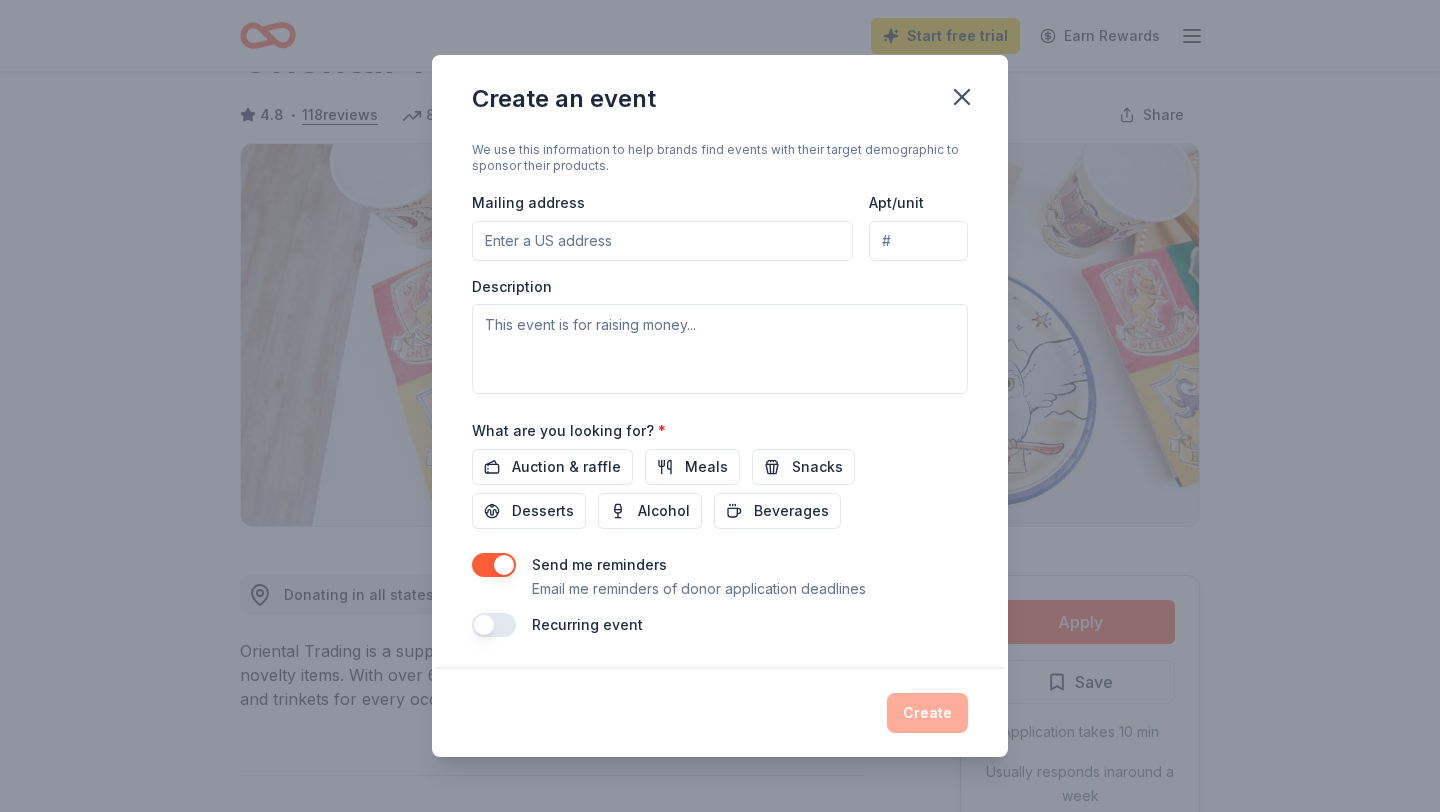 scroll, scrollTop: 0, scrollLeft: 0, axis: both 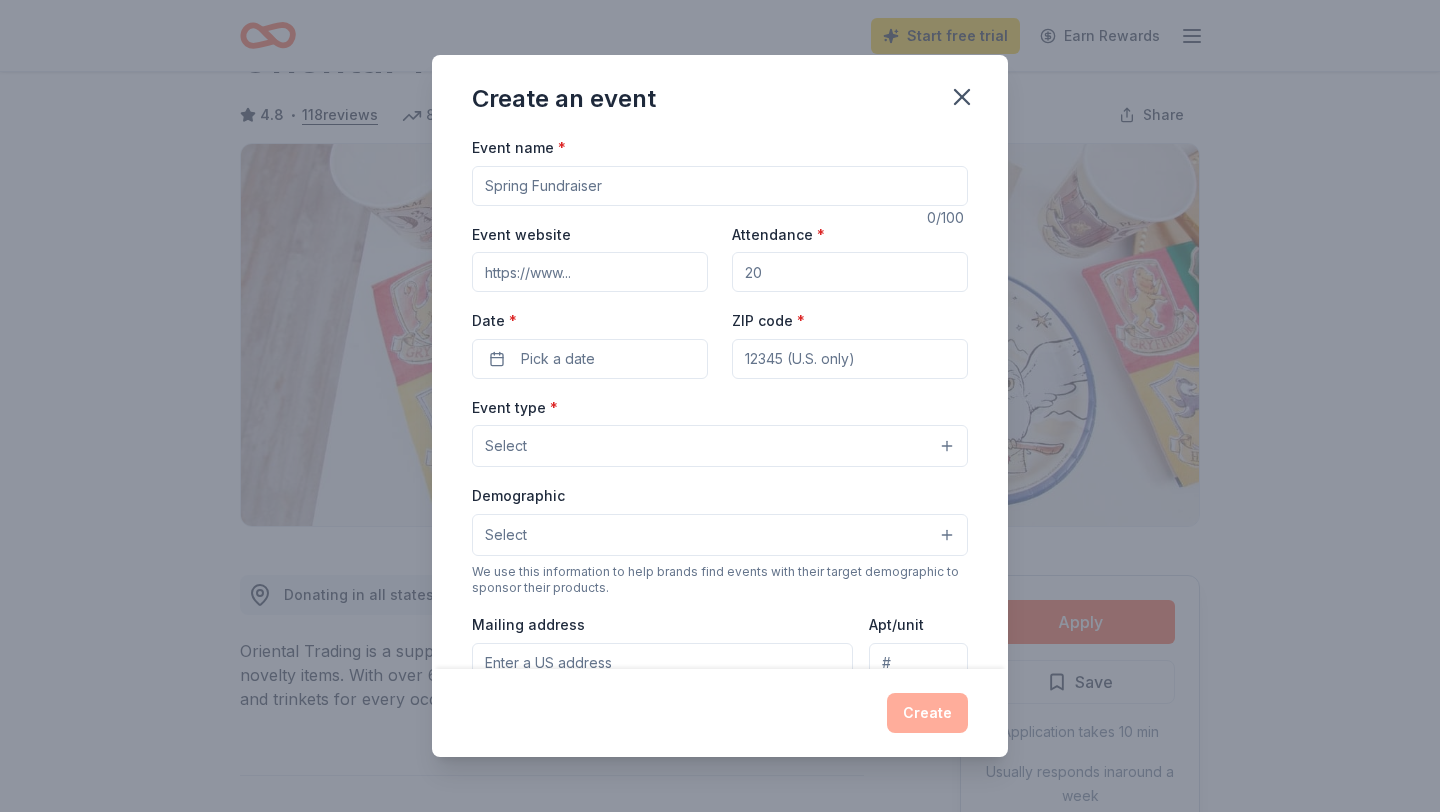 click on "Event name *" at bounding box center [720, 186] 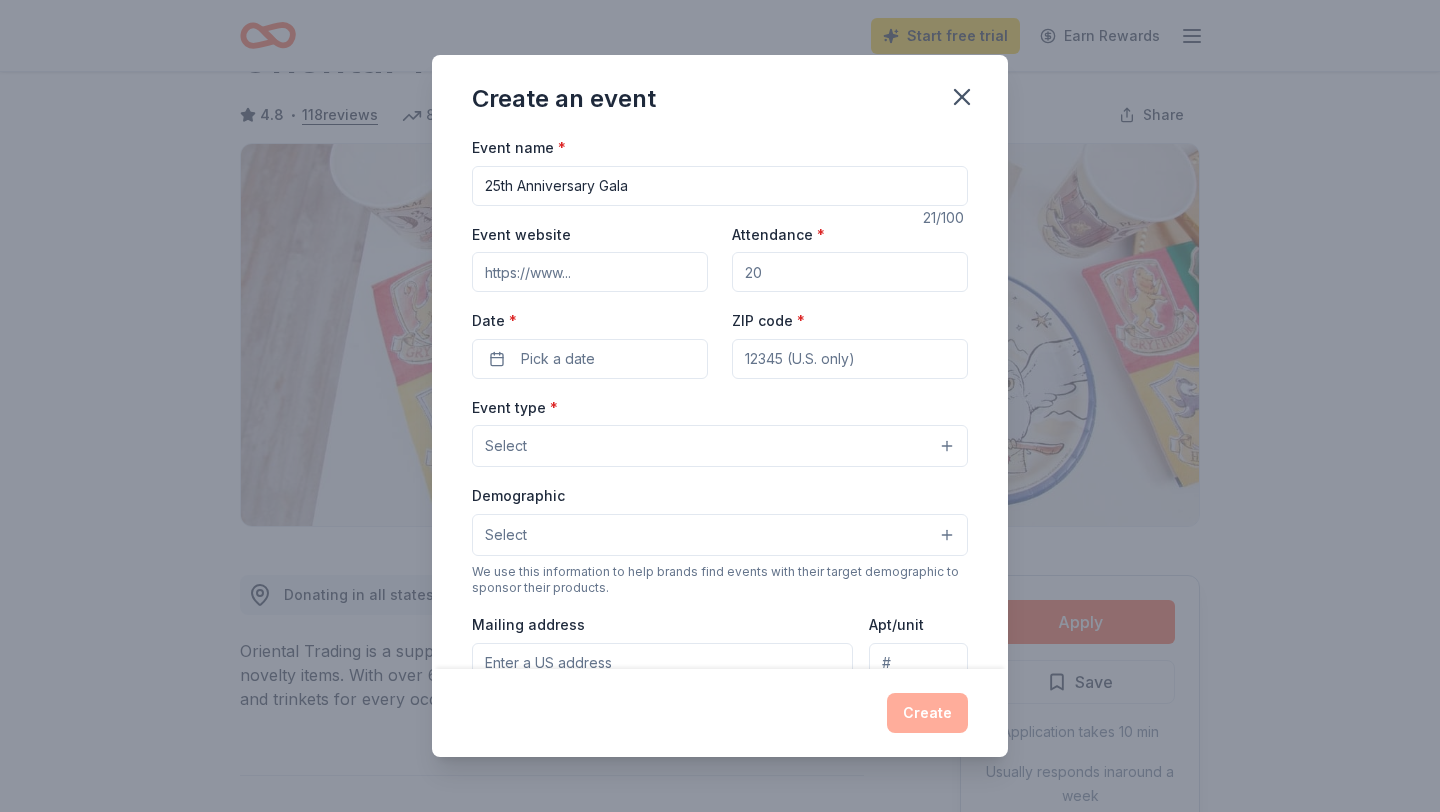 type on "25th Anniversary Gala" 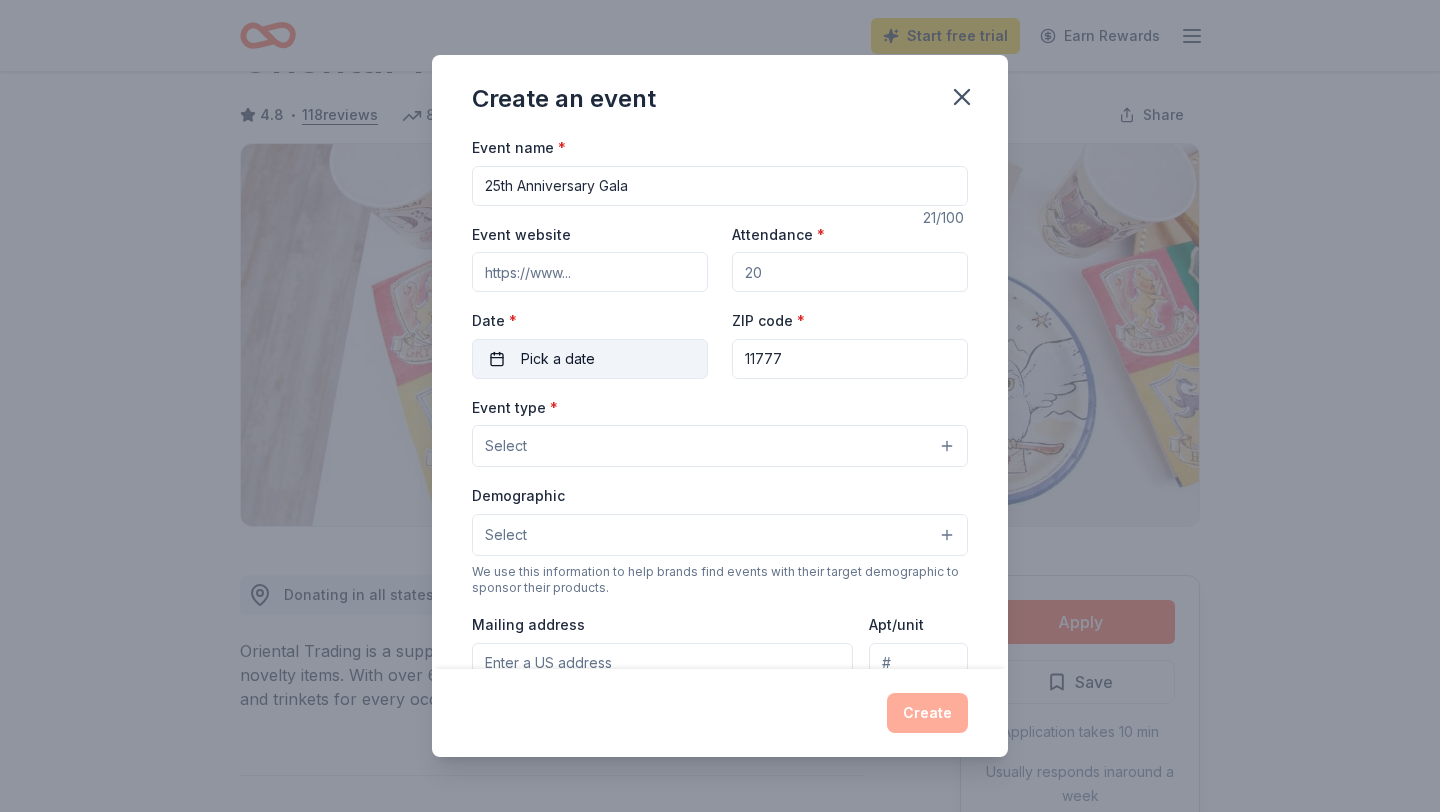 click on "Pick a date" at bounding box center [590, 359] 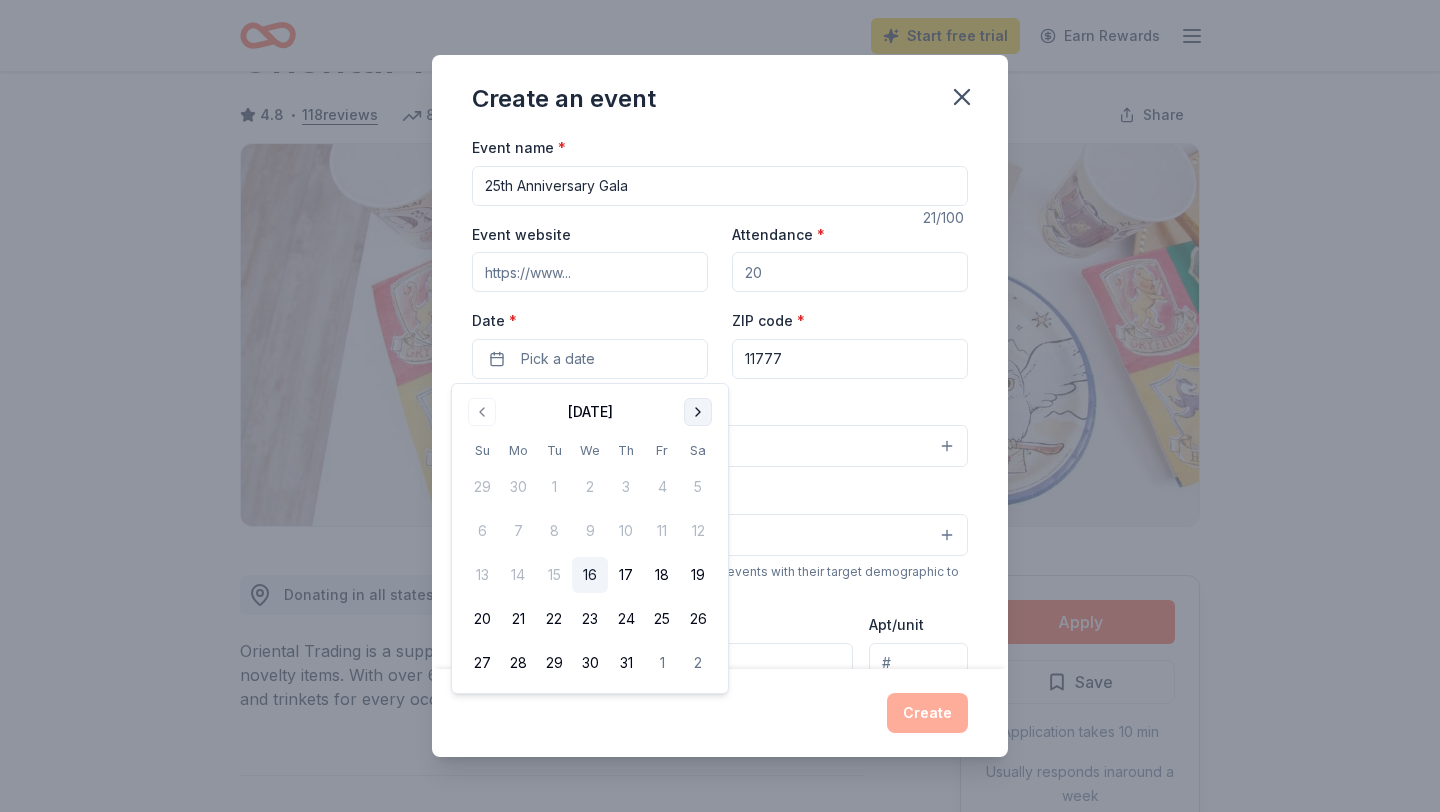 click at bounding box center (698, 412) 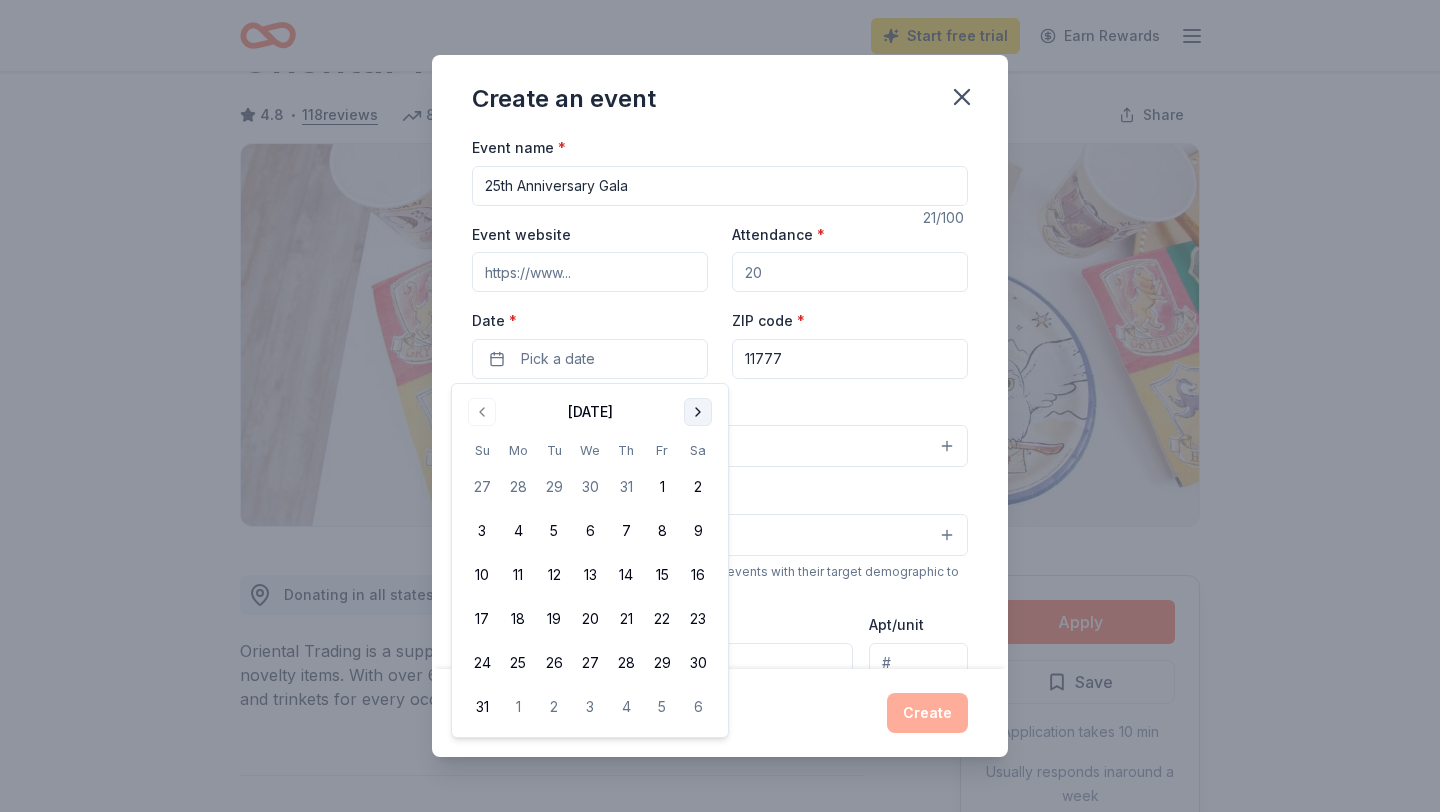 click at bounding box center [698, 412] 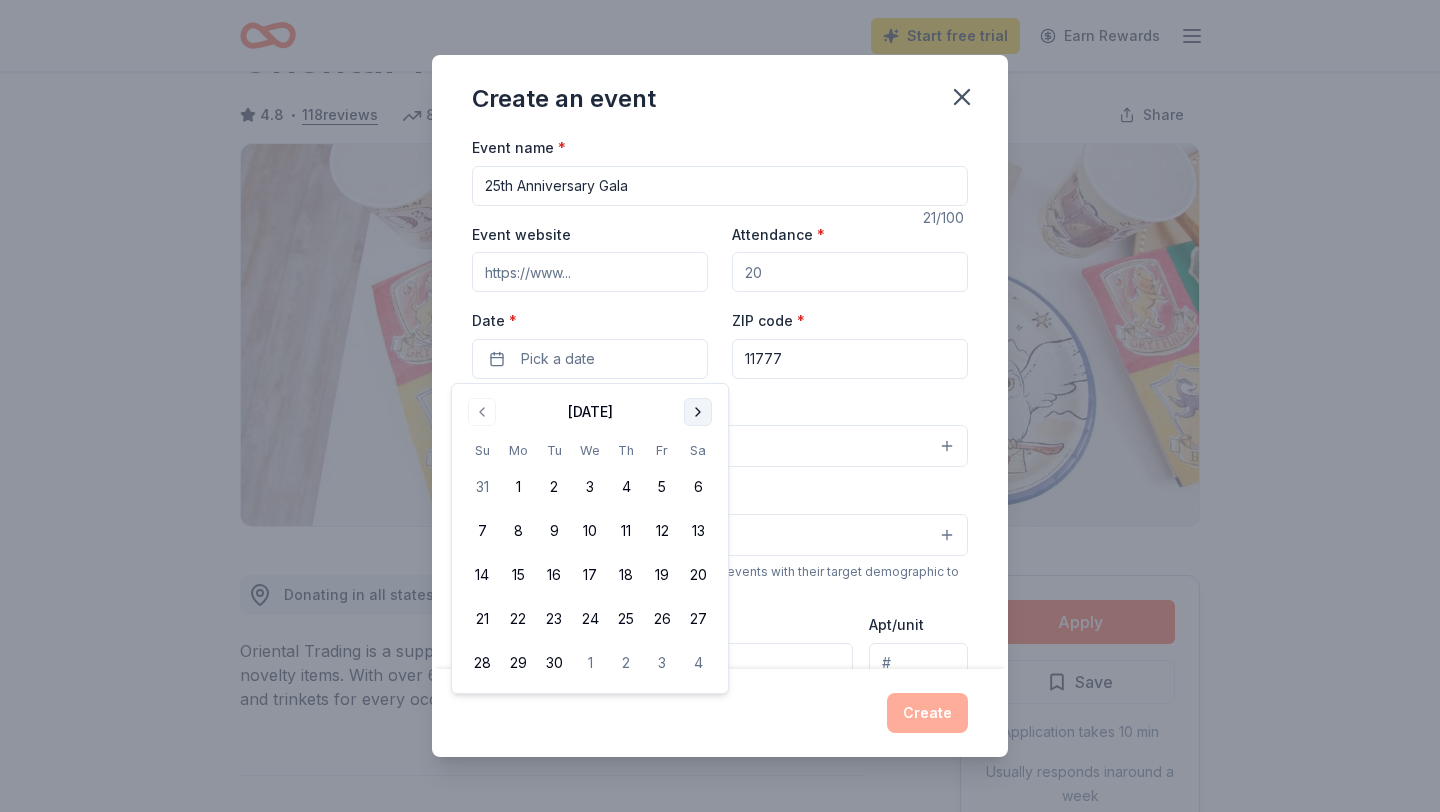click at bounding box center (698, 412) 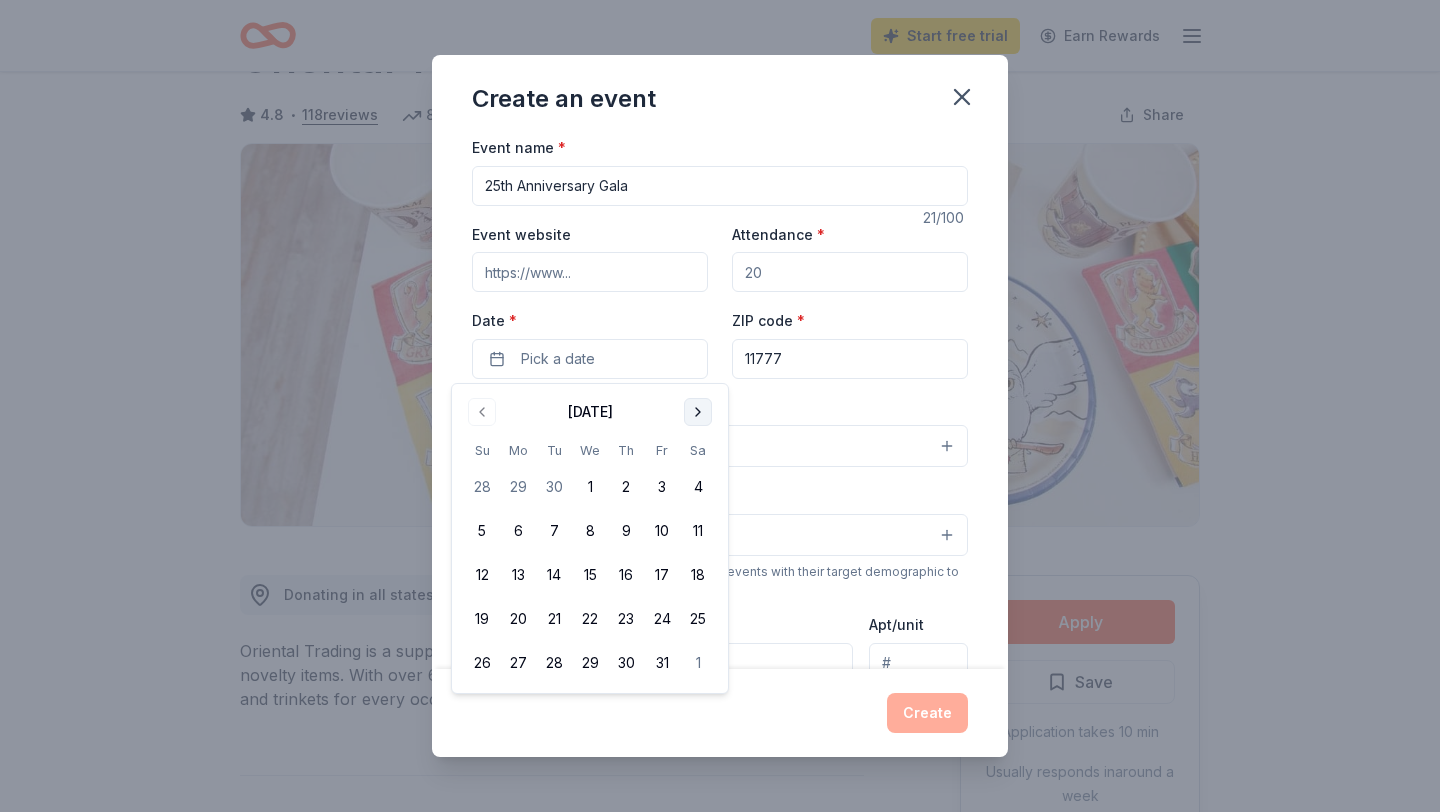 click at bounding box center [698, 412] 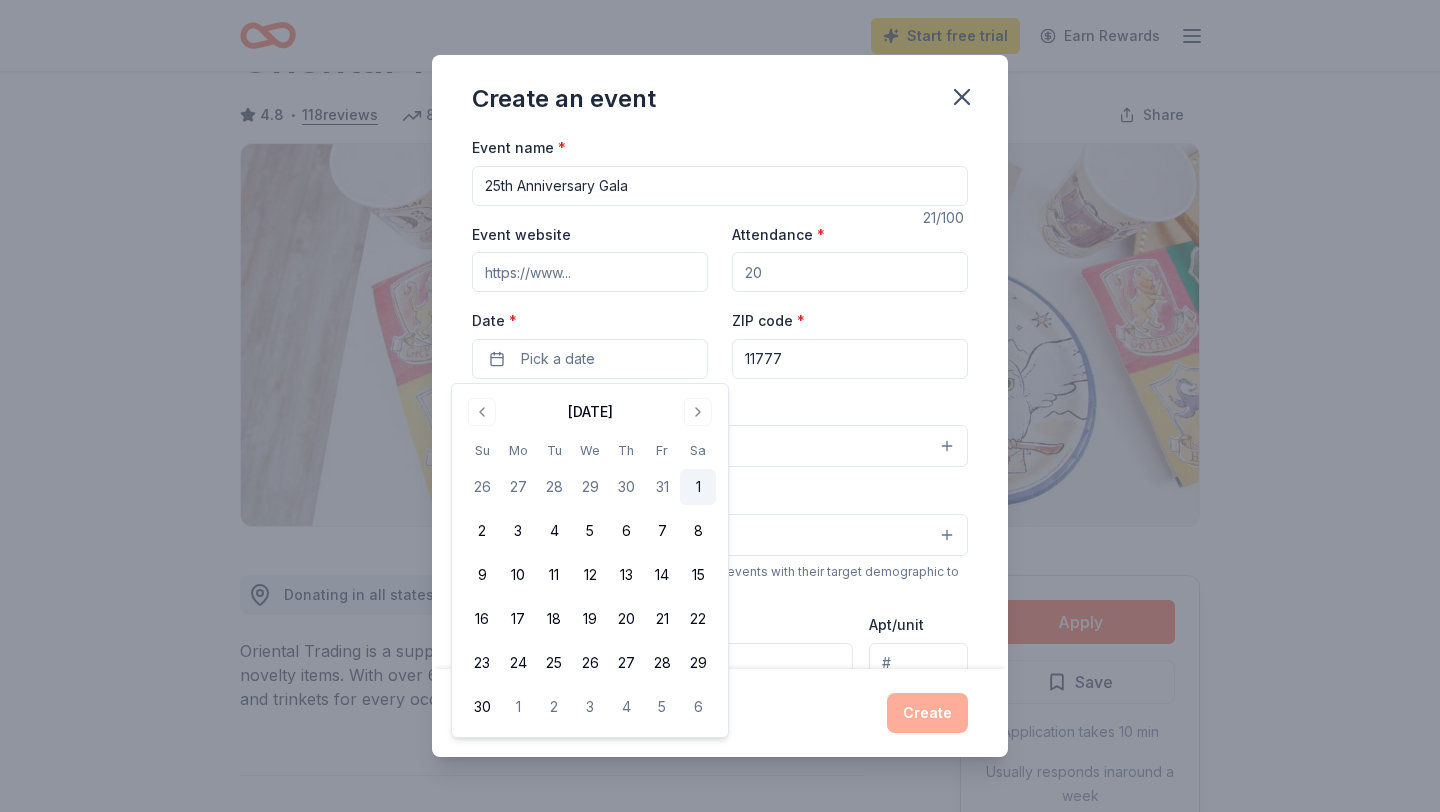 click on "1" at bounding box center [698, 487] 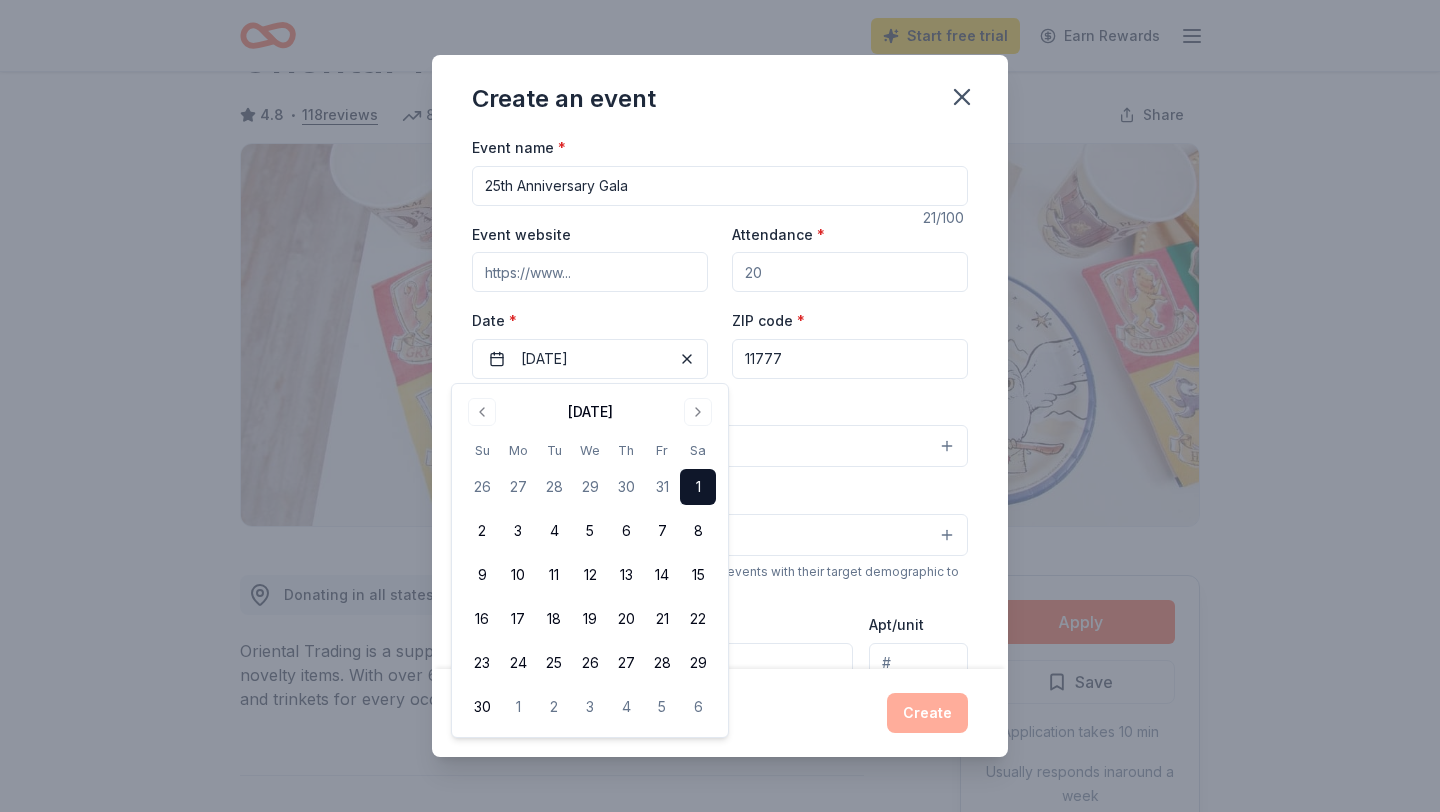 click on "Event type * Select" at bounding box center [720, 431] 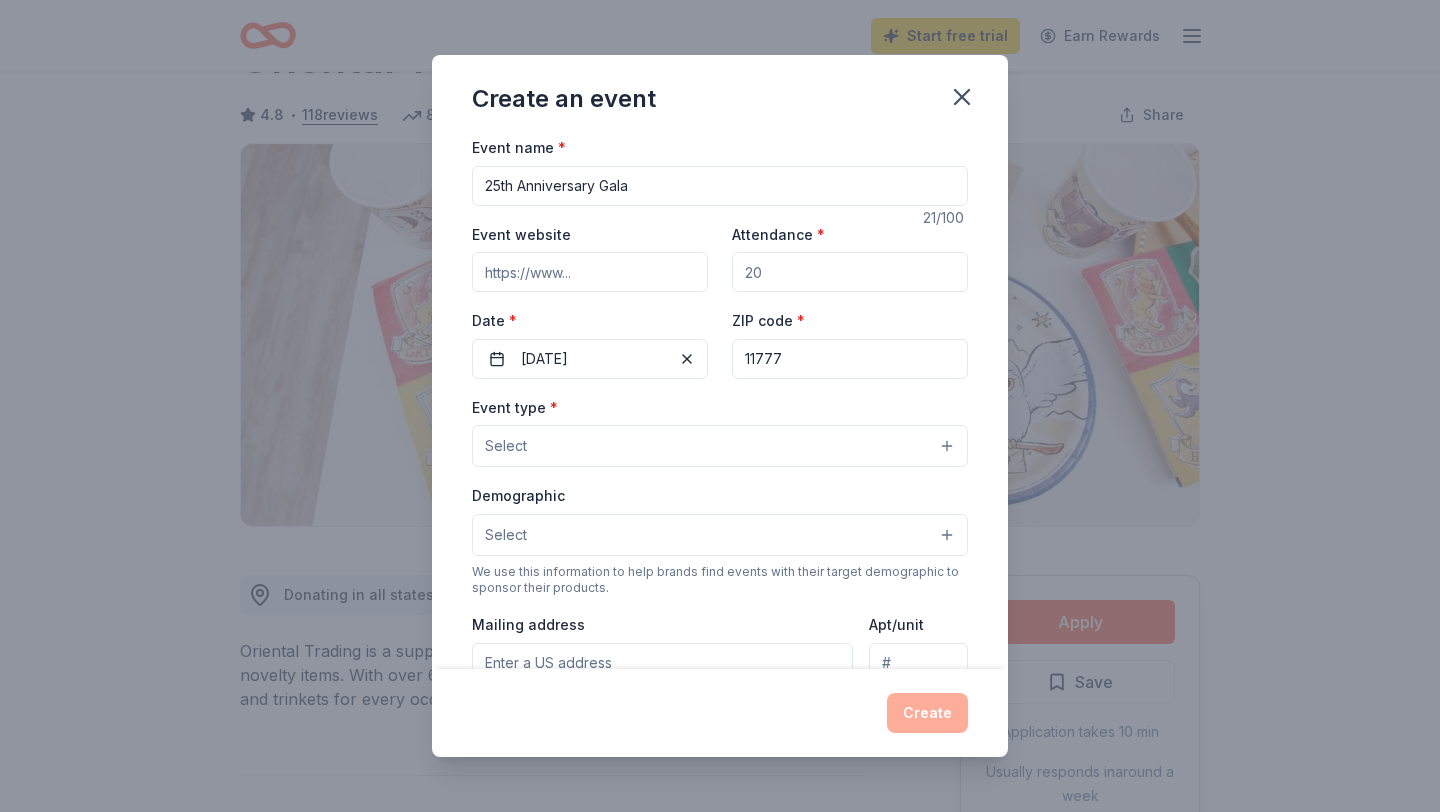 click on "Select" at bounding box center (720, 446) 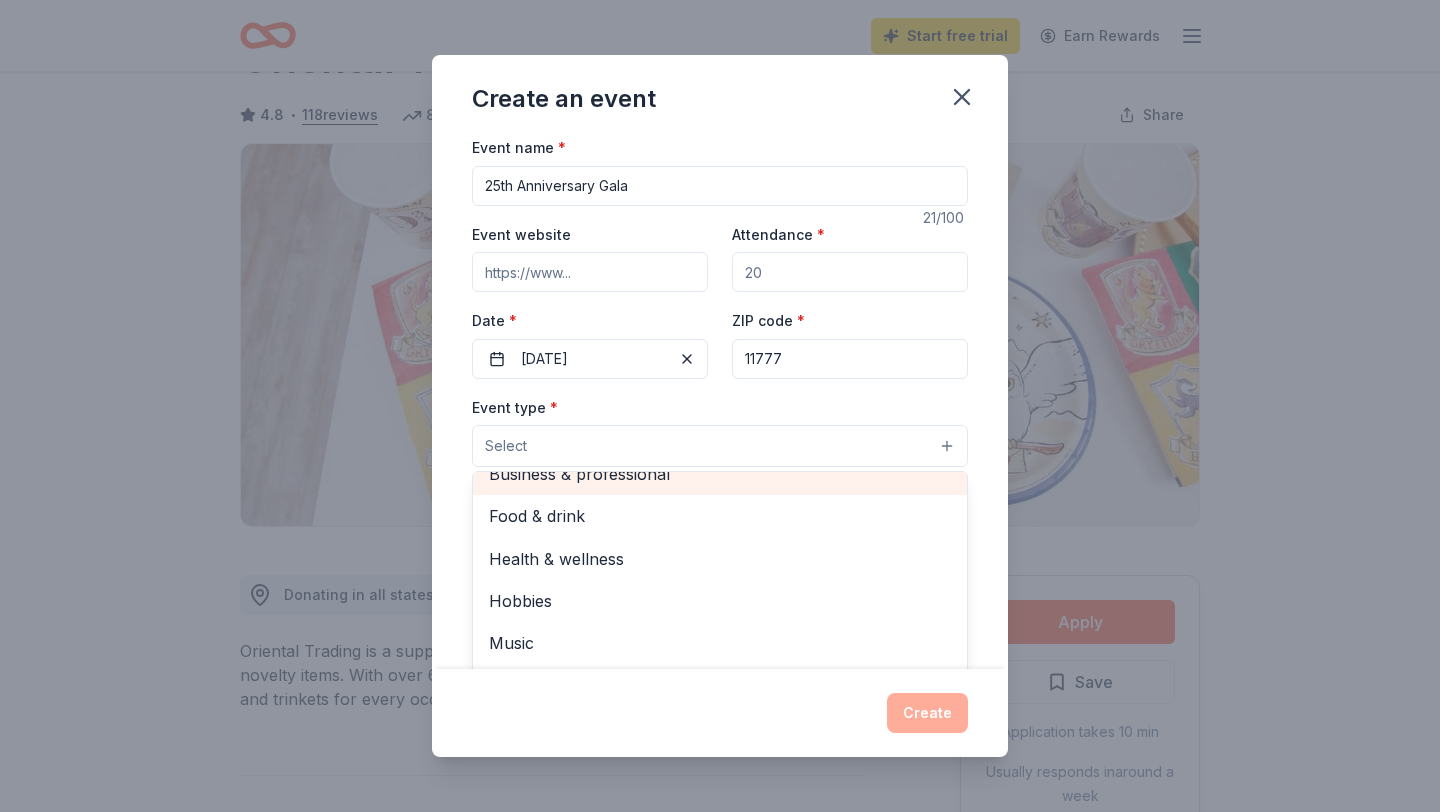 scroll, scrollTop: 0, scrollLeft: 0, axis: both 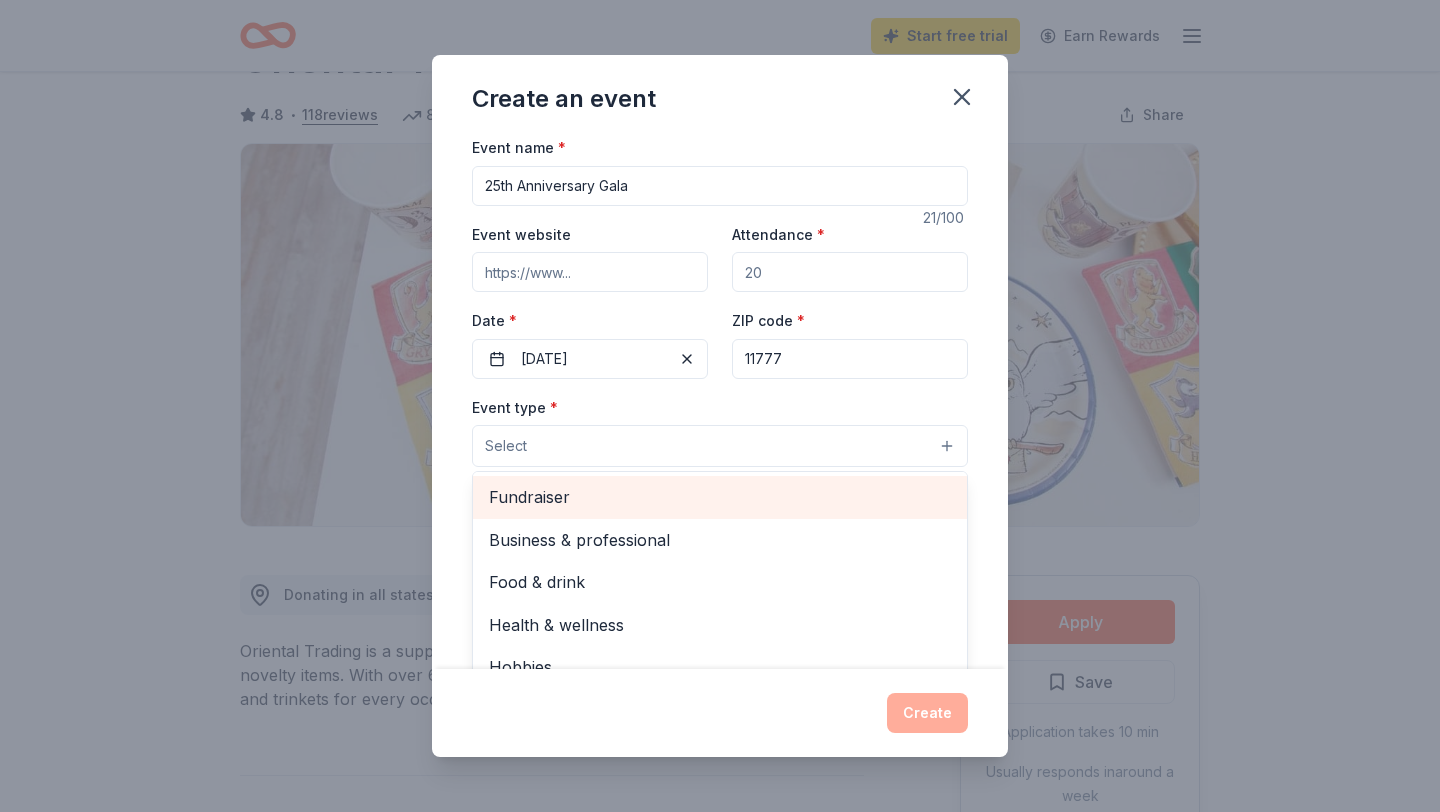 click on "Fundraiser" at bounding box center (720, 497) 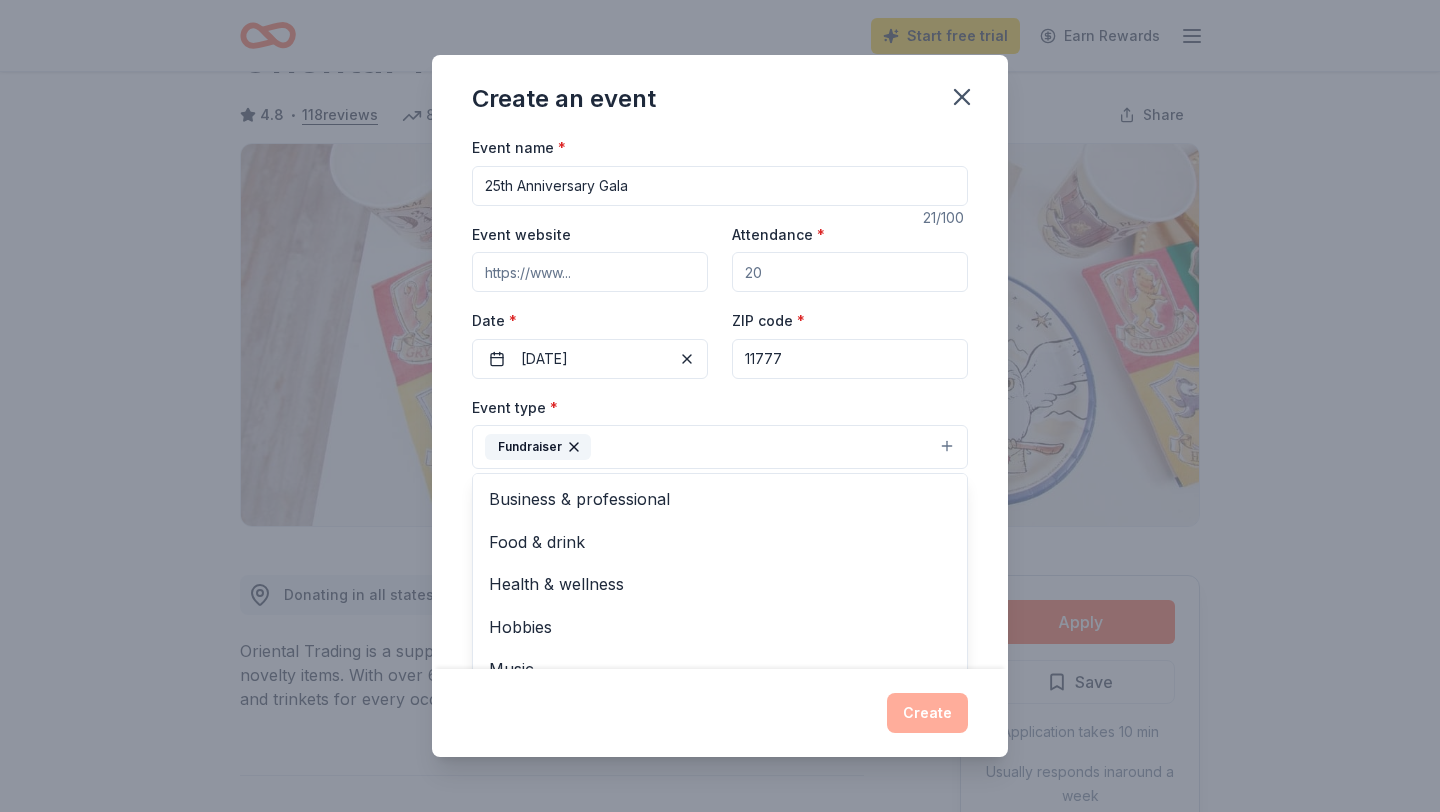 click on "Event name * 25th Anniversary Gala 21 /100 Event website Attendance * Date * 11/01/2025 ZIP code * 11777 Event type * Fundraiser Business & professional Food & drink Health & wellness Hobbies Music Performing & visual arts Demographic Select We use this information to help brands find events with their target demographic to sponsor their products. Mailing address Apt/unit Description What are you looking for? * Auction & raffle Meals Snacks Desserts Alcohol Beverages Send me reminders Email me reminders of donor application deadlines Recurring event" at bounding box center [720, 598] 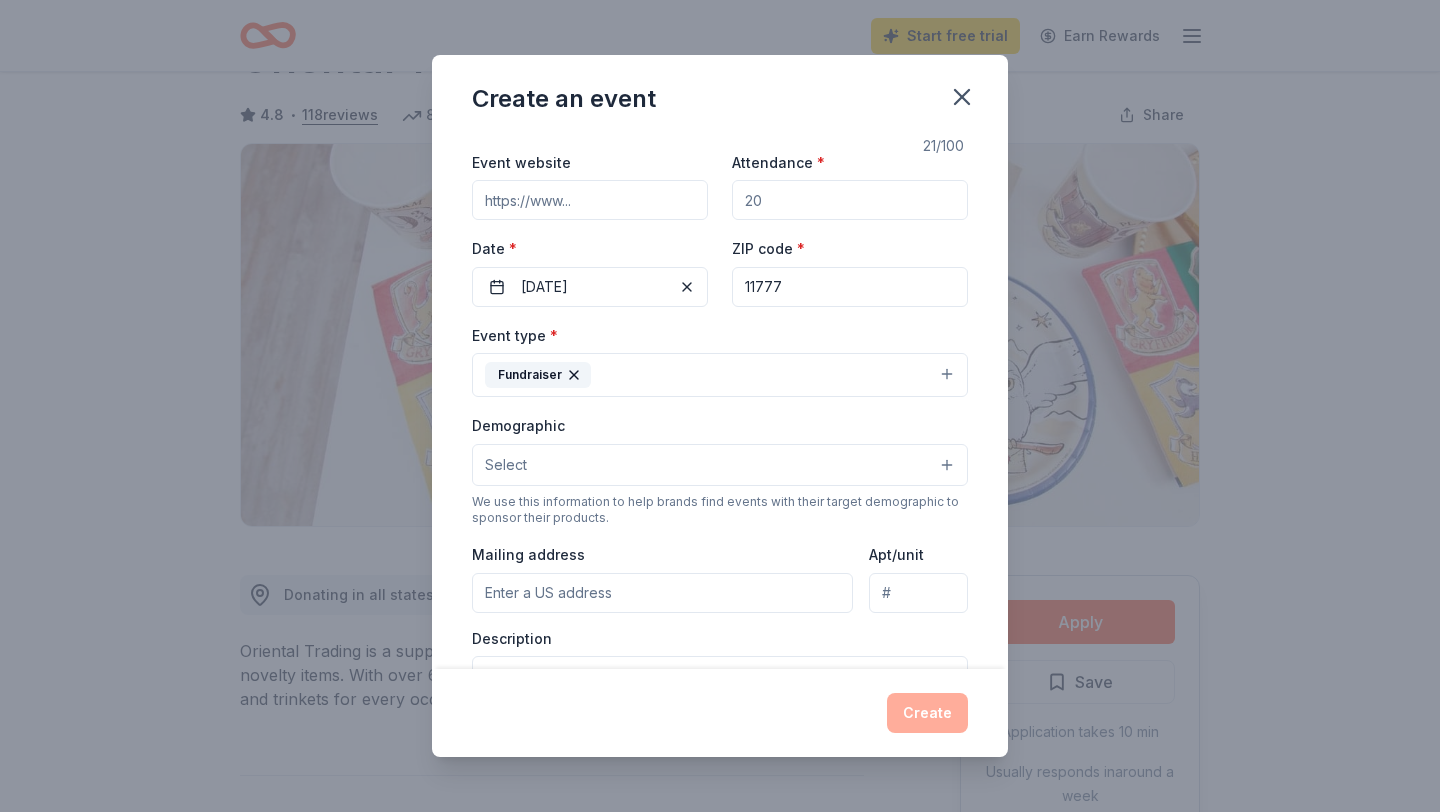 scroll, scrollTop: 80, scrollLeft: 0, axis: vertical 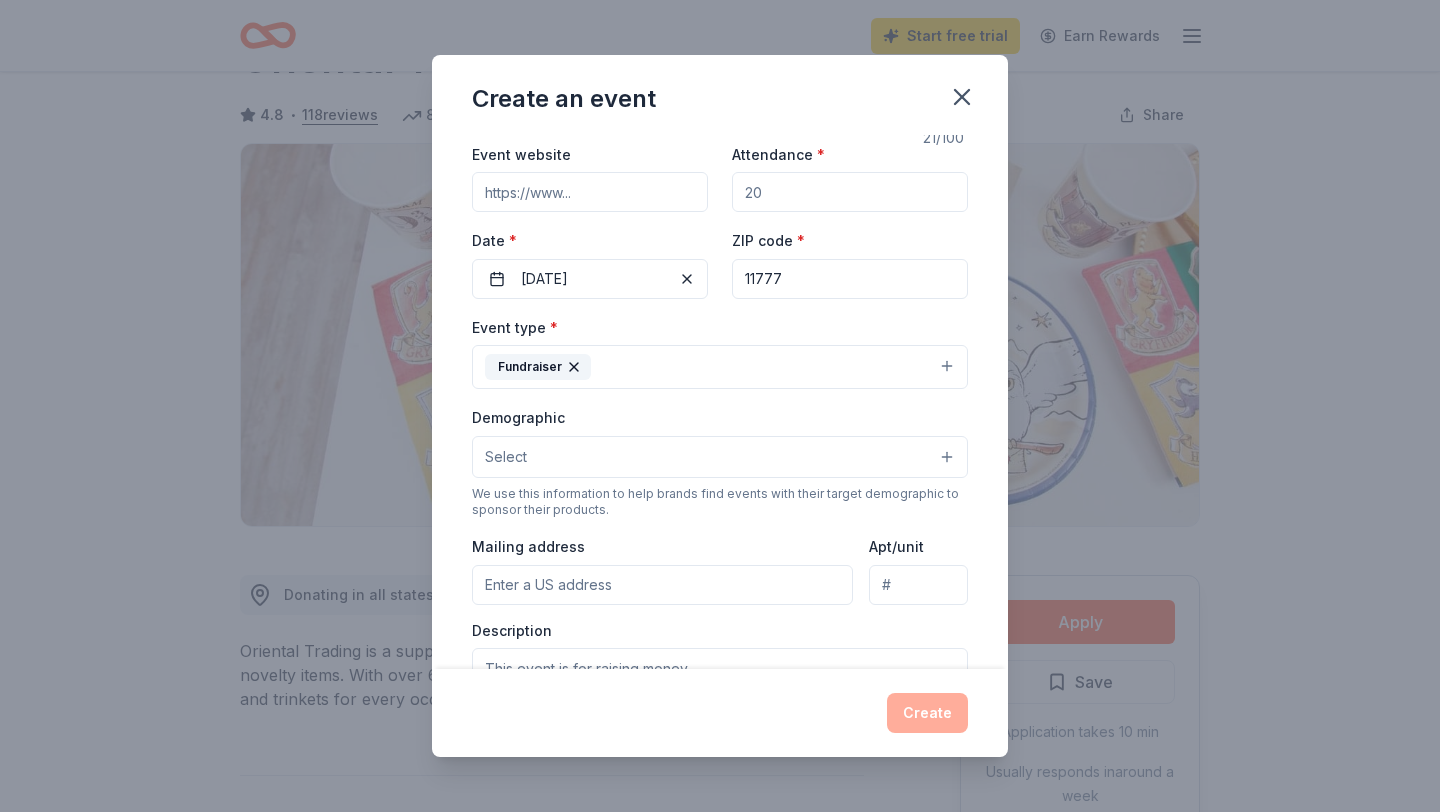 click on "Select" at bounding box center [720, 457] 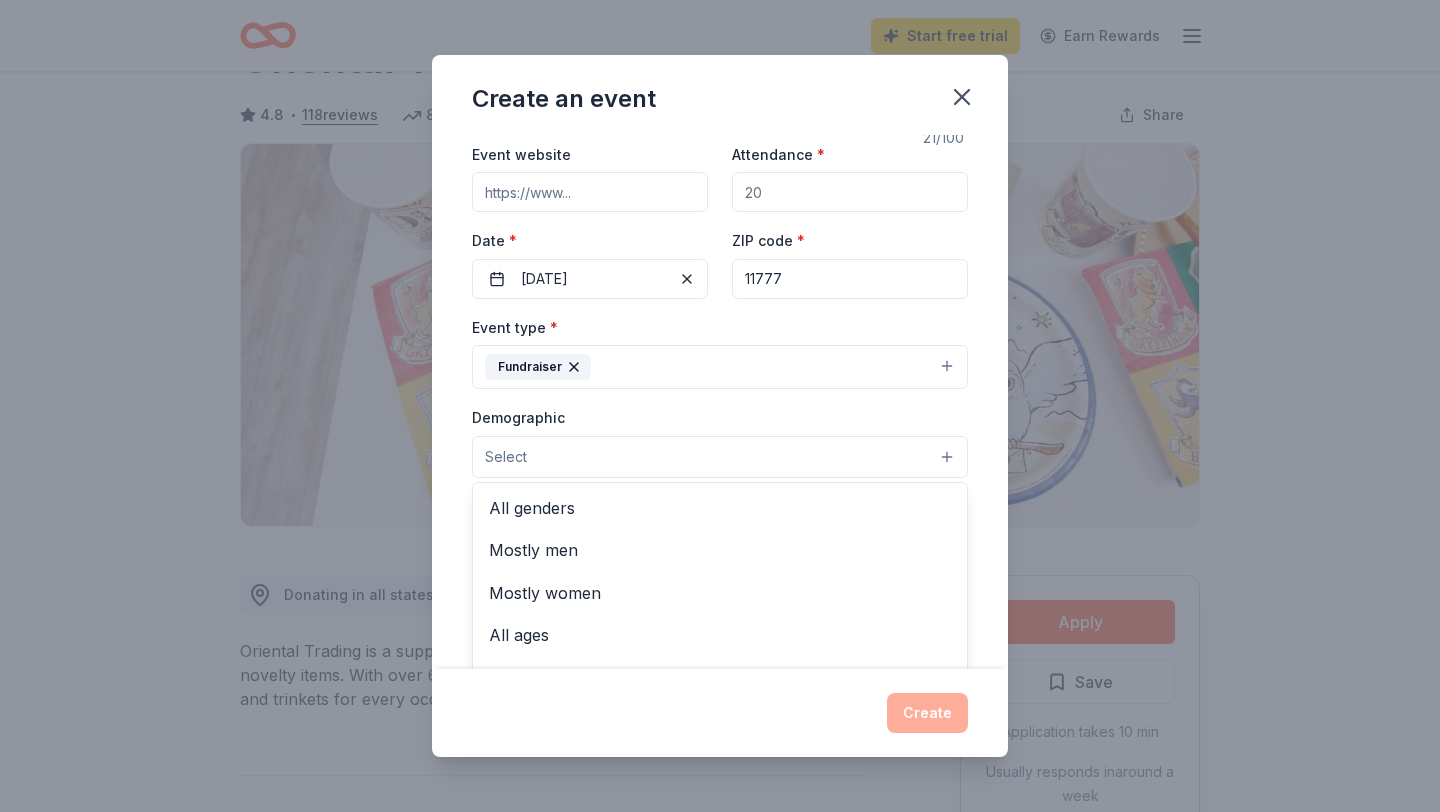 click on "Demographic Select All genders Mostly men Mostly women All ages 0-10 yrs 10-20 yrs 20-30 yrs 30-40 yrs 40-50 yrs 50-60 yrs 60-70 yrs 70-80 yrs 80+ yrs" at bounding box center (720, 441) 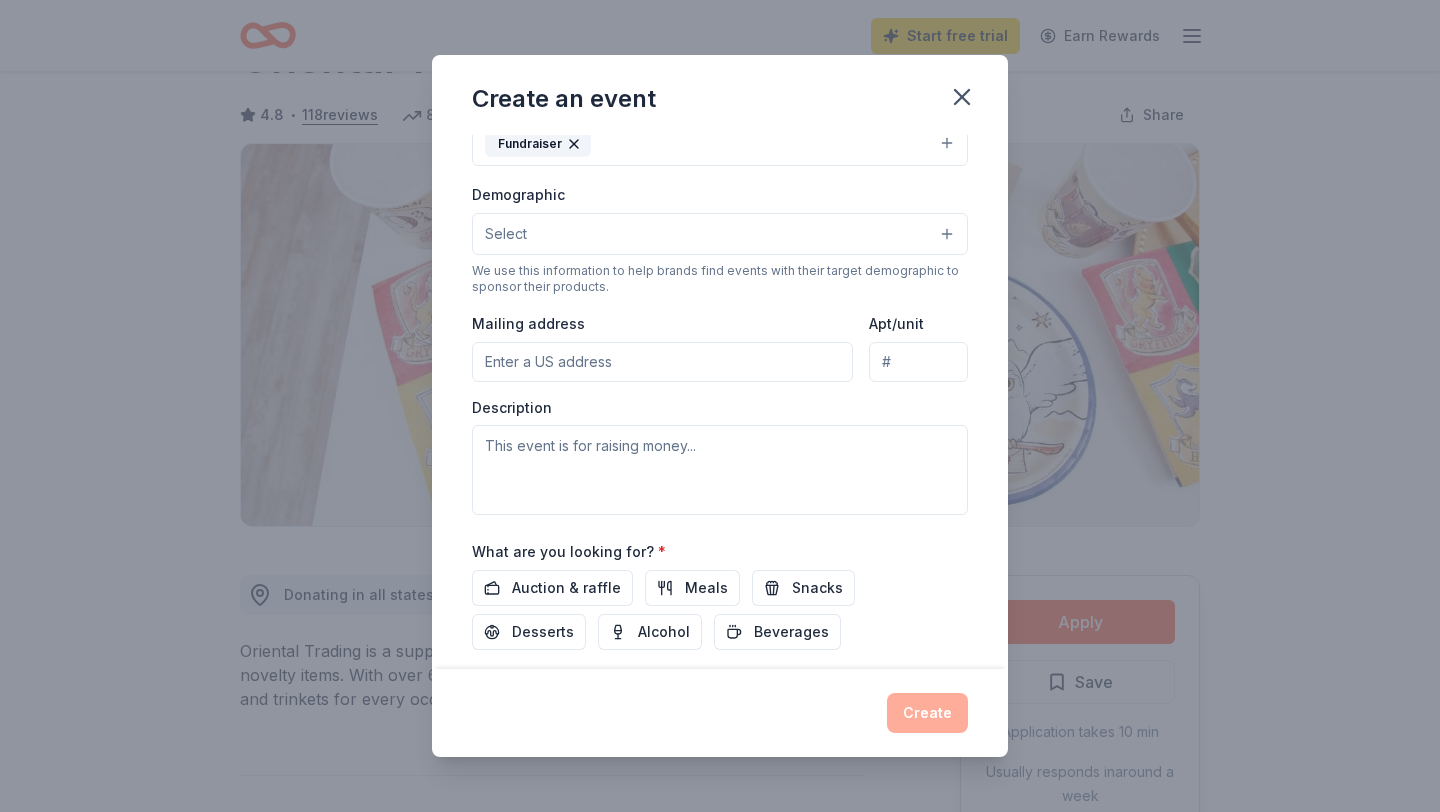 scroll, scrollTop: 306, scrollLeft: 0, axis: vertical 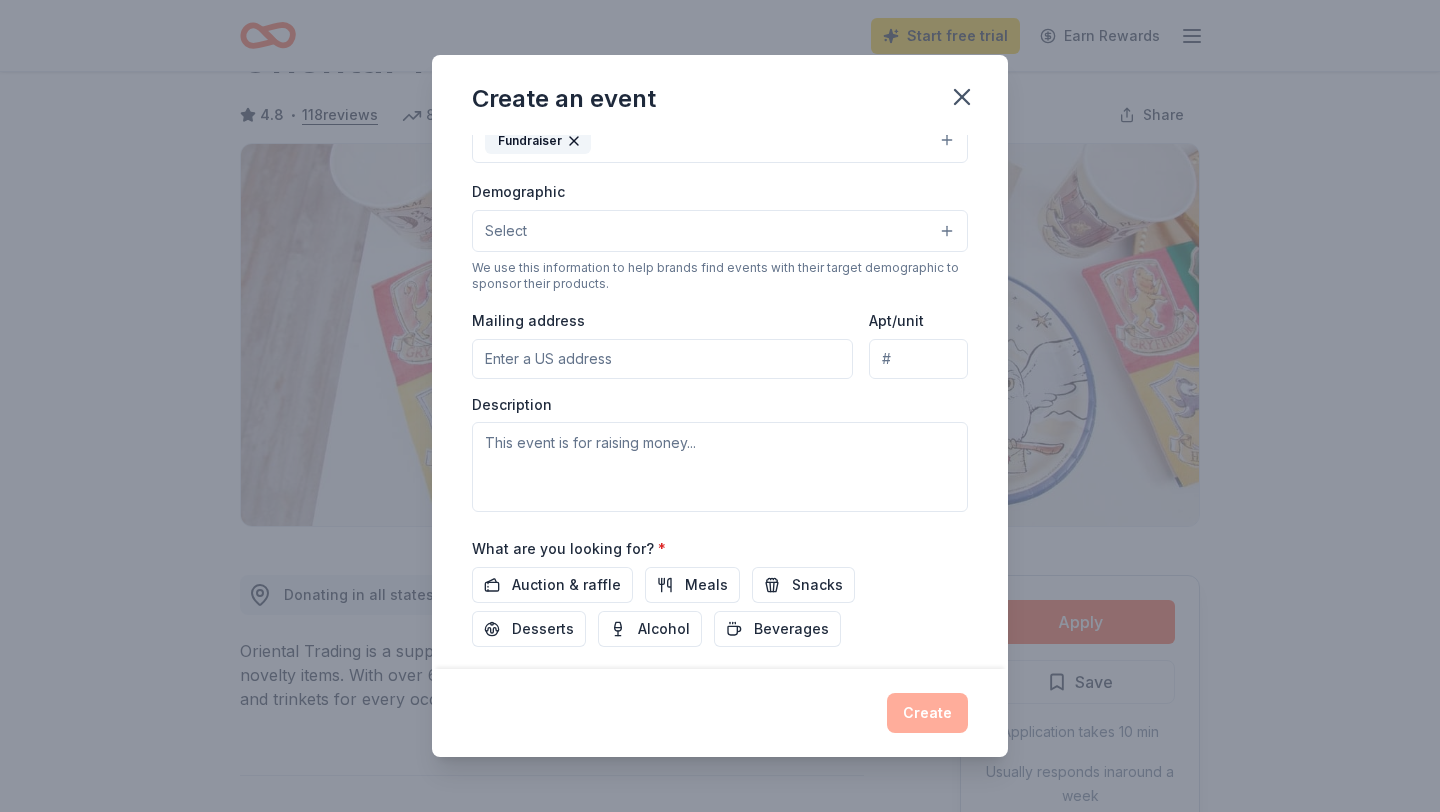 click on "Mailing address" at bounding box center [662, 359] 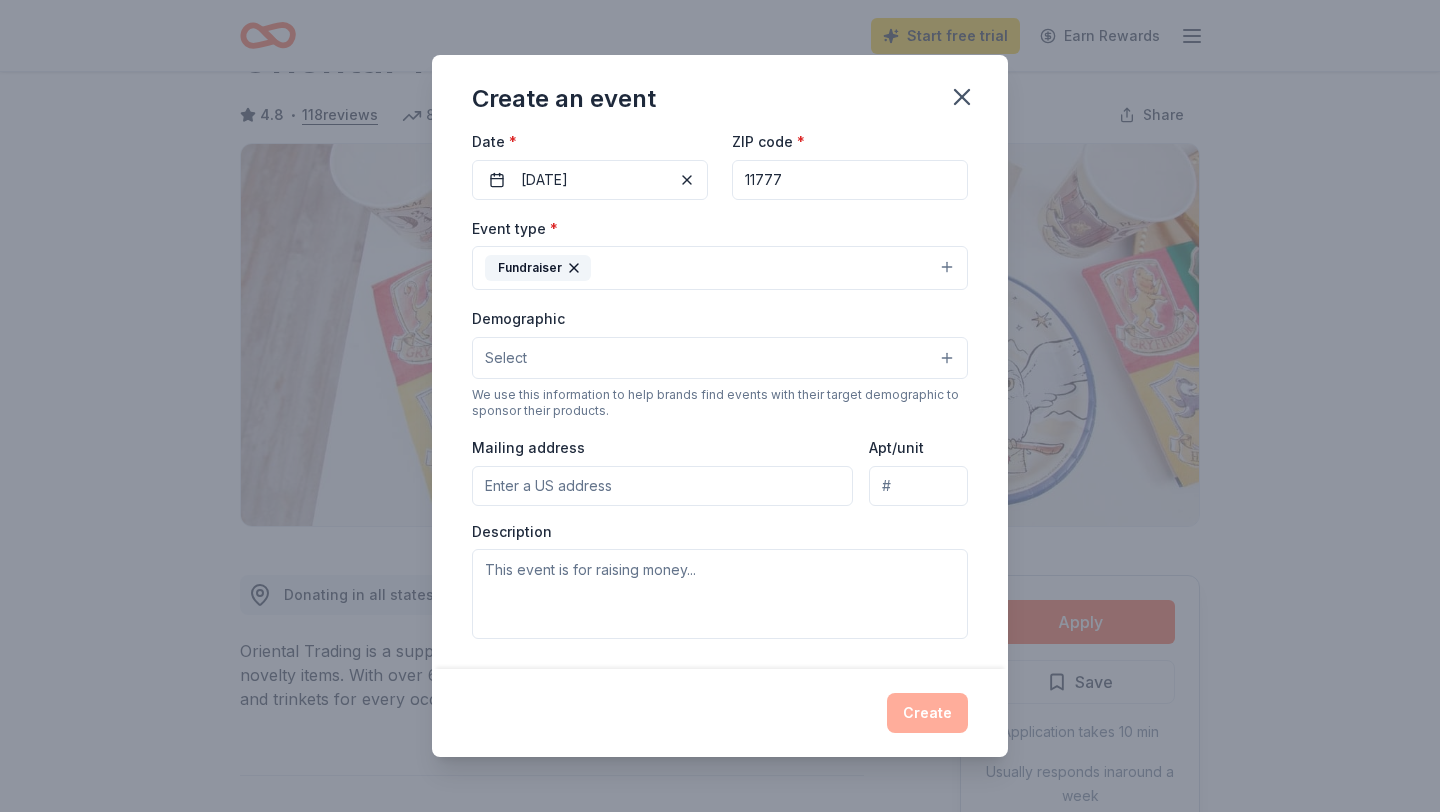 scroll, scrollTop: 0, scrollLeft: 0, axis: both 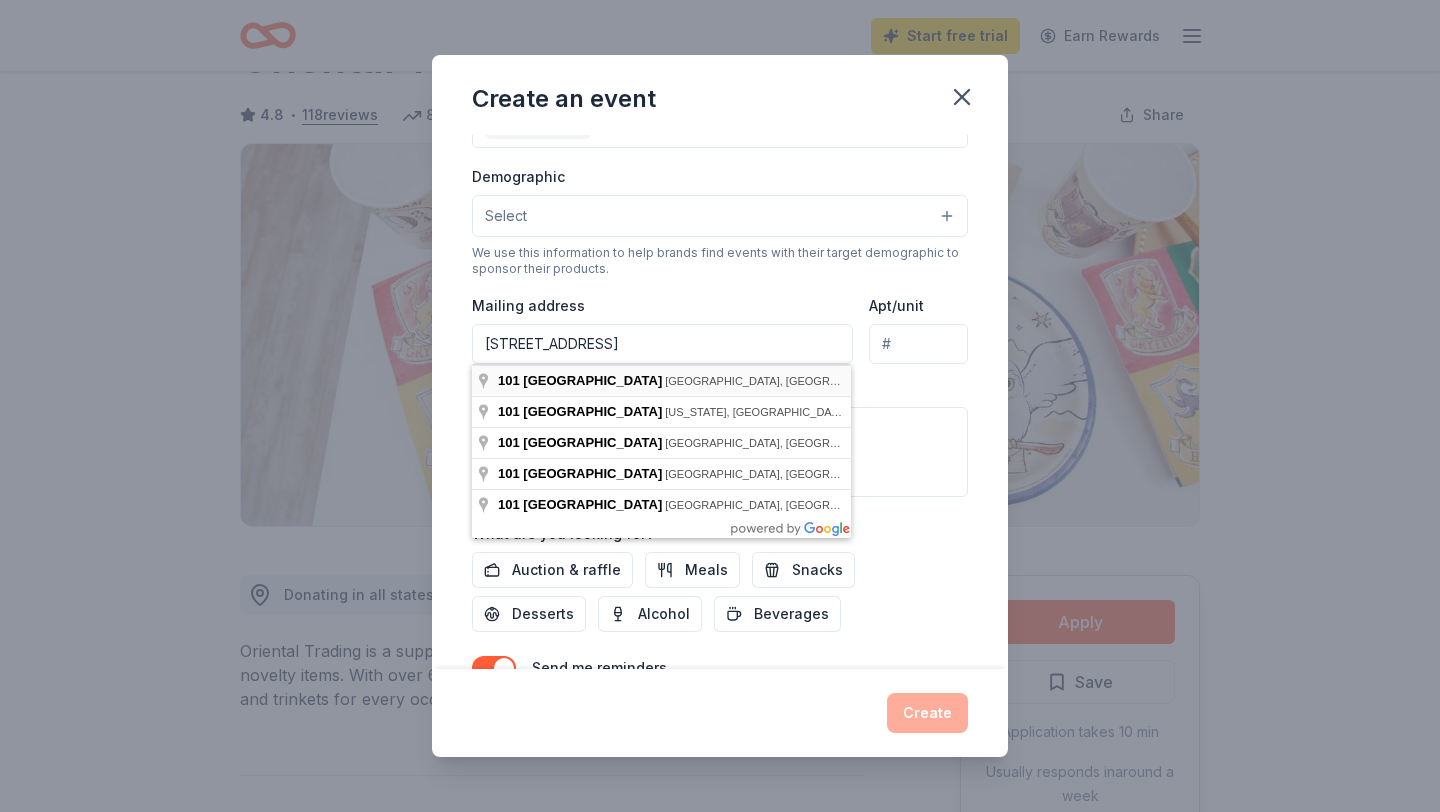 type on "101 East Broadway, Port Jefferson, NY, 11777" 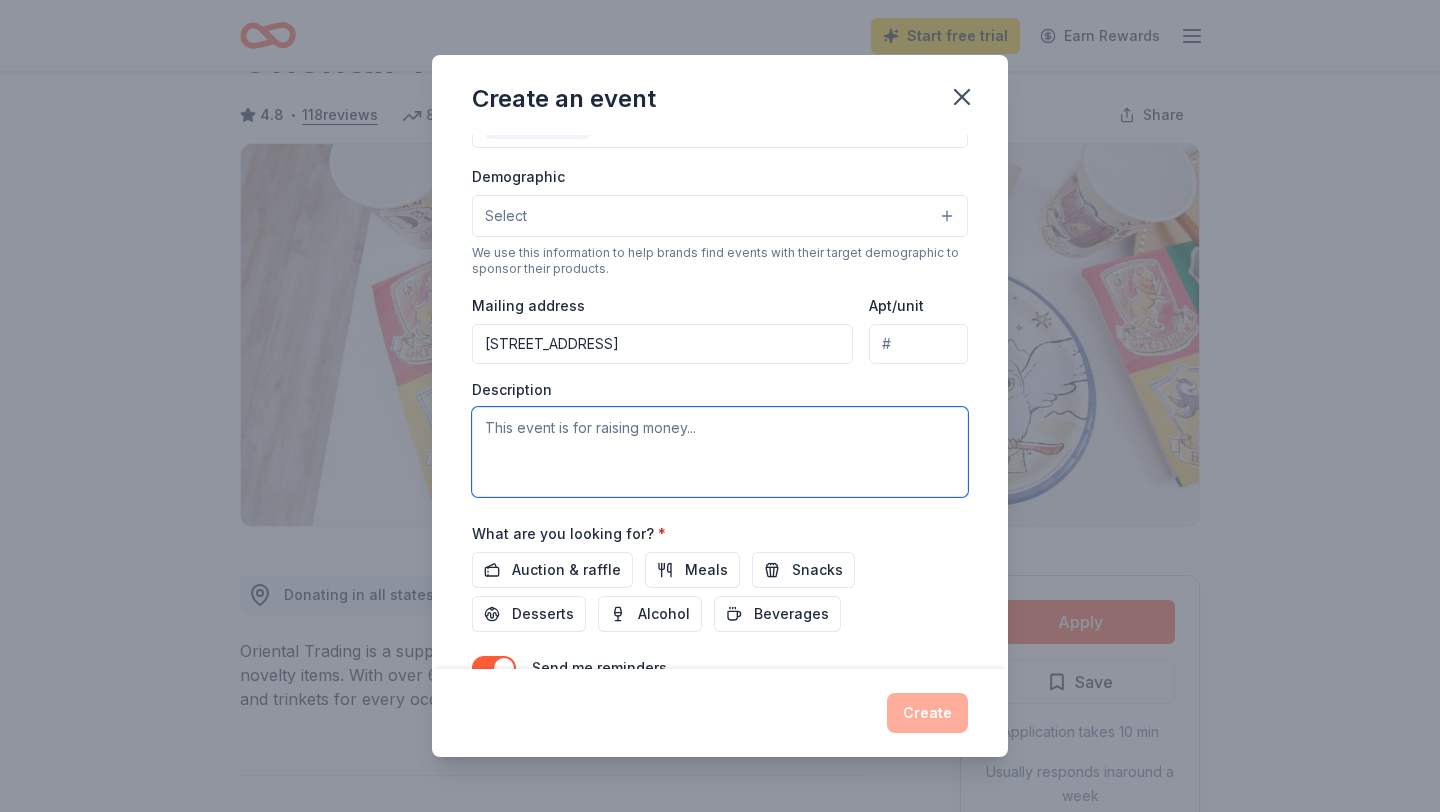 click at bounding box center [720, 452] 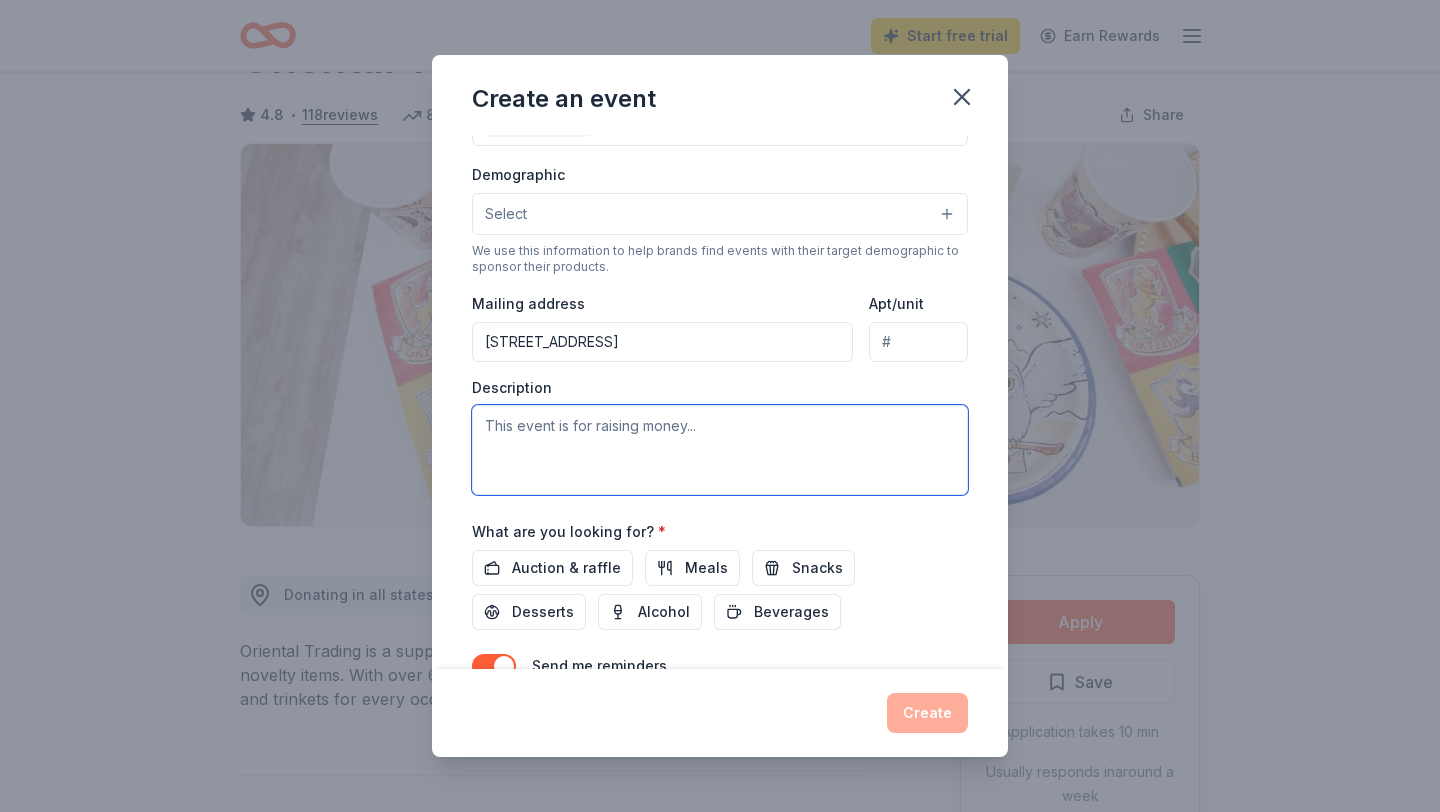 scroll, scrollTop: 321, scrollLeft: 0, axis: vertical 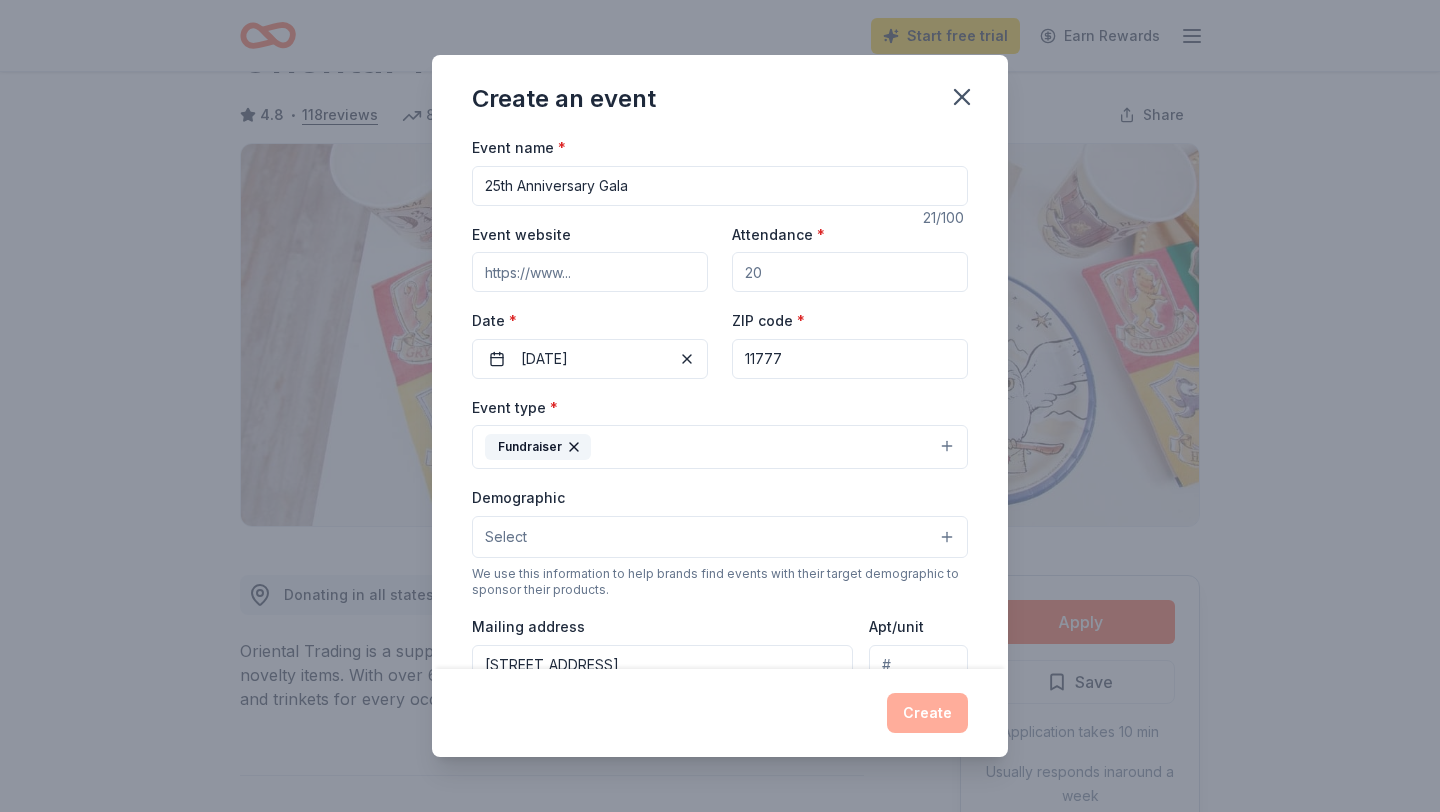 click on "25th Anniversary Gala" at bounding box center [720, 186] 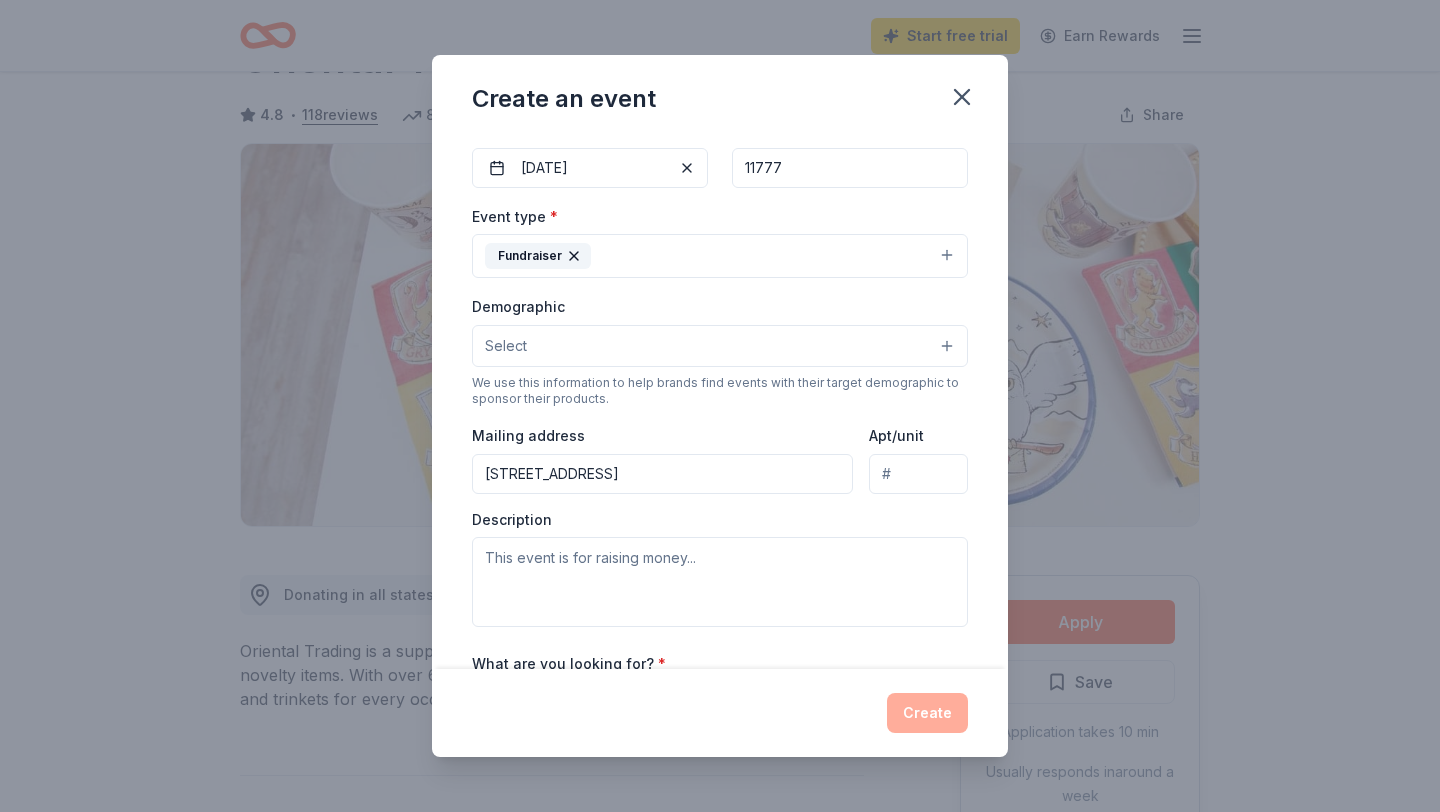 scroll, scrollTop: 291, scrollLeft: 0, axis: vertical 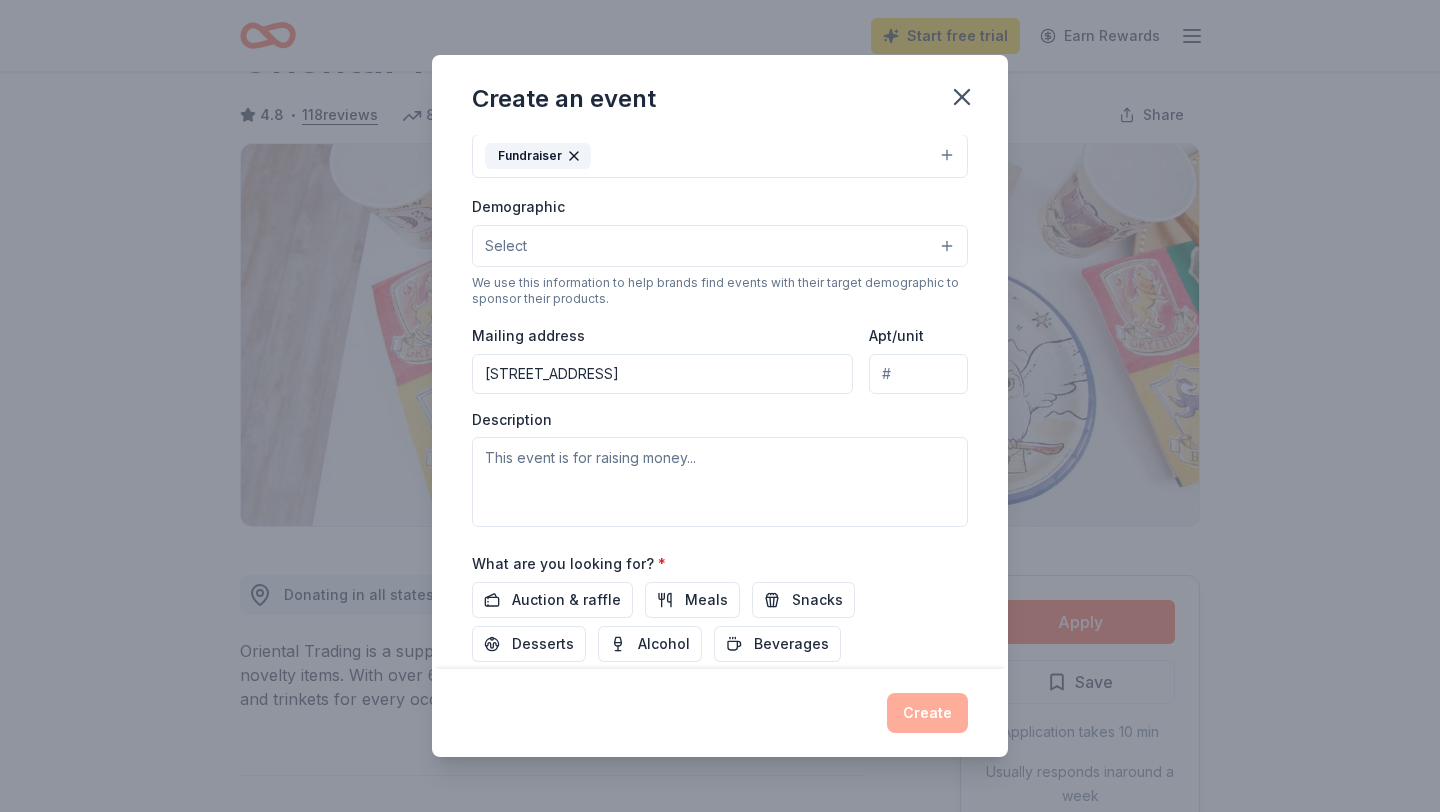 type on "20th Anniversary Gala" 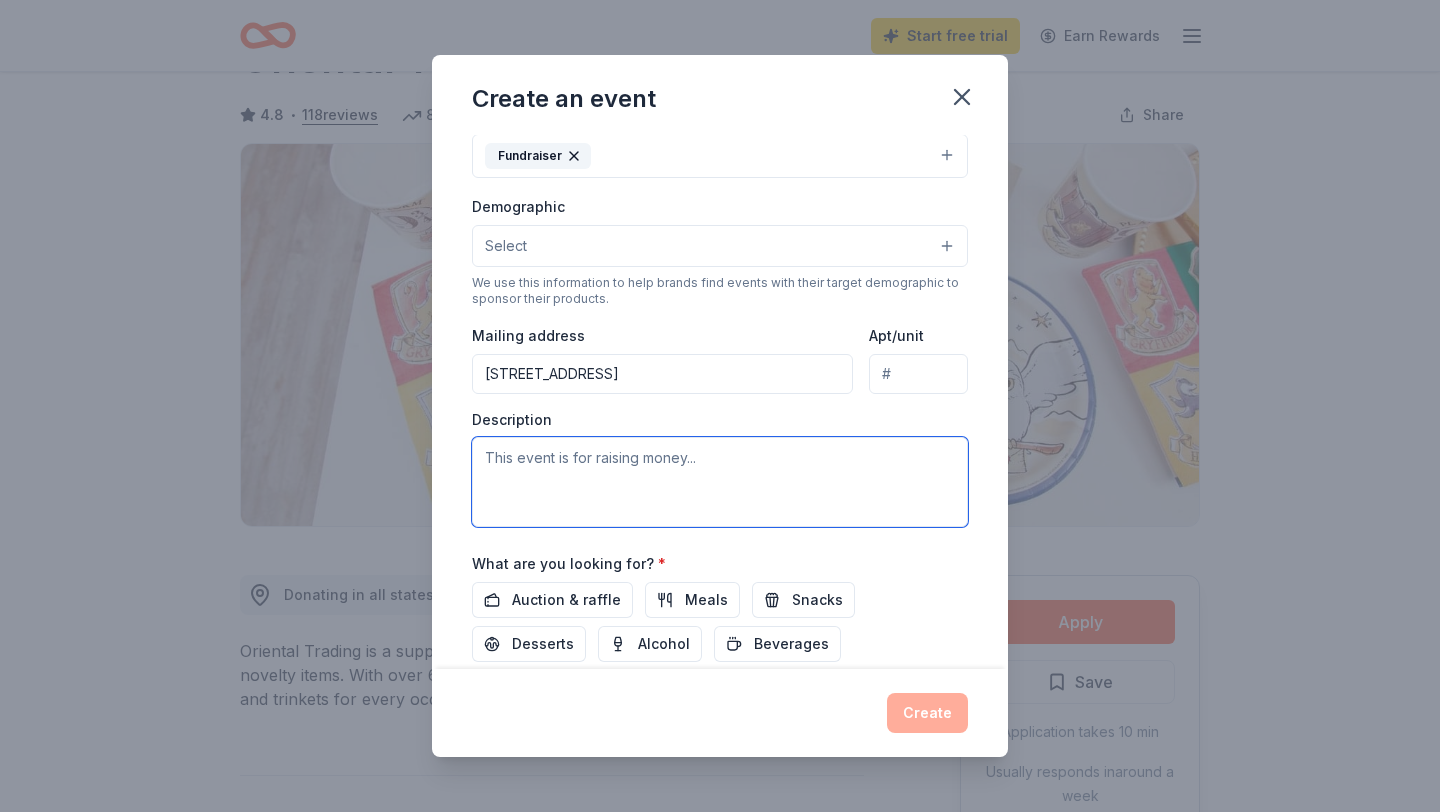 click at bounding box center (720, 482) 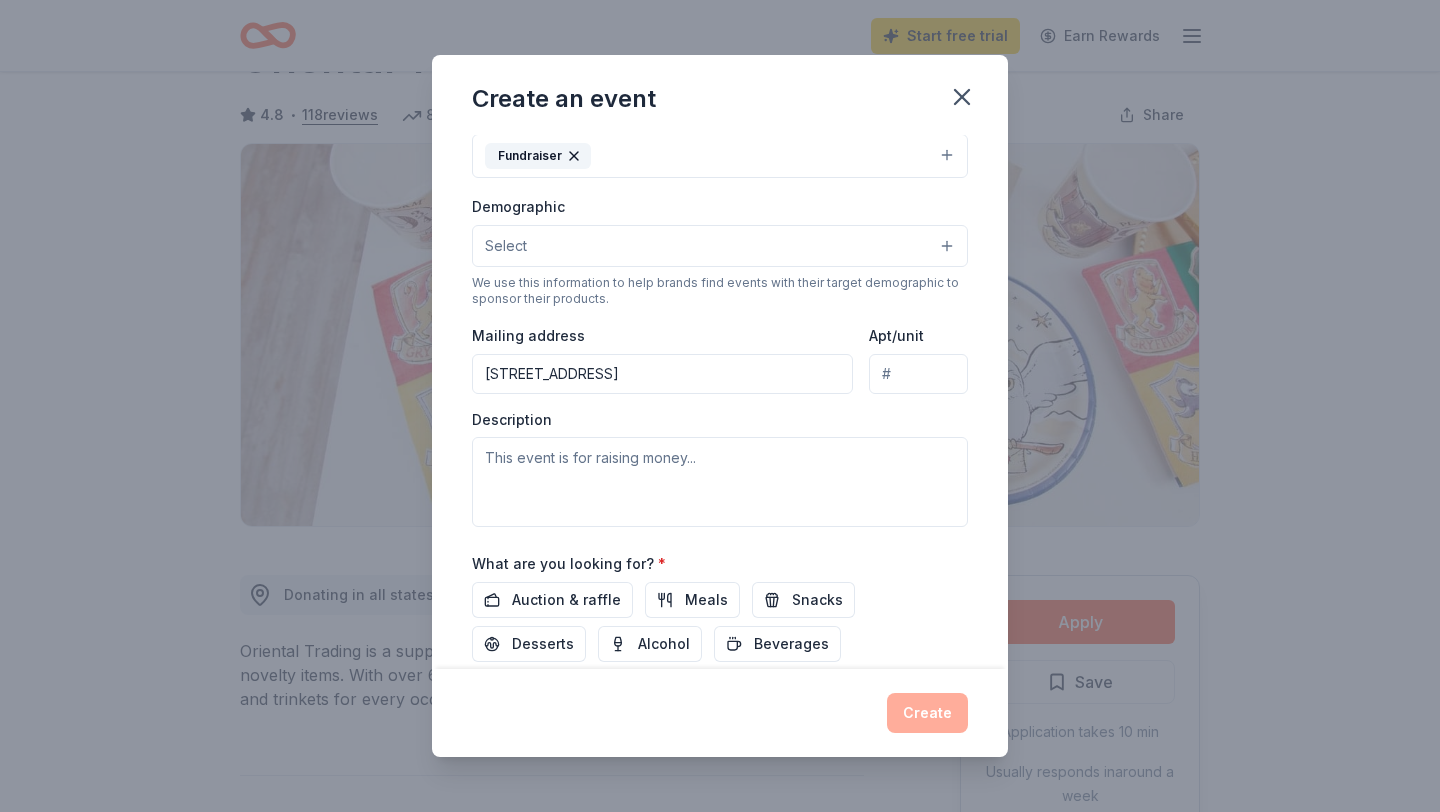 click on "101 East Broadway, Port Jefferson, NY, 11777" at bounding box center (662, 374) 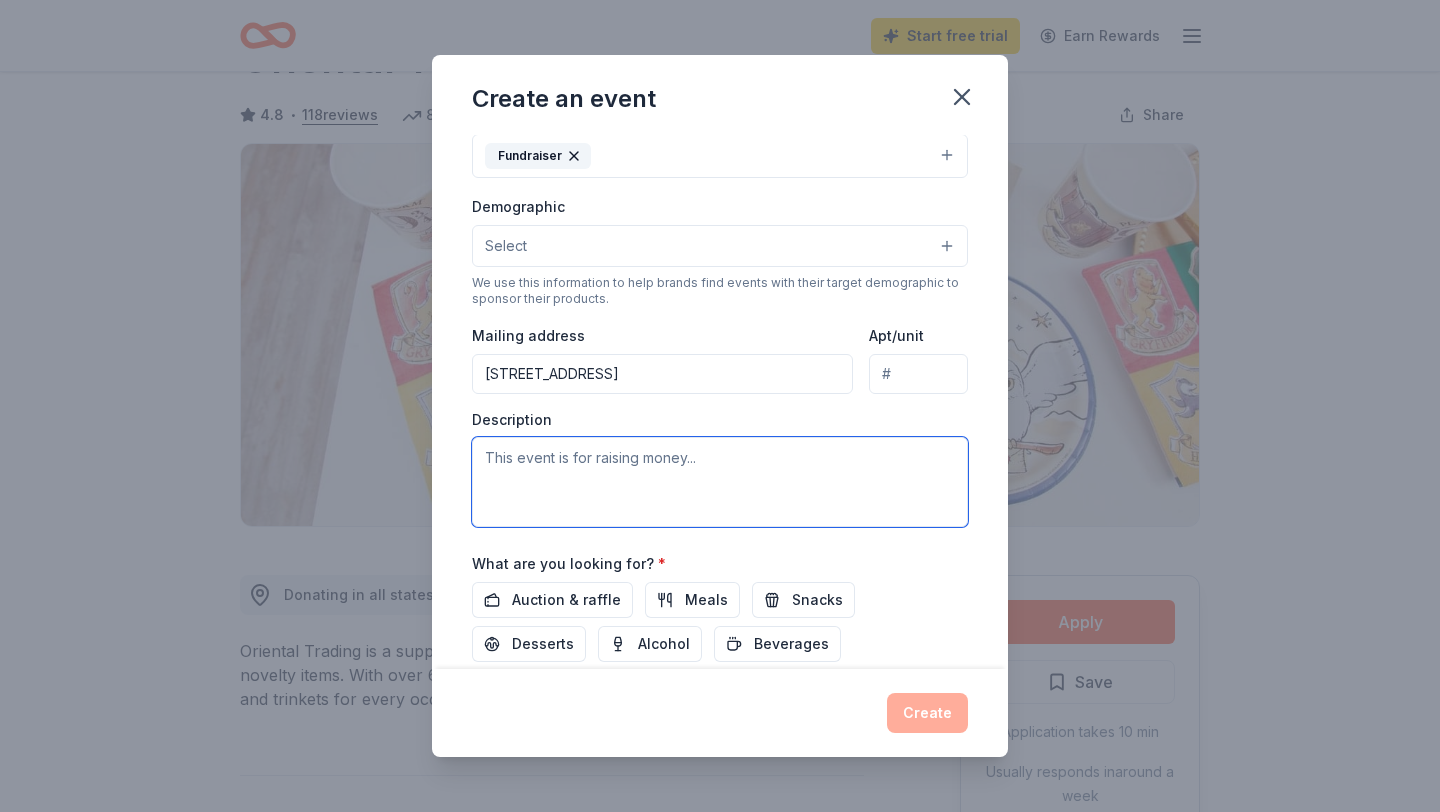 click at bounding box center [720, 482] 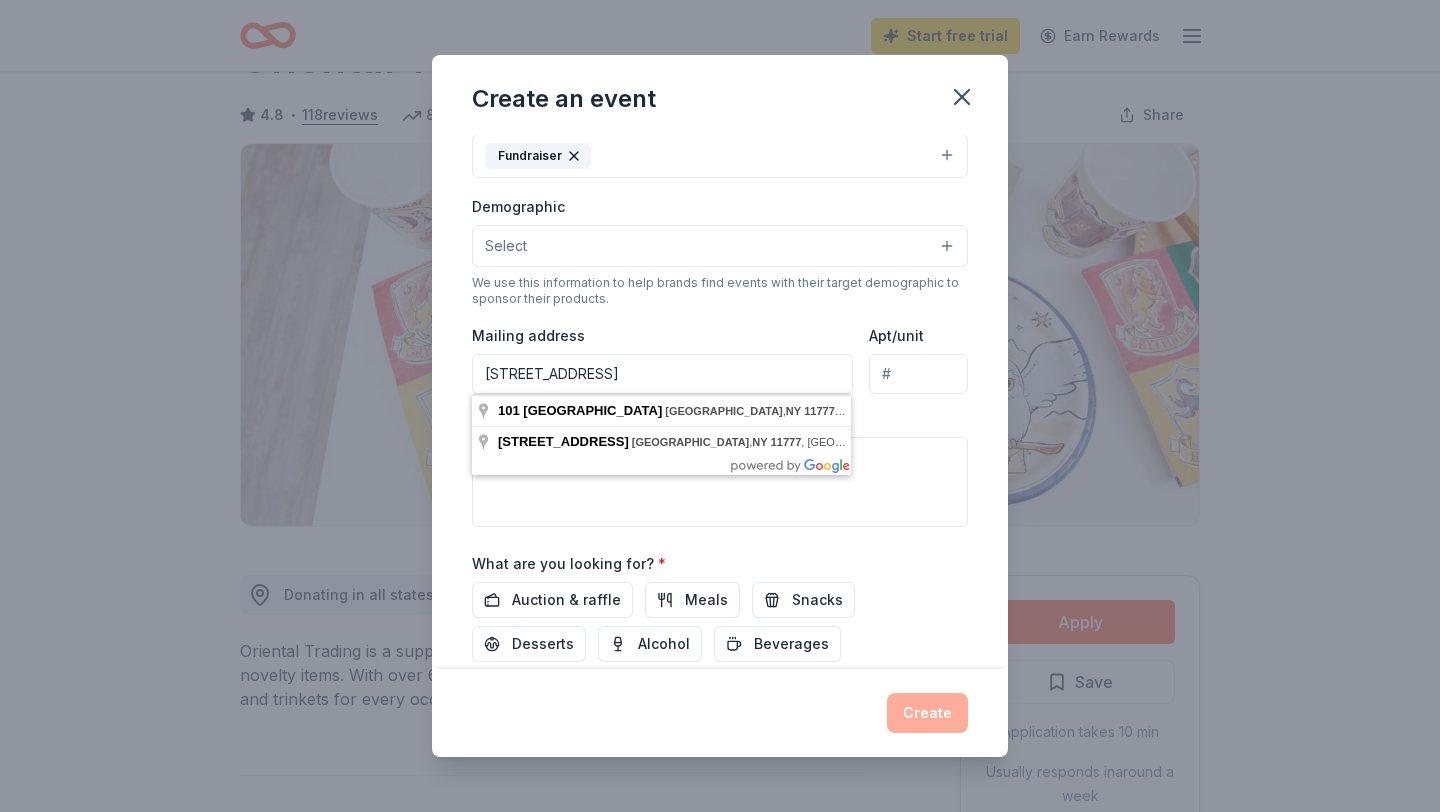 click on "101 East Broadway, Port Jefferson, NY, 11777" at bounding box center (662, 374) 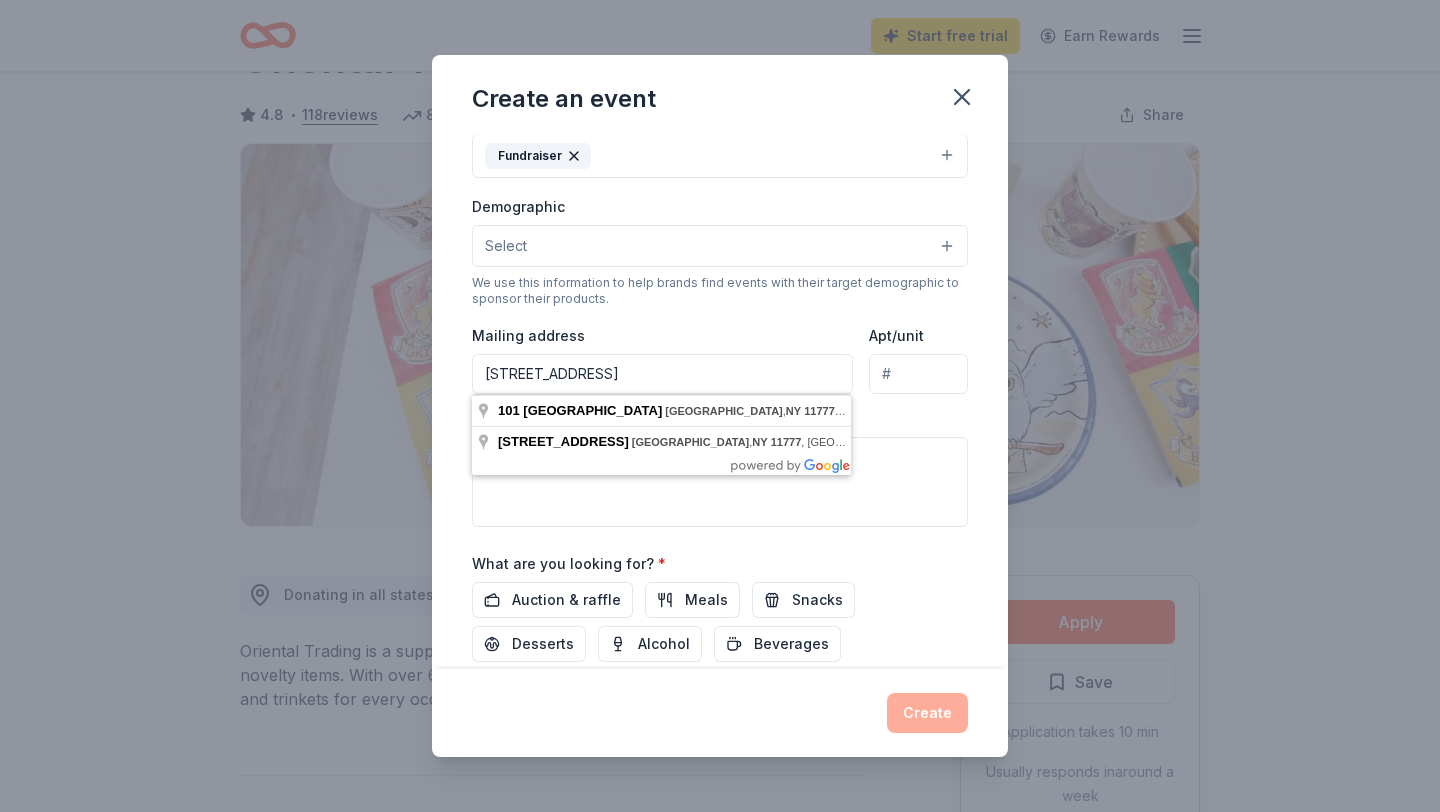 drag, startPoint x: 814, startPoint y: 379, endPoint x: 228, endPoint y: 337, distance: 587.5032 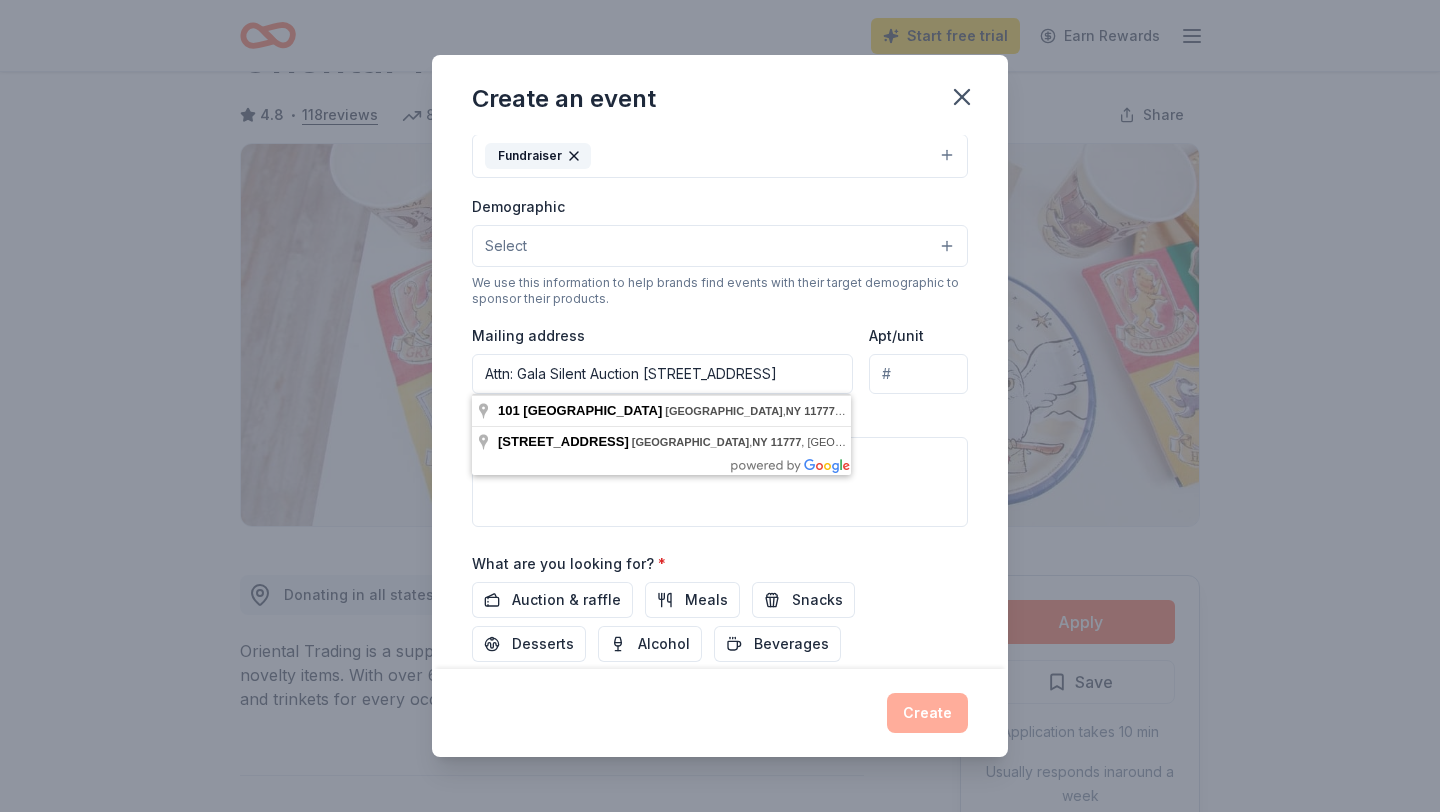 scroll, scrollTop: 0, scrollLeft: 173, axis: horizontal 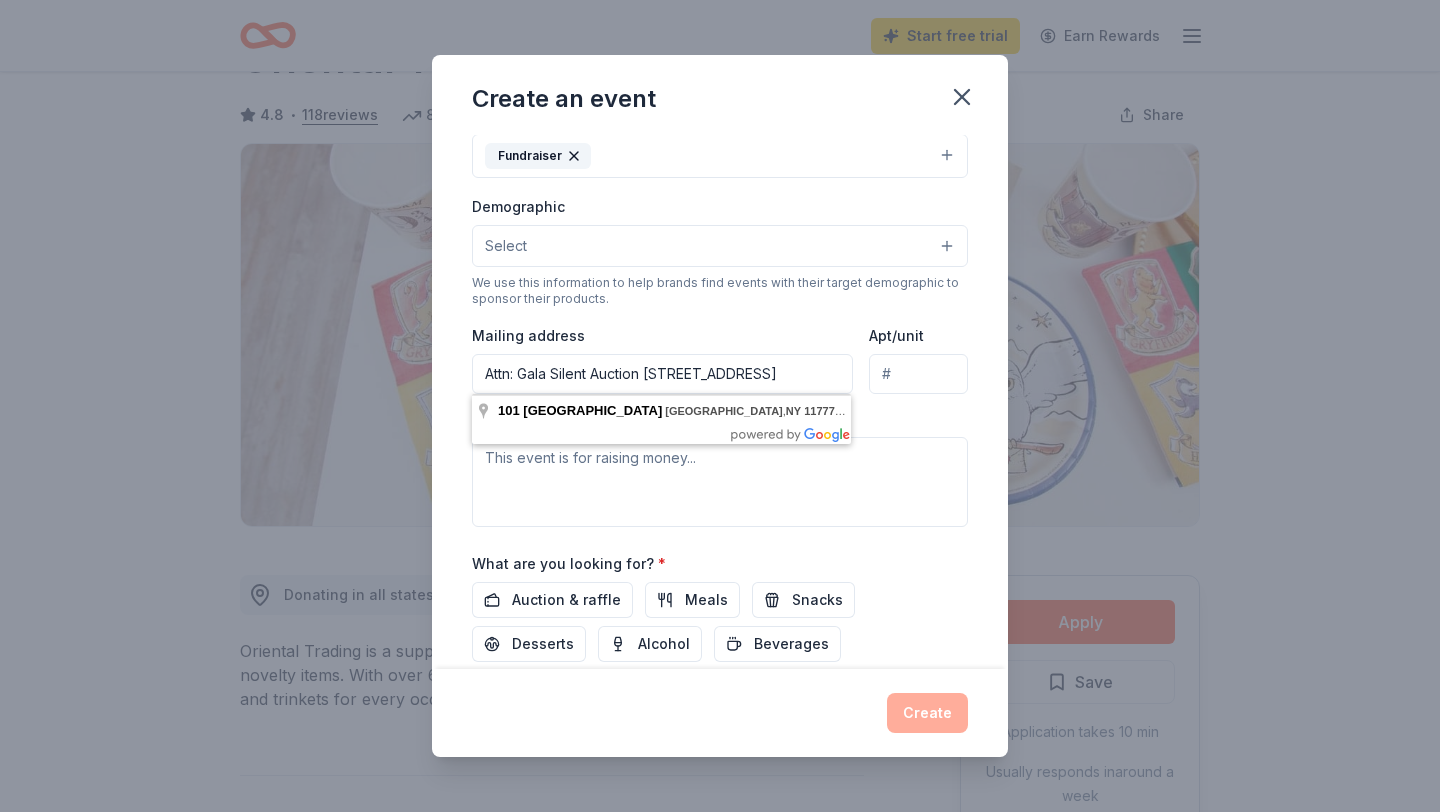 type on "Attn: Gala Silent Auction 101 E. Broadway (PO Box 465) Port Jefferson, NY 11777" 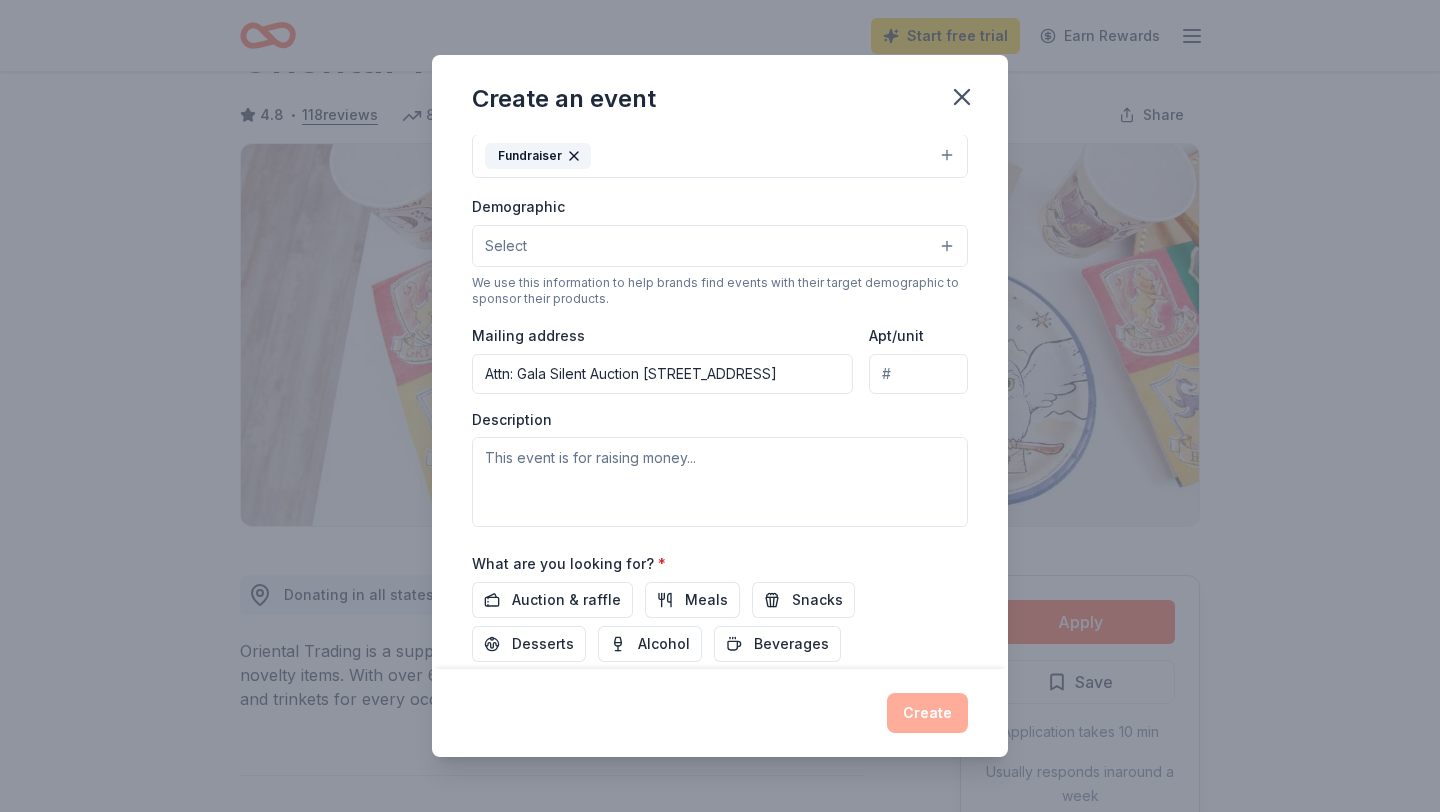 scroll, scrollTop: 0, scrollLeft: 0, axis: both 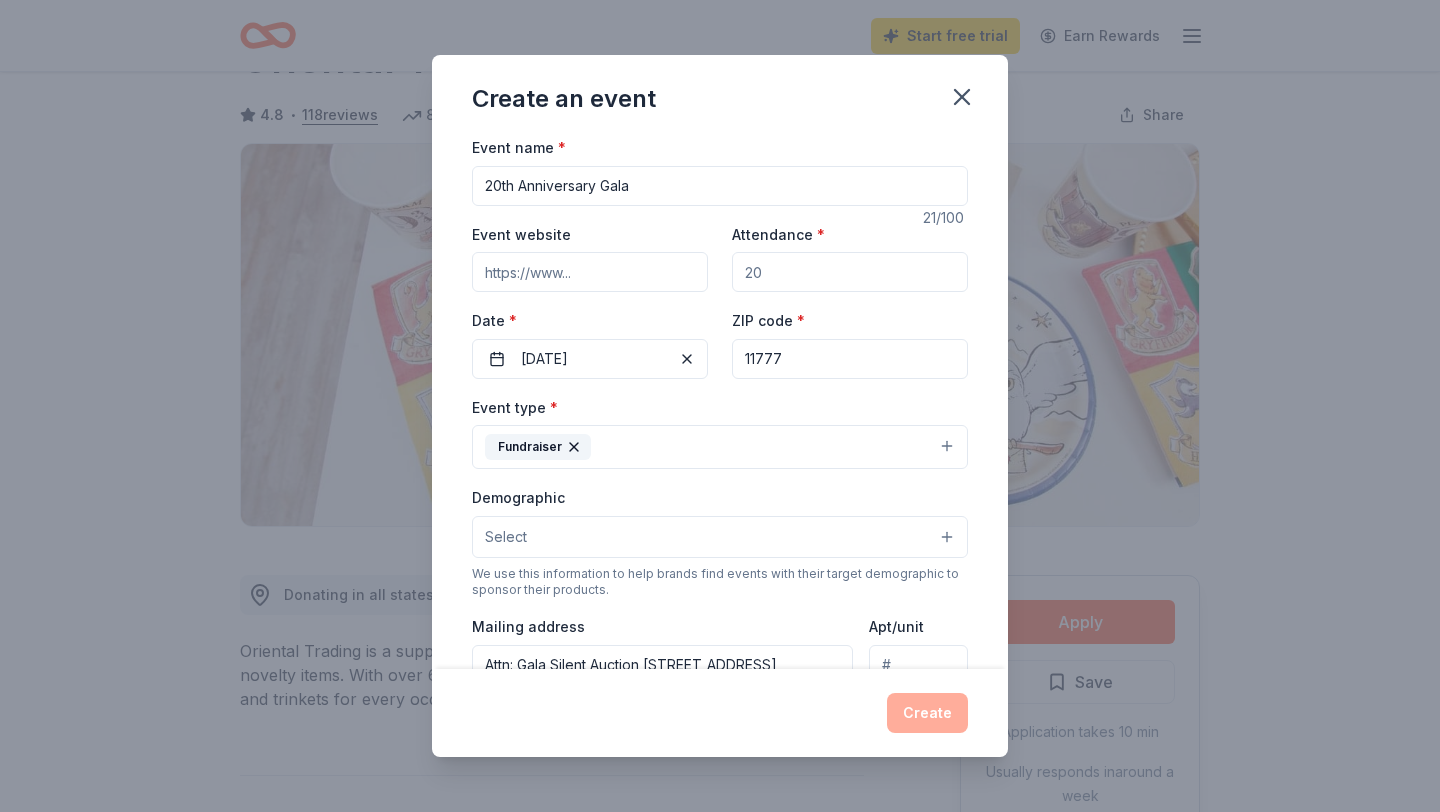 click on "20th Anniversary Gala" at bounding box center [720, 186] 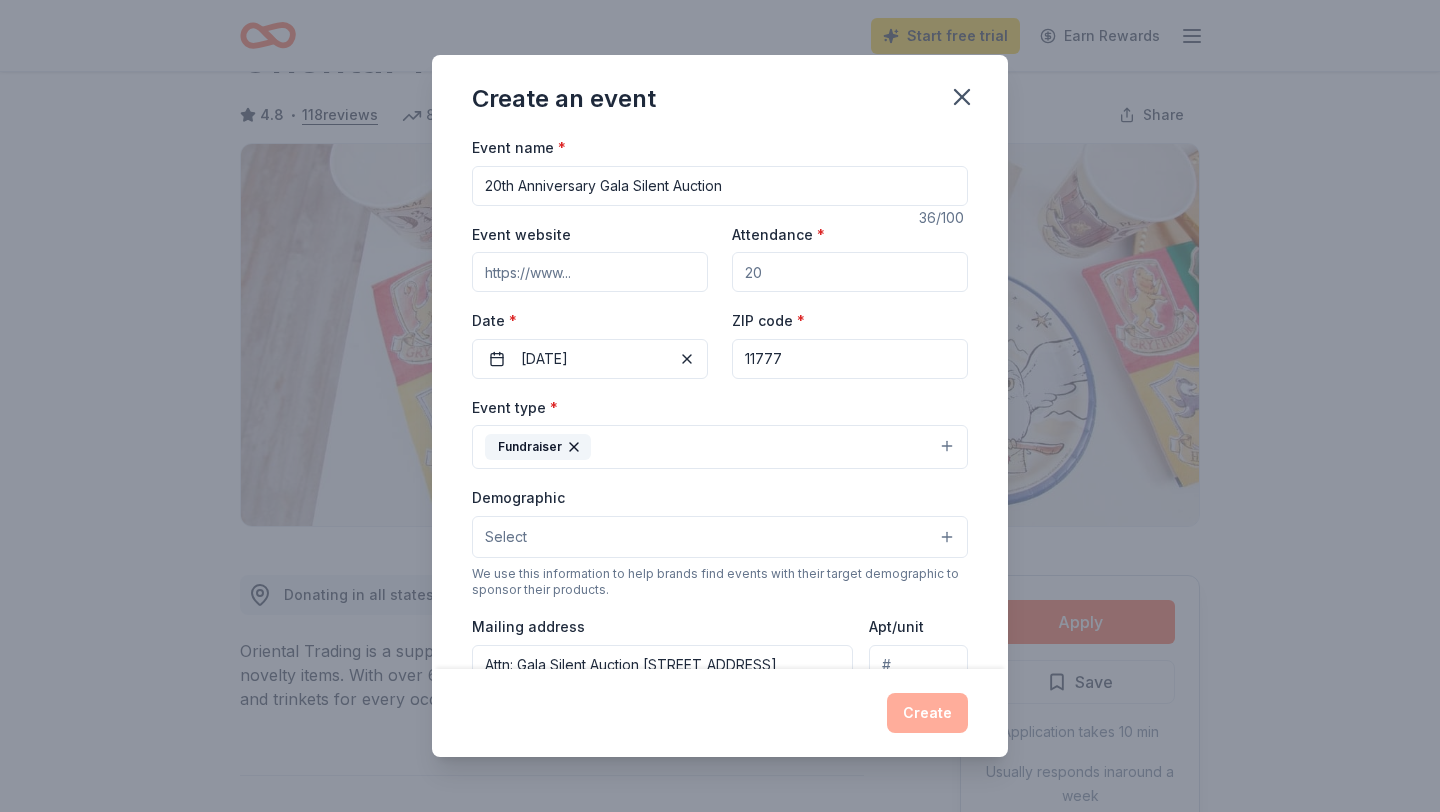 type on "20th Anniversary Gala Silent Auction" 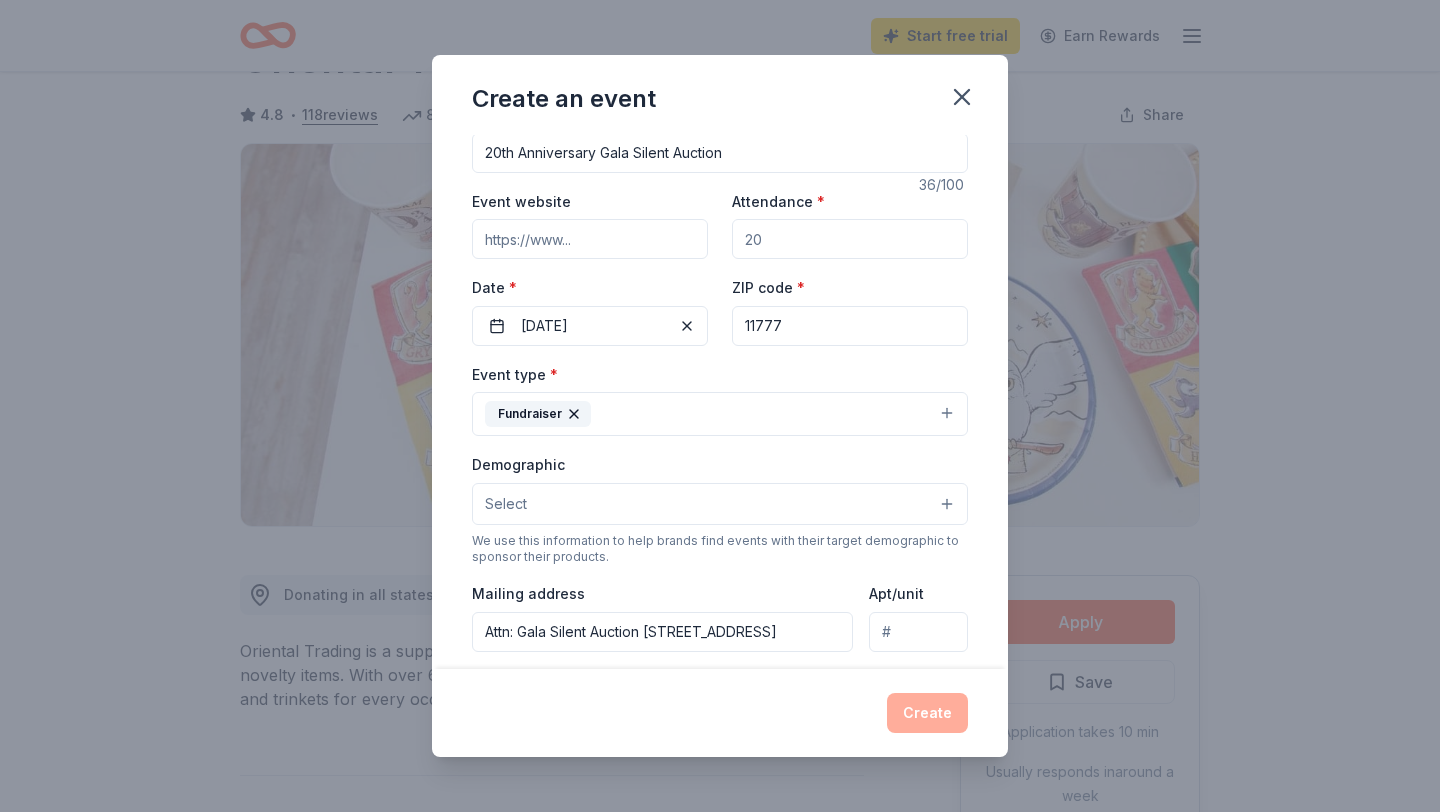 scroll, scrollTop: 35, scrollLeft: 0, axis: vertical 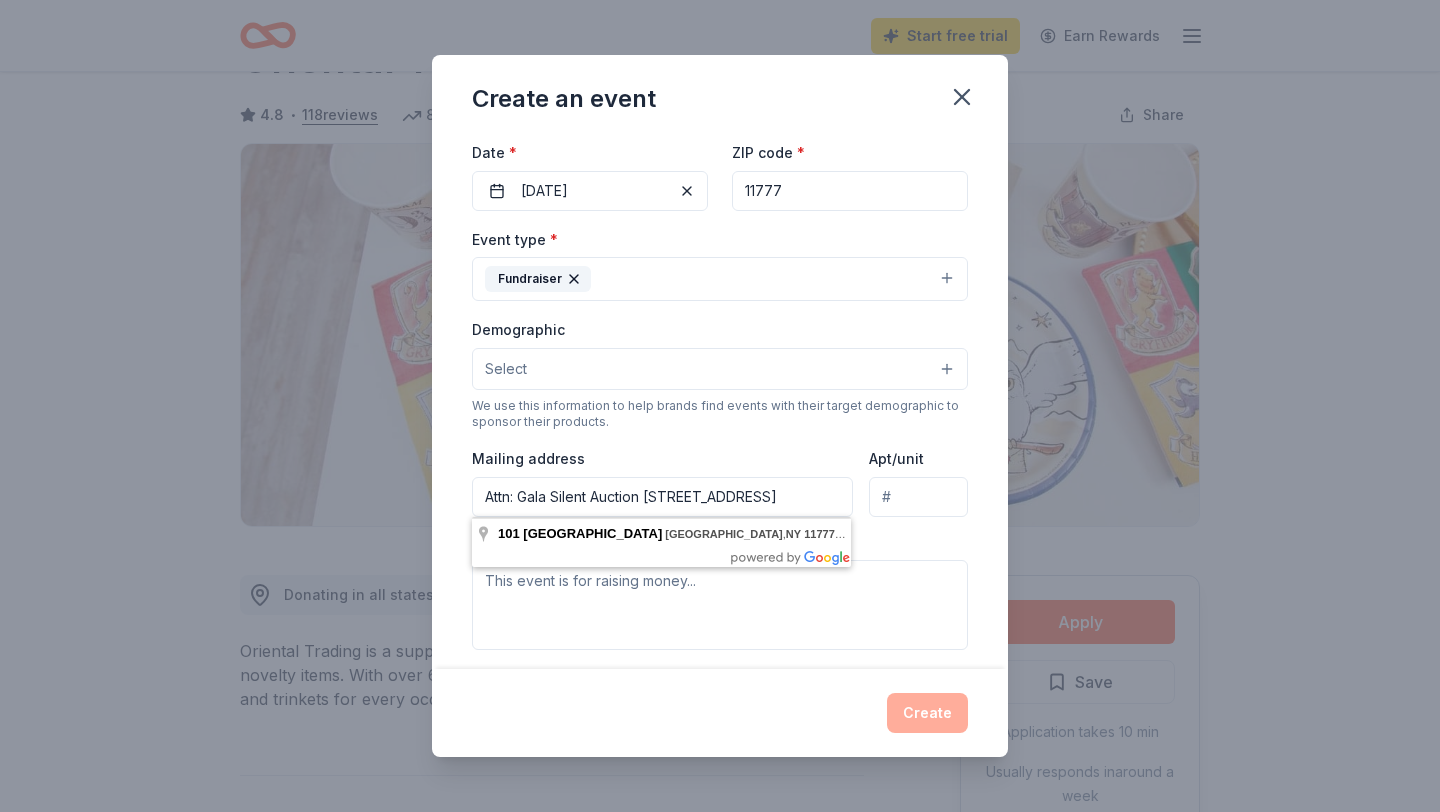drag, startPoint x: 485, startPoint y: 496, endPoint x: 648, endPoint y: 492, distance: 163.04907 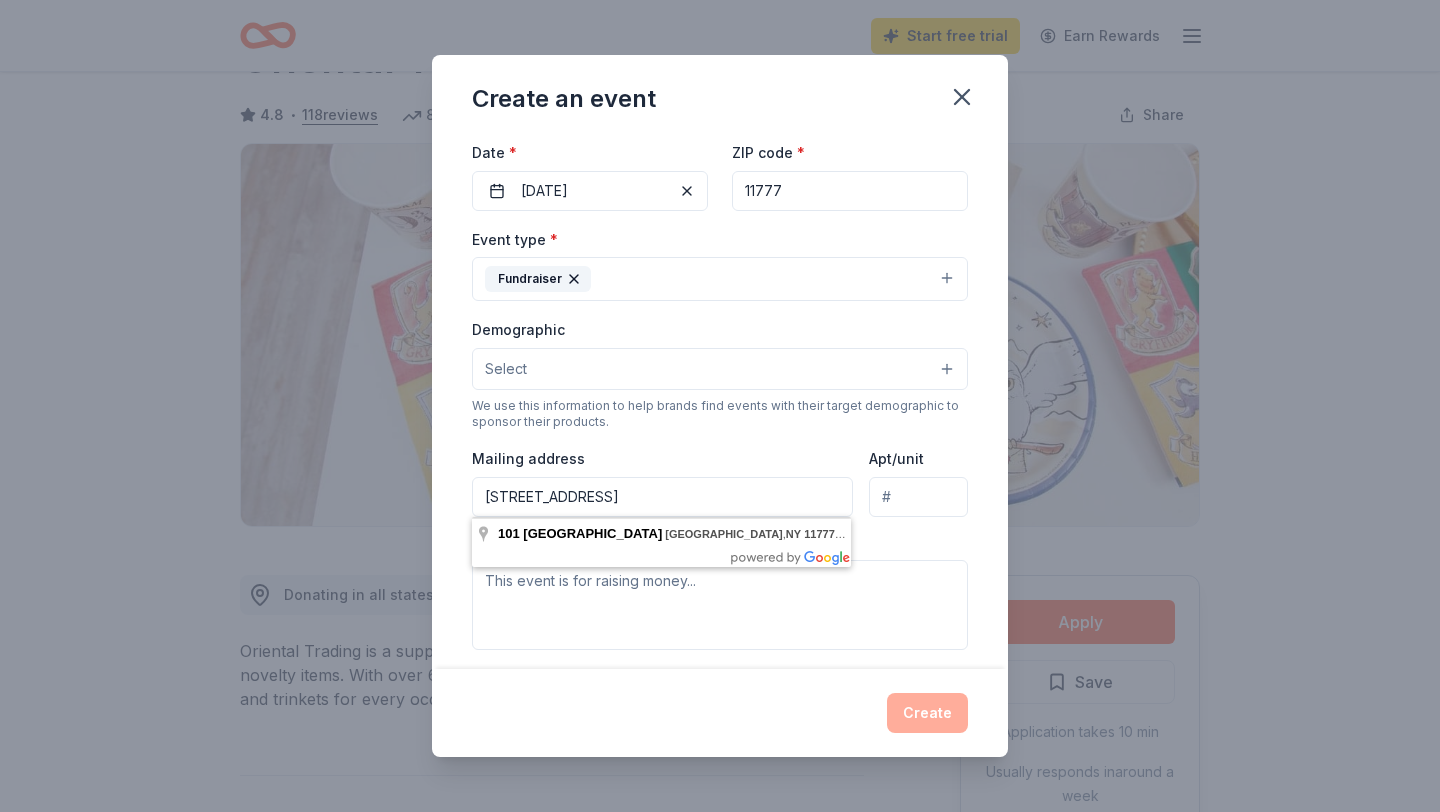type on "101 E. Broadway (PO Box 465) Port Jefferson, NY 11777" 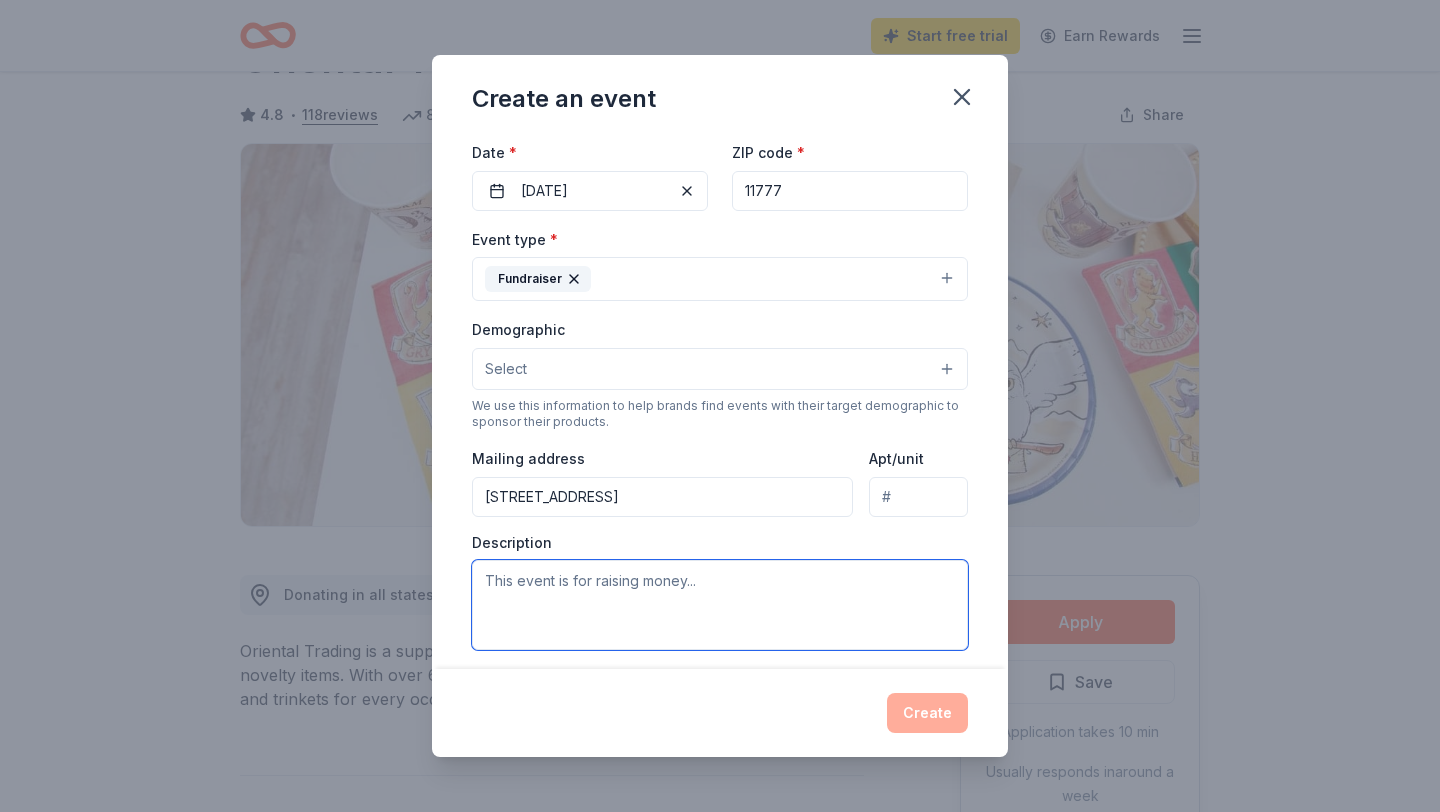 click at bounding box center (720, 605) 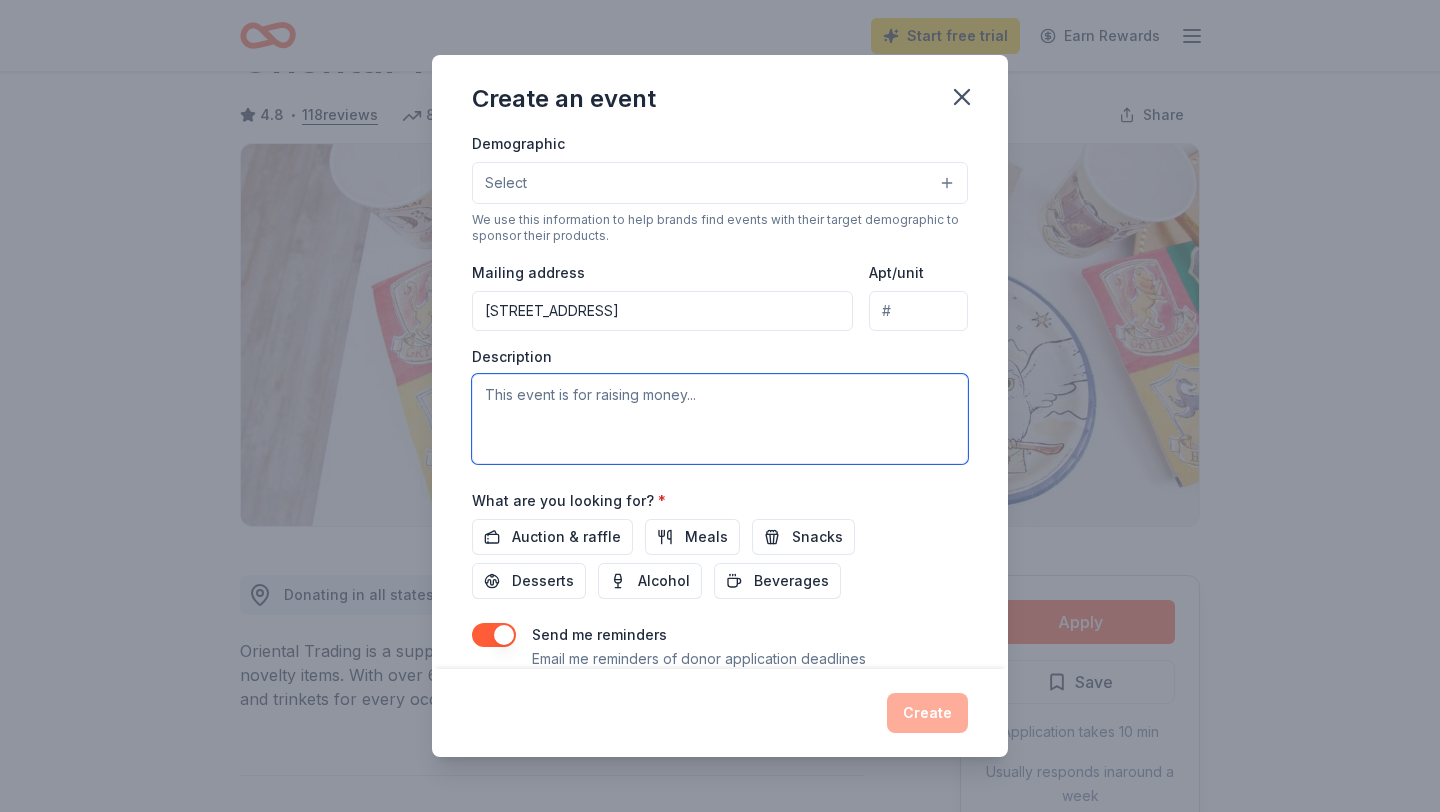 scroll, scrollTop: 381, scrollLeft: 0, axis: vertical 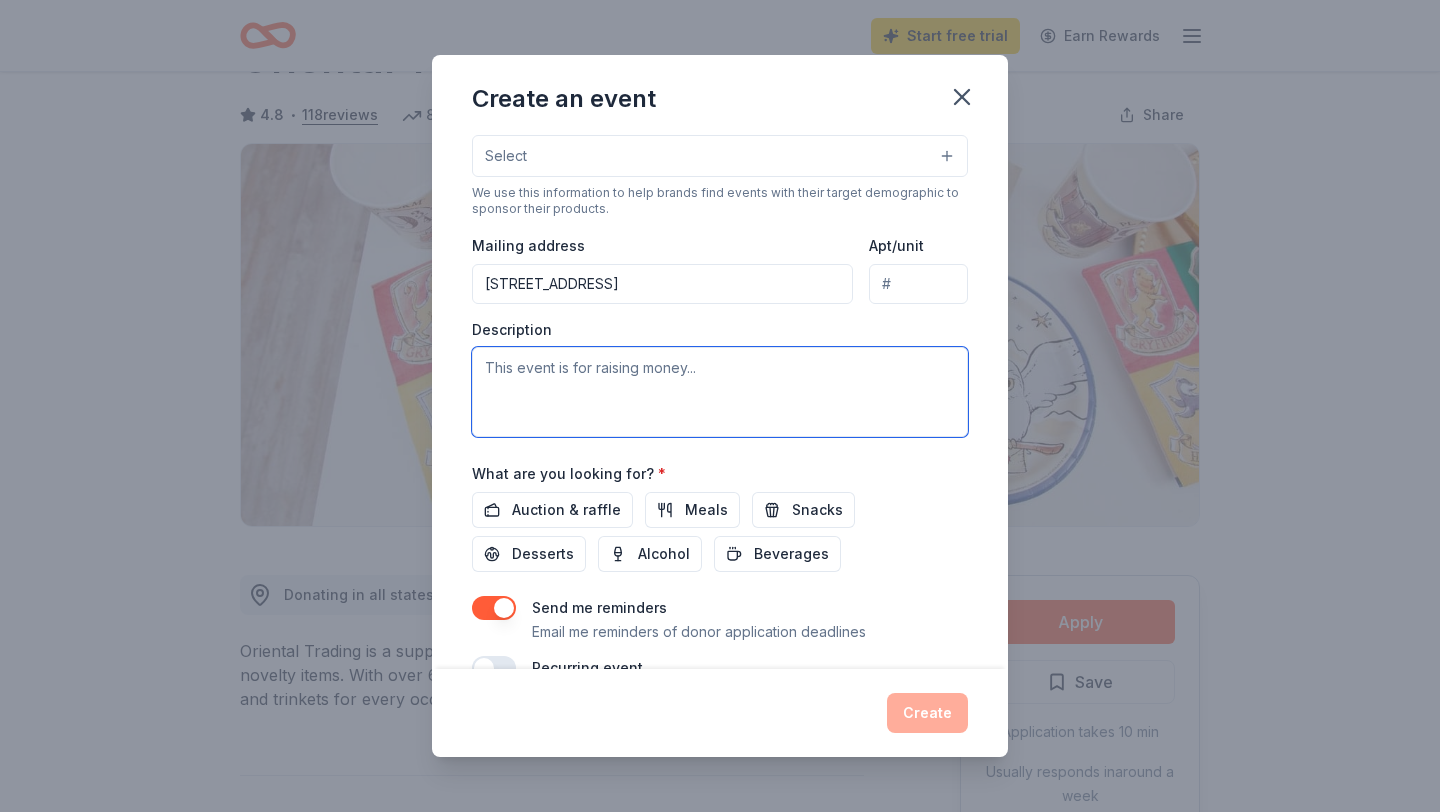 click at bounding box center (720, 392) 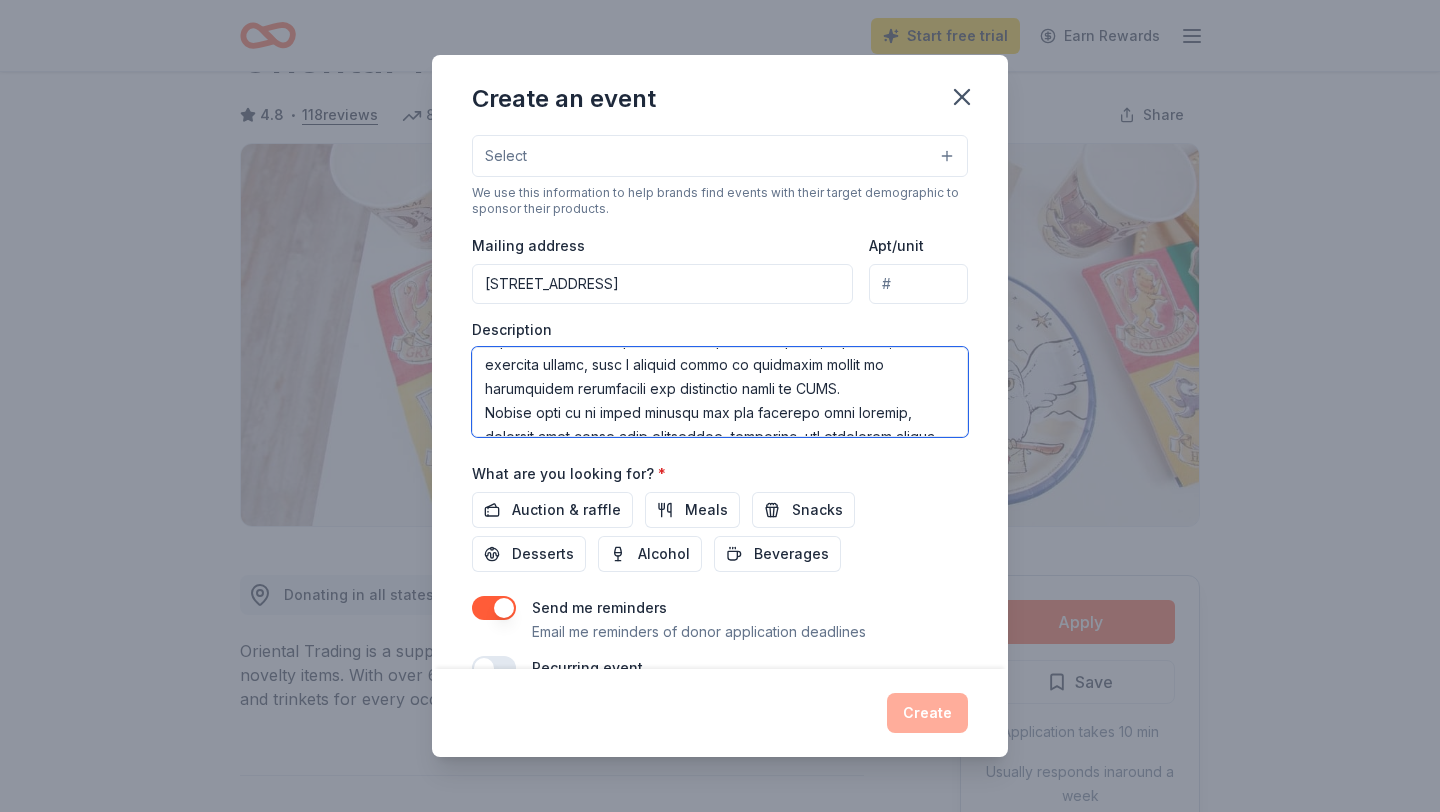 scroll, scrollTop: 336, scrollLeft: 0, axis: vertical 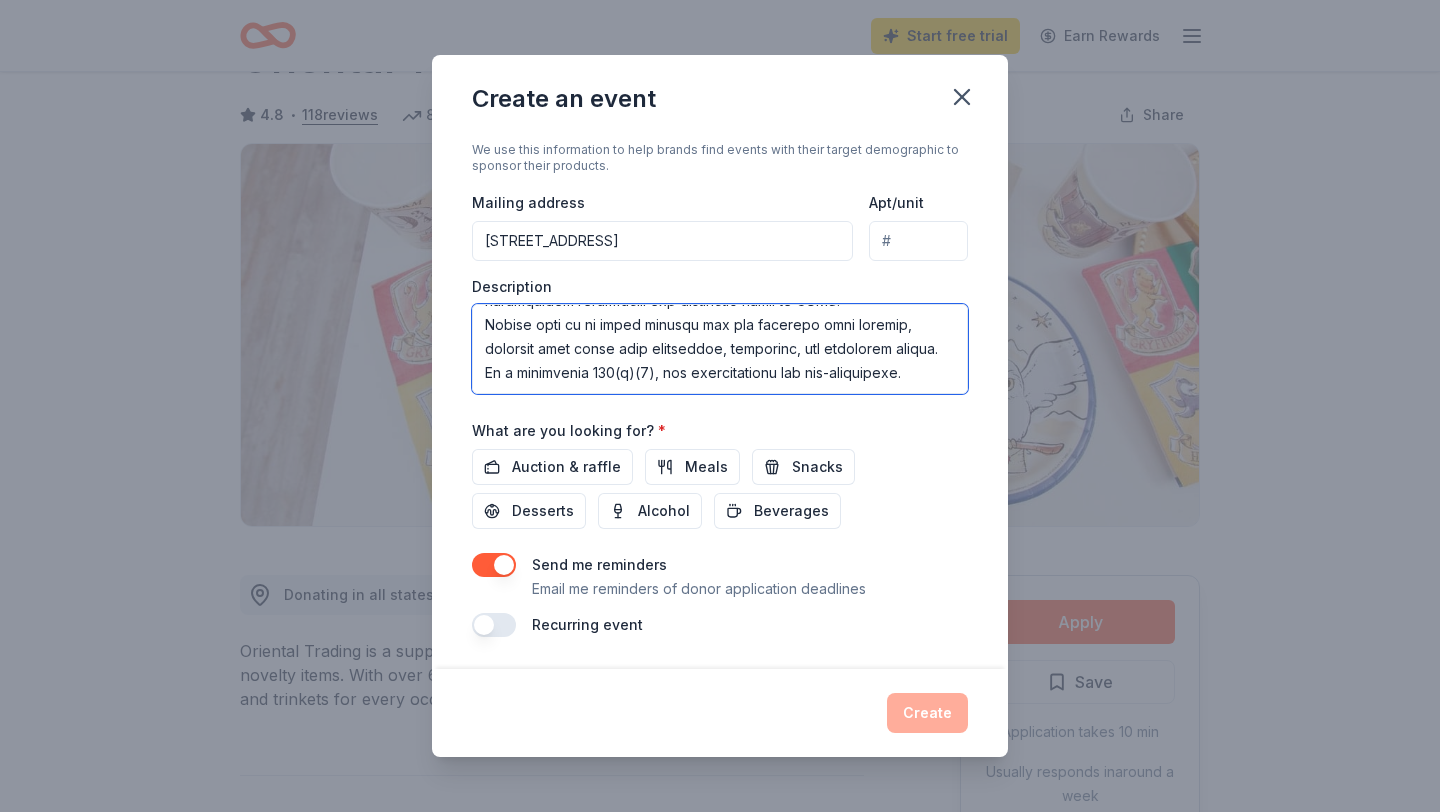 type on "The Long Island Explorium is a 501(c)(3) nonprofit children’s museum dedicated to sparking curiosity and expanding access to hands-on STEM learning for children and families across Long Island, New York. This year, we are proud to celebrate 20 years of science education, community impact, and innovation.
To commemorate this milestone, we are hosting a 20th Anniversary Gala on November 1st at the Staller Center at Stony Brook University, featuring a silent auction to benefit our education programs. We invite your organization to support this effort by donating an item, experience, or branded gift package.
Funds raised through the auction will help sustain our mission of delivering high-quality STEM education in schools, libraries, and scouting groups, with a special focus on expanding access in underserved communities and empowering girls in STEM.
Donors will be in event signage and the official gala program, aligning your brand with innovation, education, and community impact. As a registered 501(c)(3), al..." 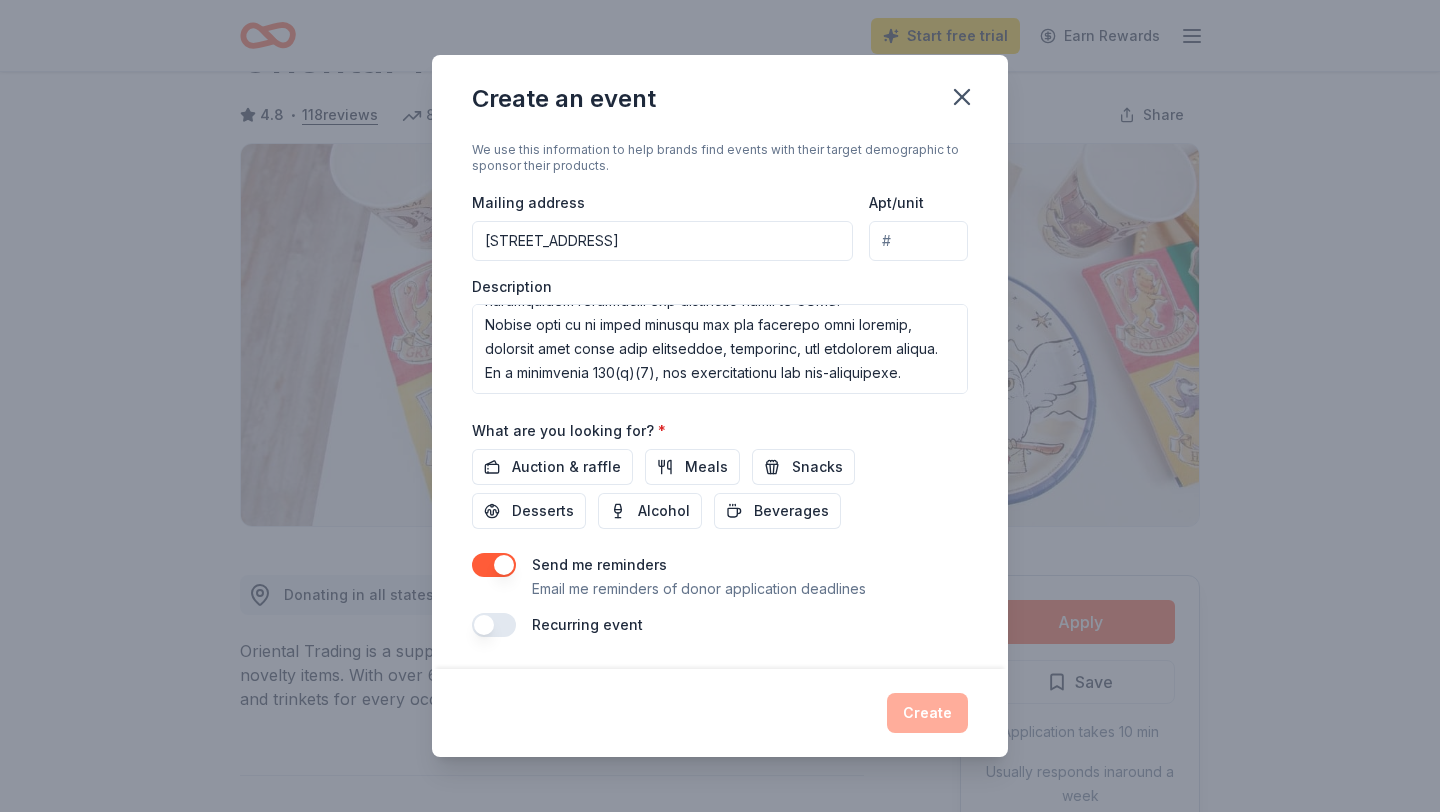 click at bounding box center [494, 565] 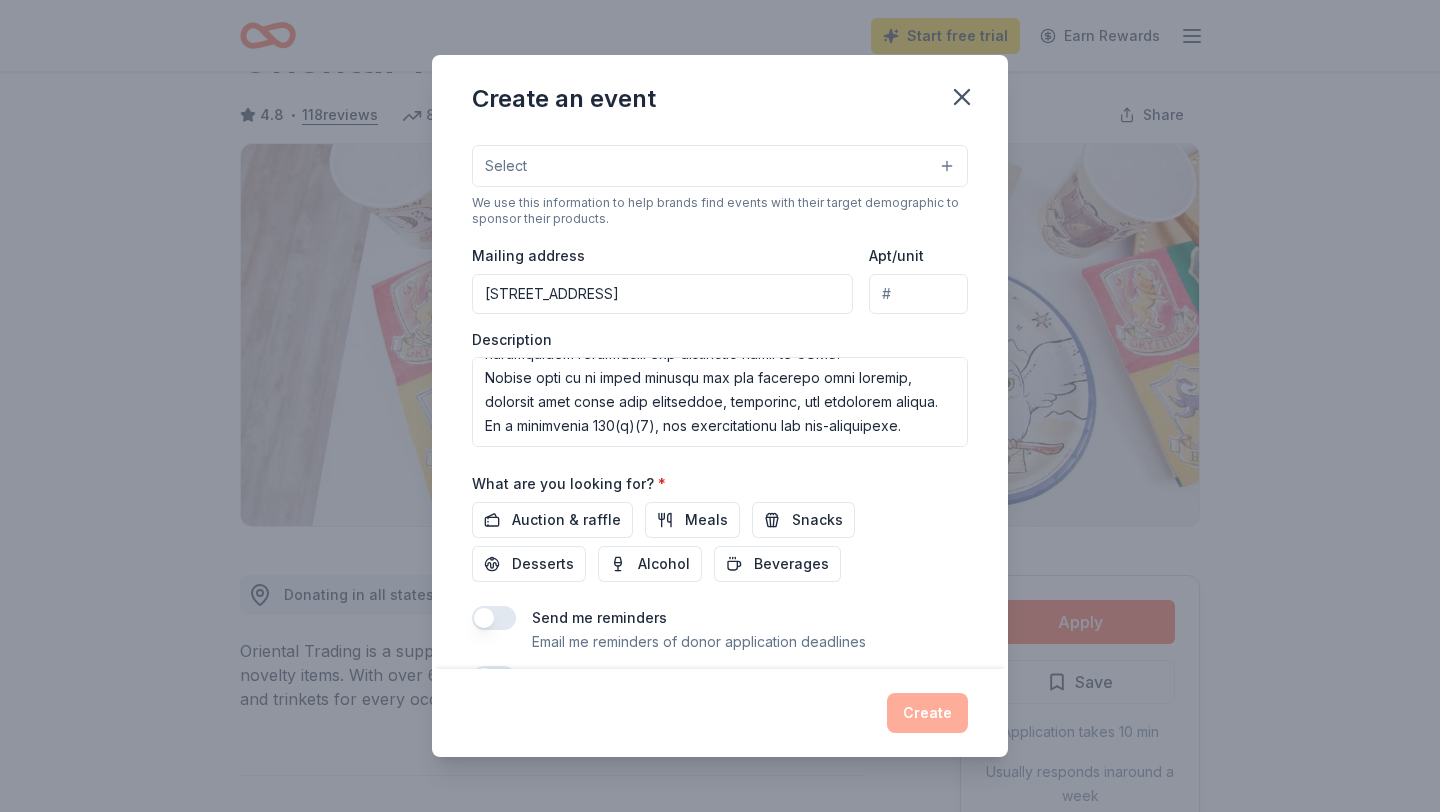 scroll, scrollTop: 357, scrollLeft: 0, axis: vertical 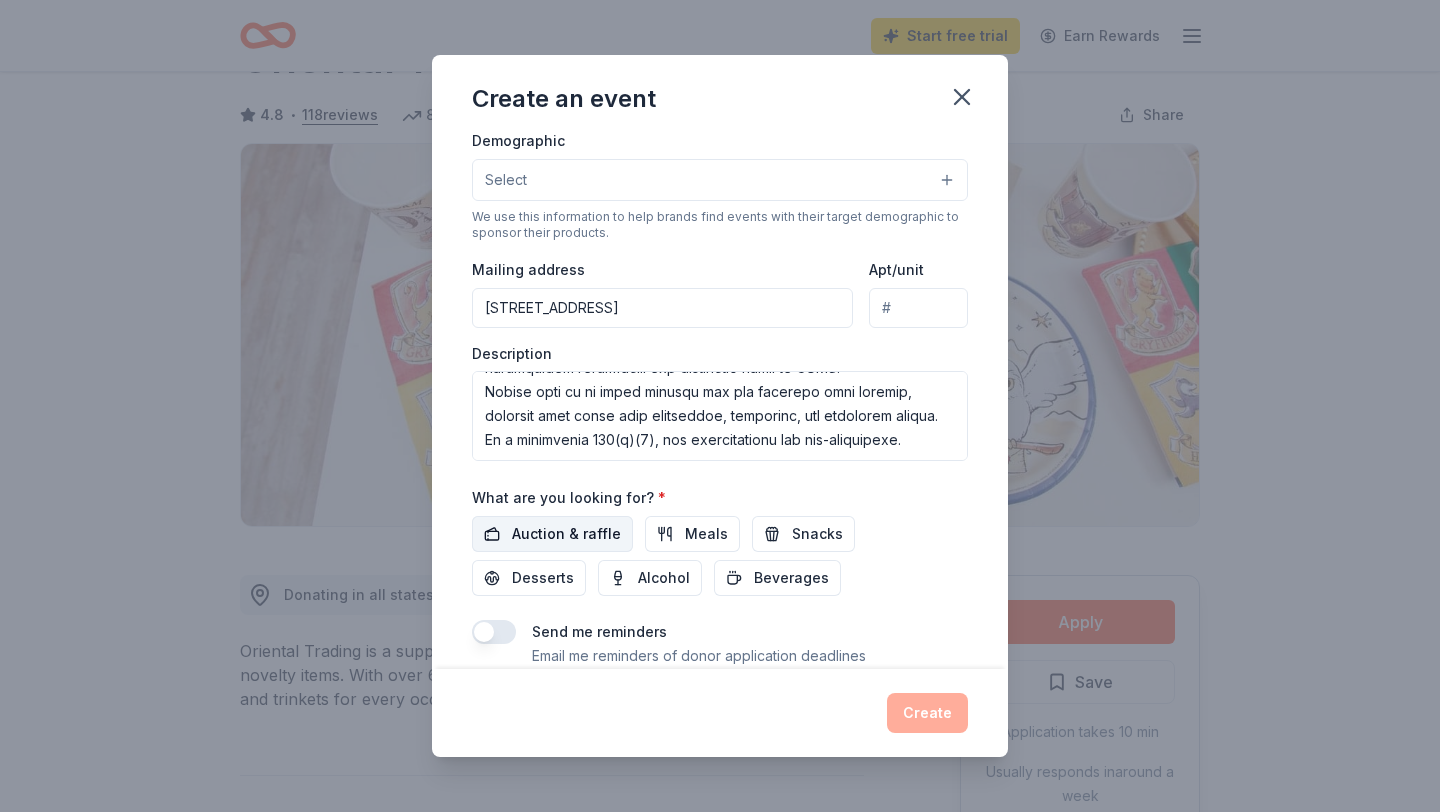 click on "Auction & raffle" at bounding box center (566, 534) 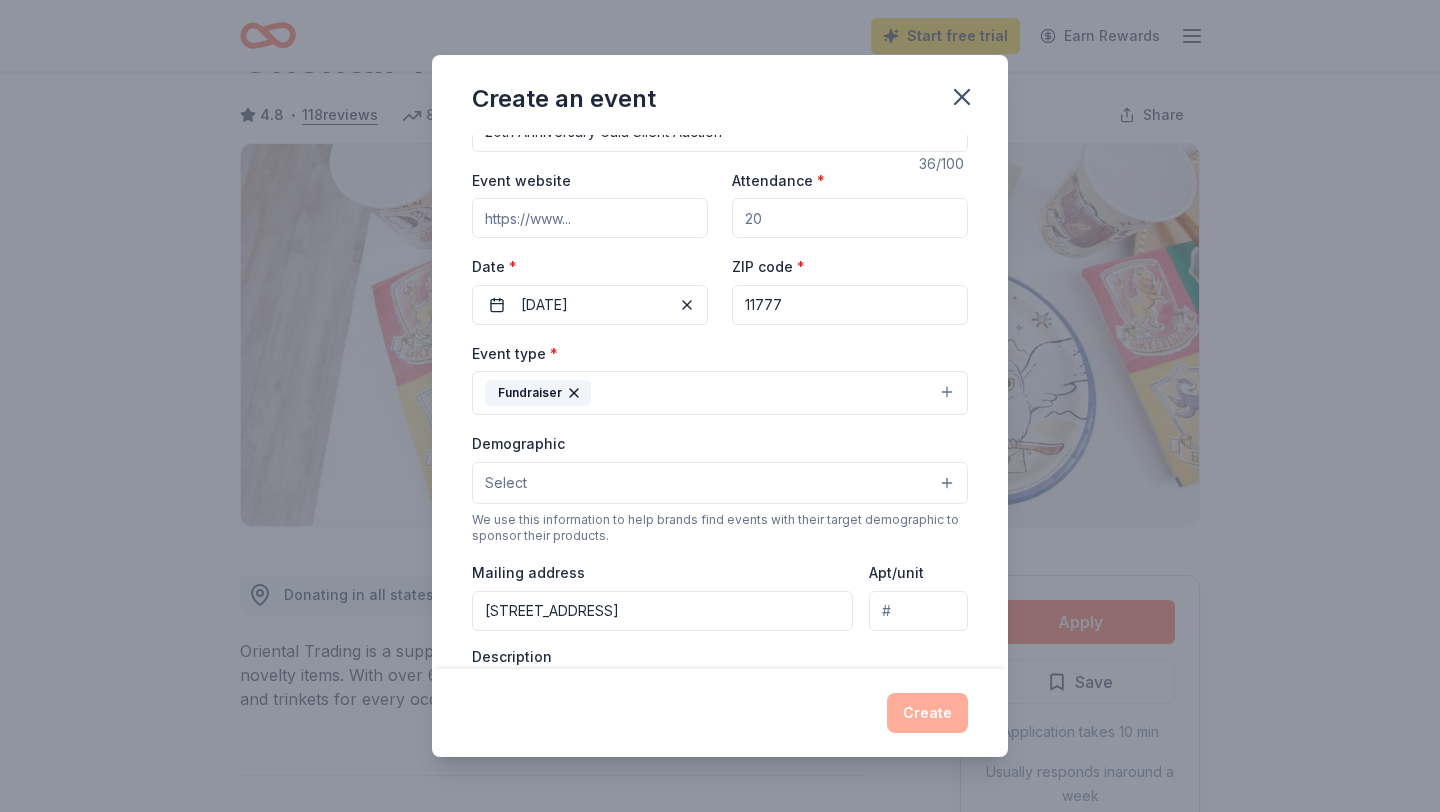 scroll, scrollTop: 0, scrollLeft: 0, axis: both 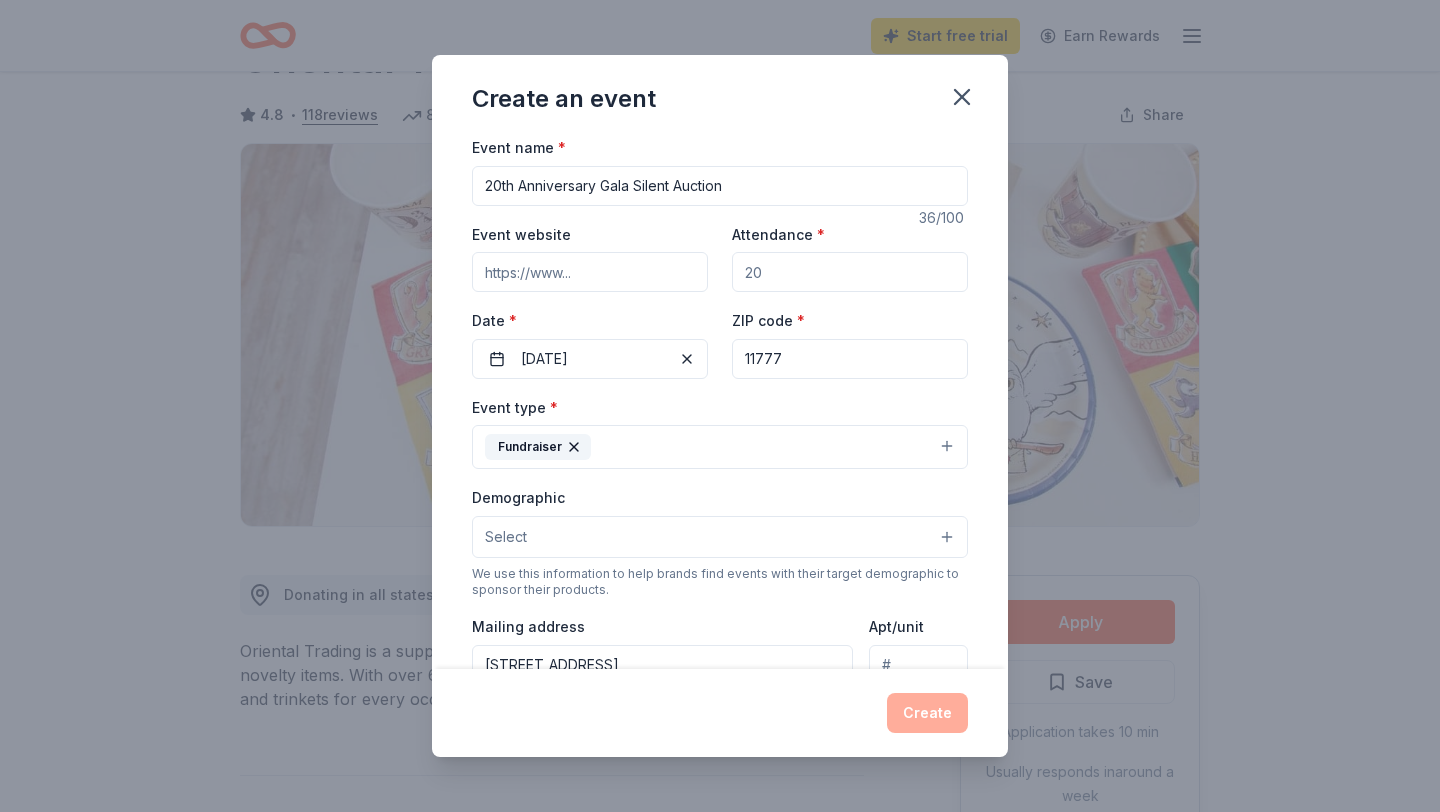 click on "Attendance *" at bounding box center (850, 272) 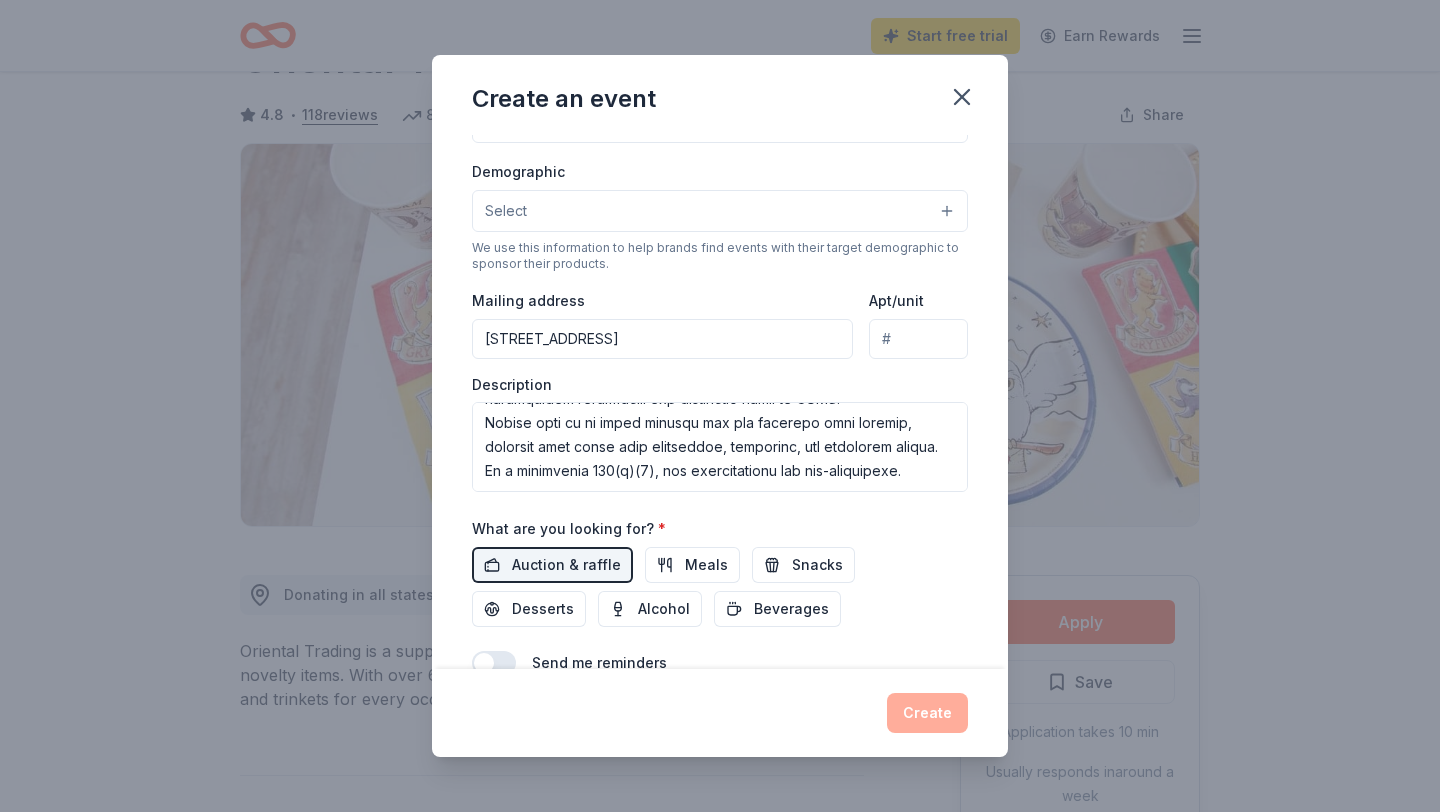 scroll, scrollTop: 424, scrollLeft: 0, axis: vertical 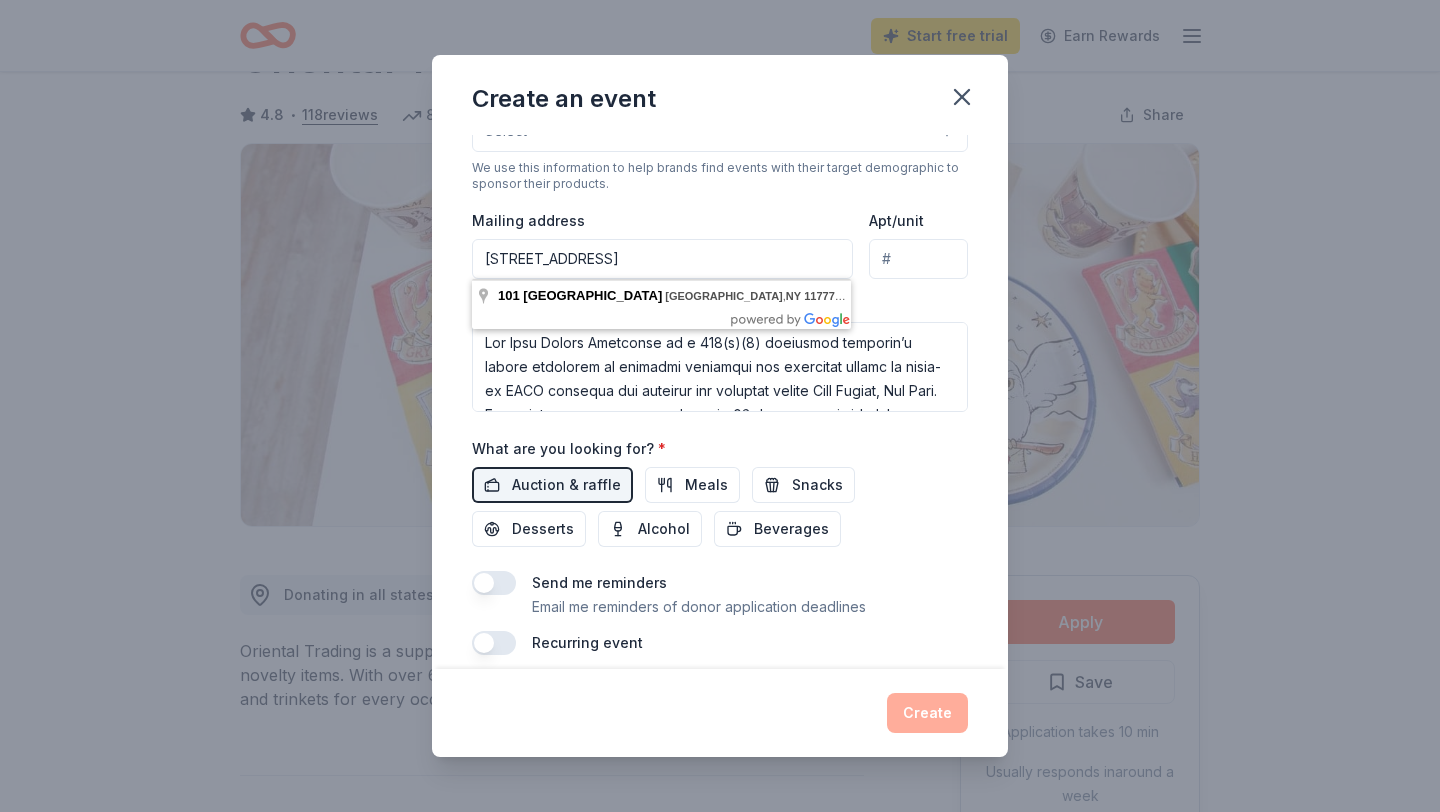drag, startPoint x: 638, startPoint y: 255, endPoint x: 882, endPoint y: 262, distance: 244.10039 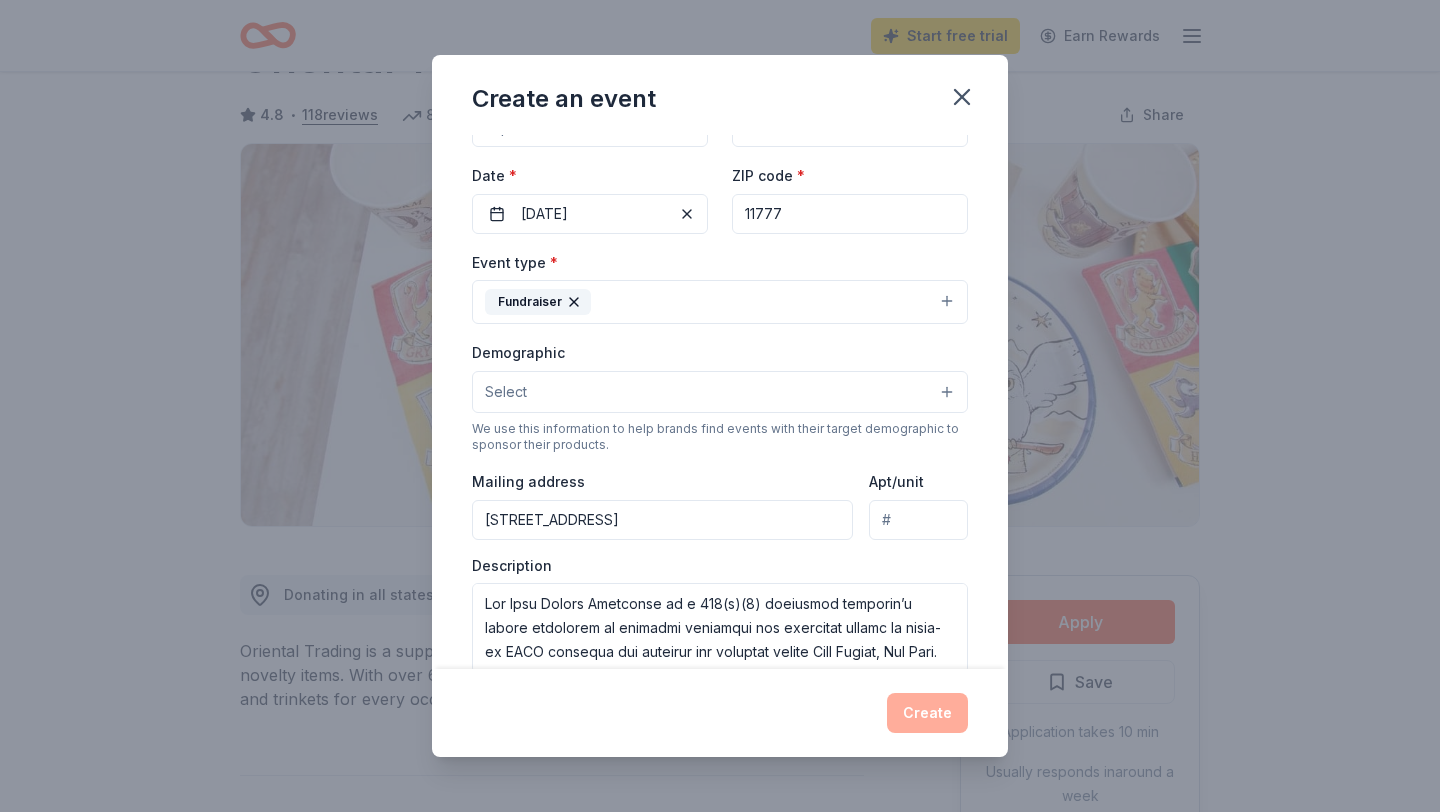 scroll, scrollTop: 144, scrollLeft: 0, axis: vertical 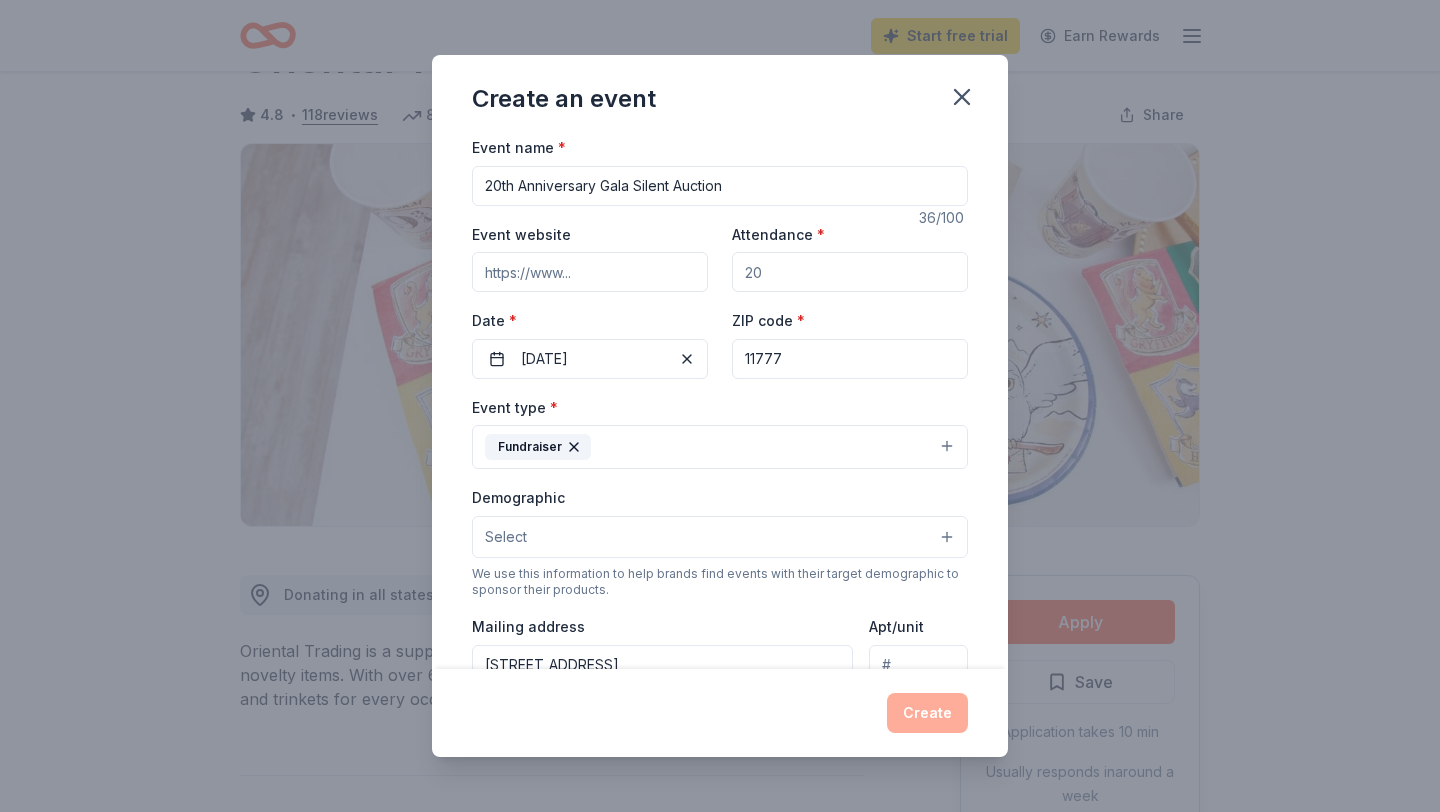 click on "Attendance *" at bounding box center (850, 272) 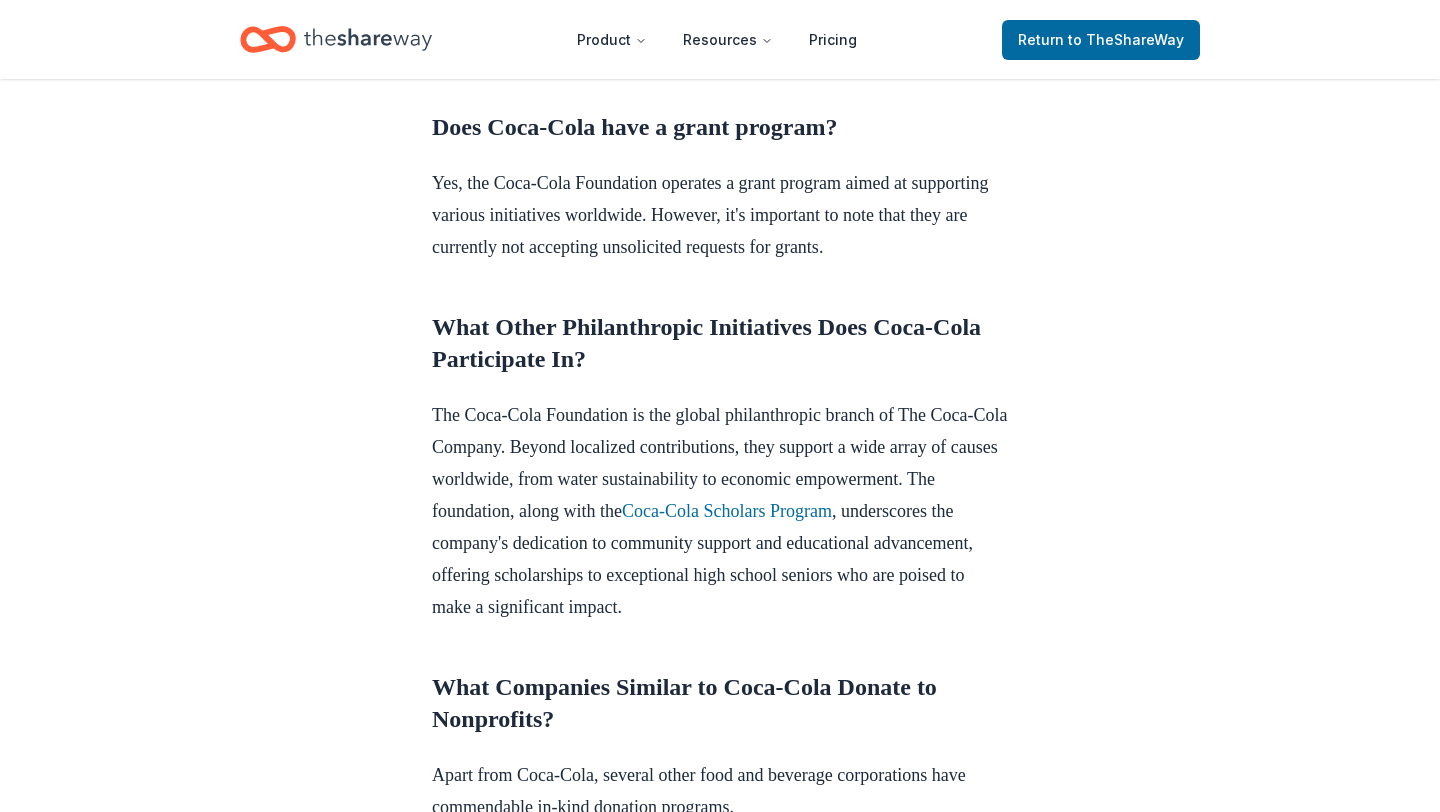 scroll, scrollTop: 1299, scrollLeft: 0, axis: vertical 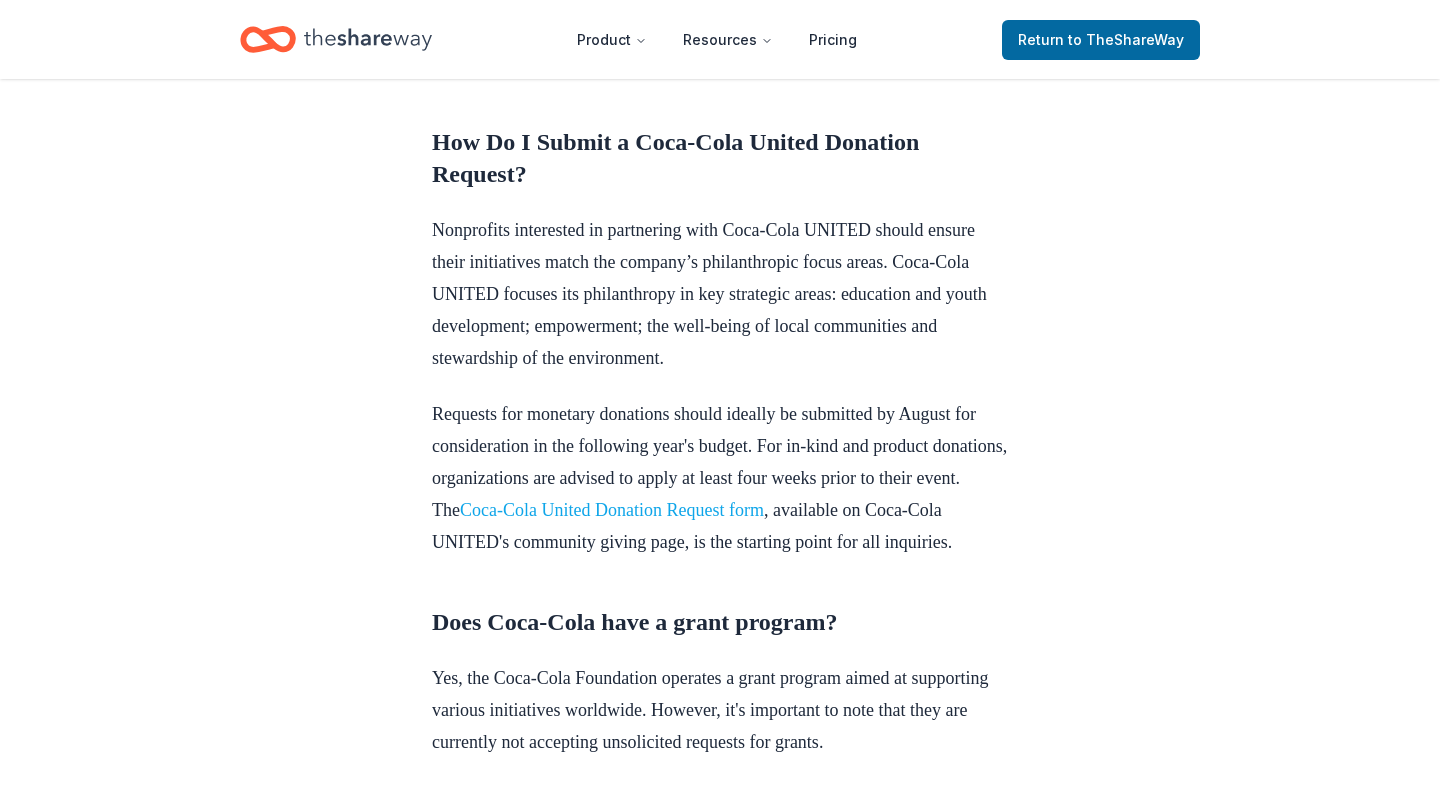 click on "Coca-Cola United Donation Request form" at bounding box center [612, 510] 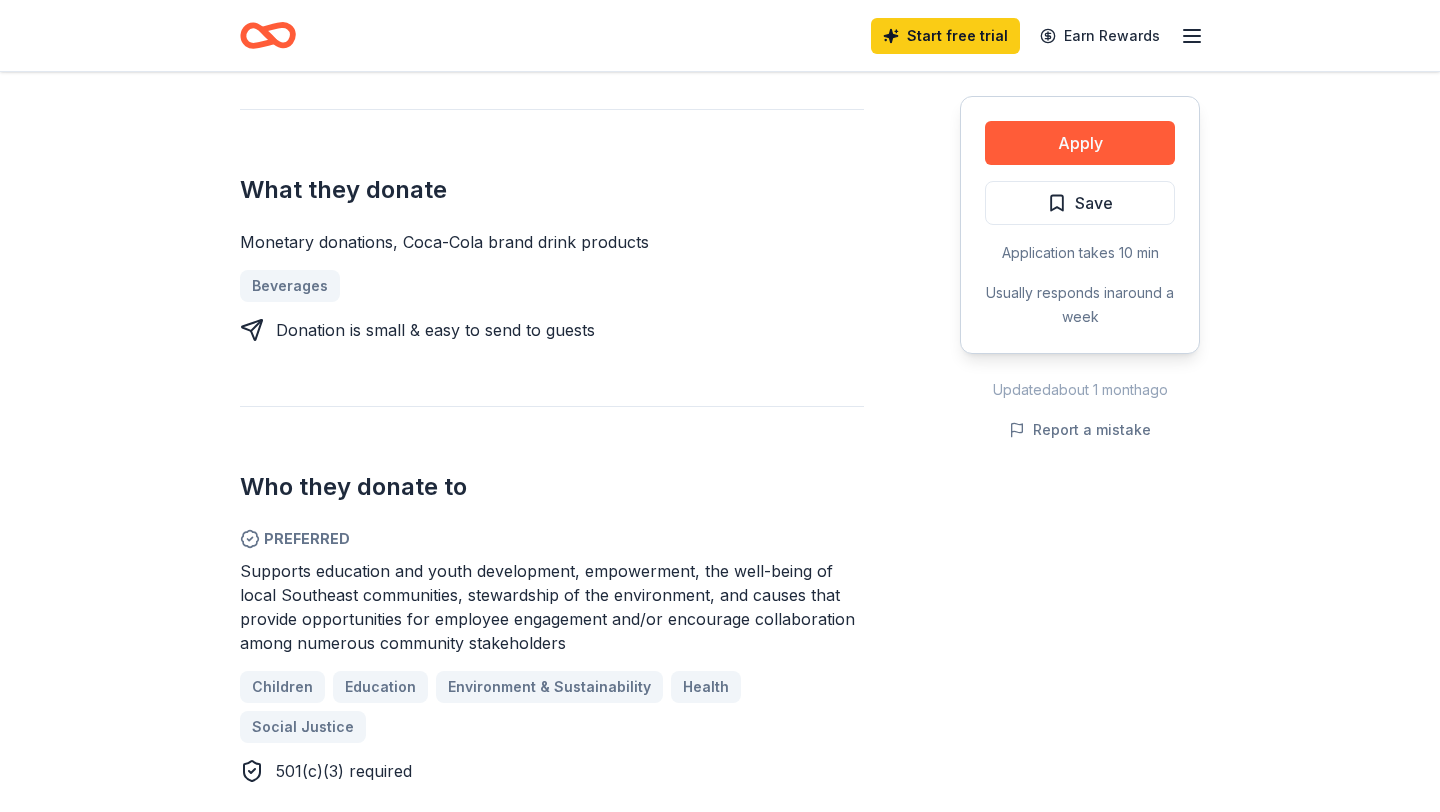 scroll, scrollTop: 0, scrollLeft: 0, axis: both 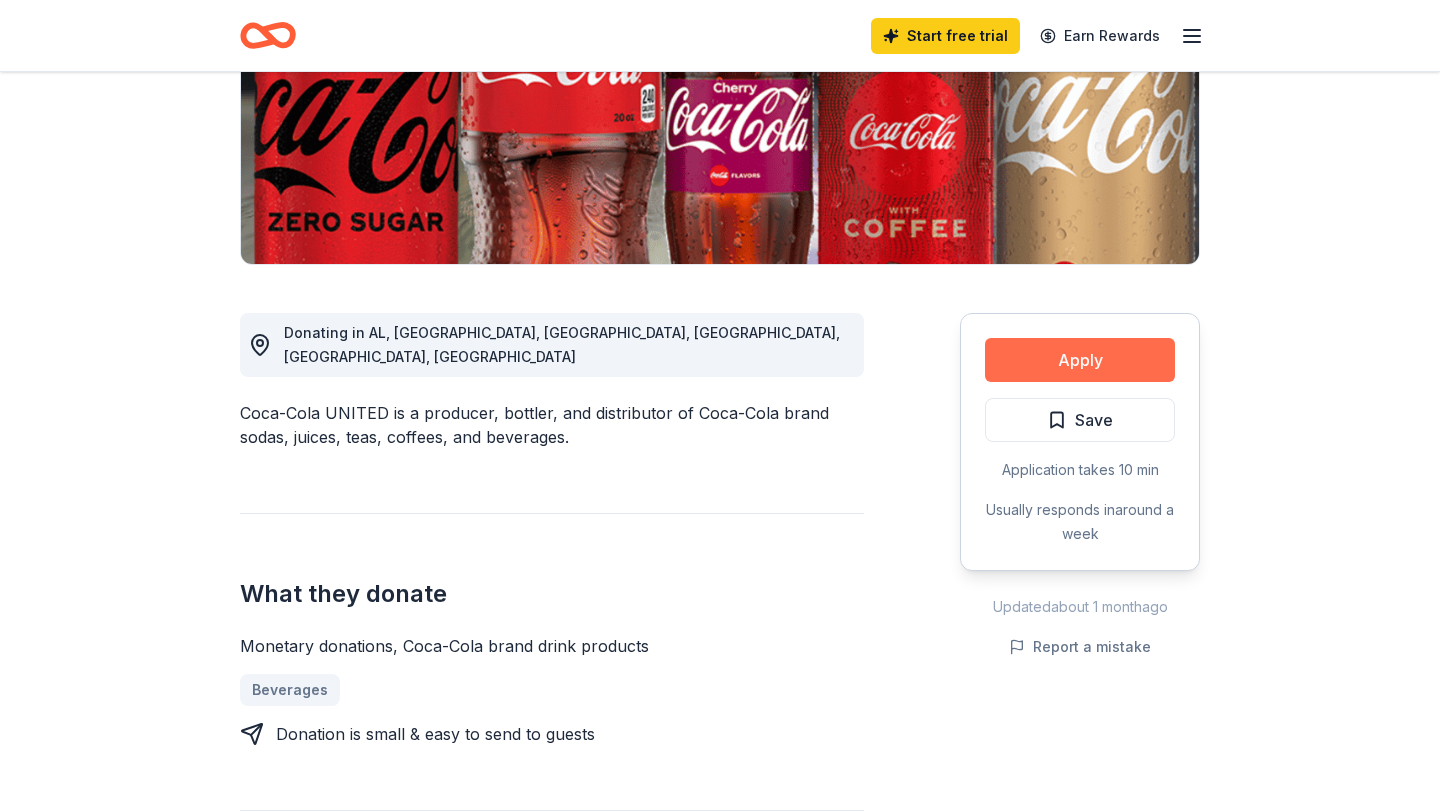 click on "Apply" at bounding box center (1080, 360) 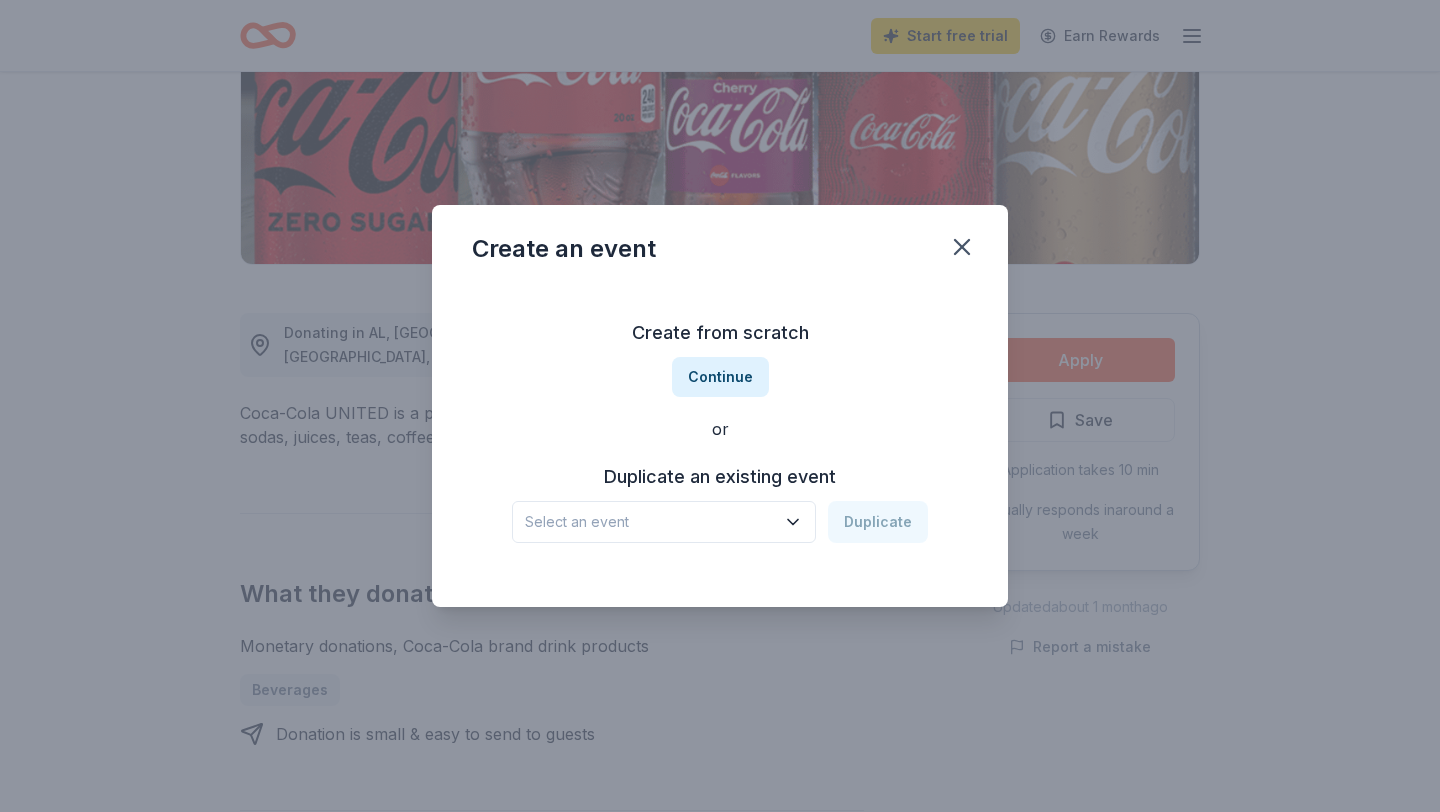 click on "Select an event" at bounding box center (650, 522) 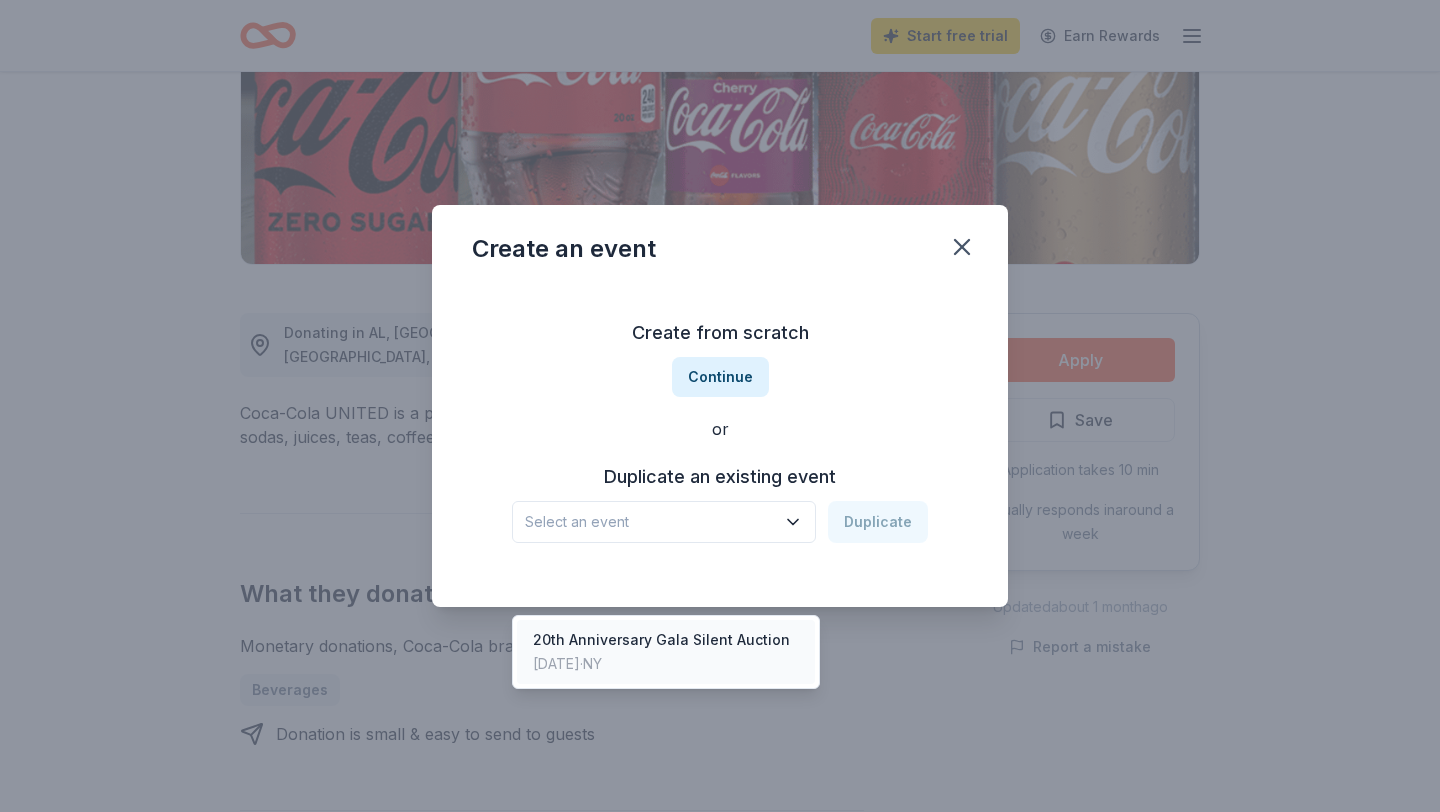 click on "[DATE]  ·  [GEOGRAPHIC_DATA]" at bounding box center (661, 664) 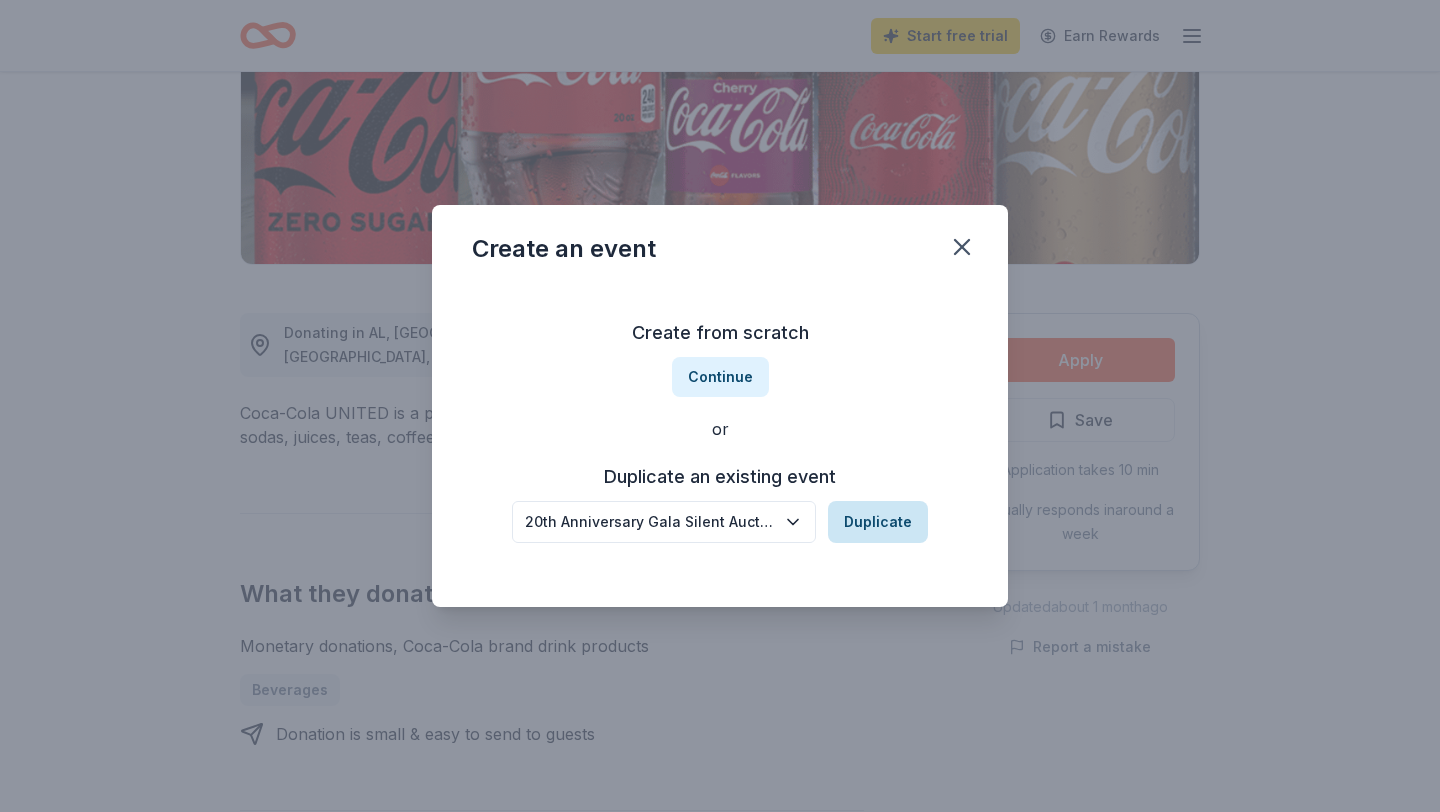 click on "Duplicate" at bounding box center (878, 522) 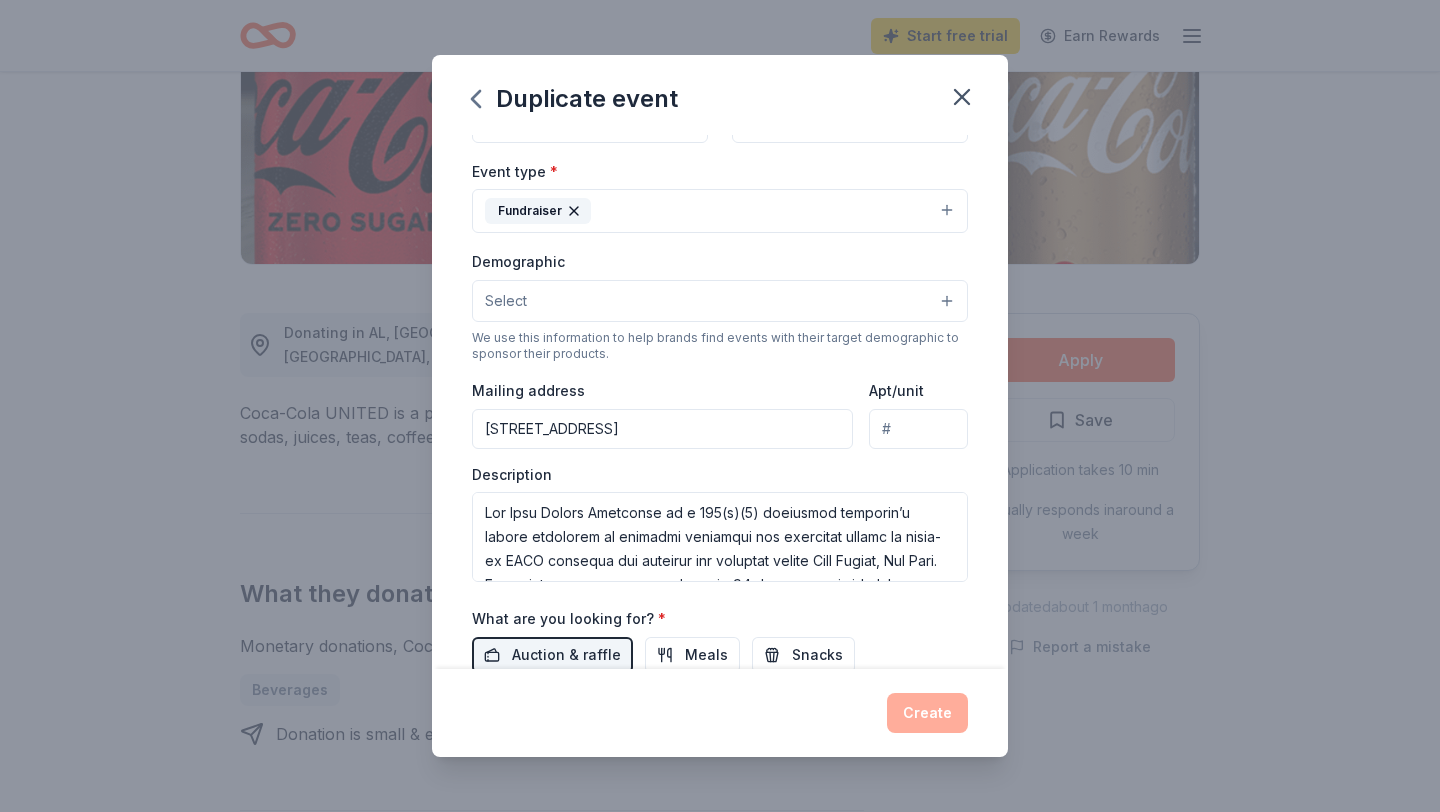 scroll, scrollTop: 238, scrollLeft: 0, axis: vertical 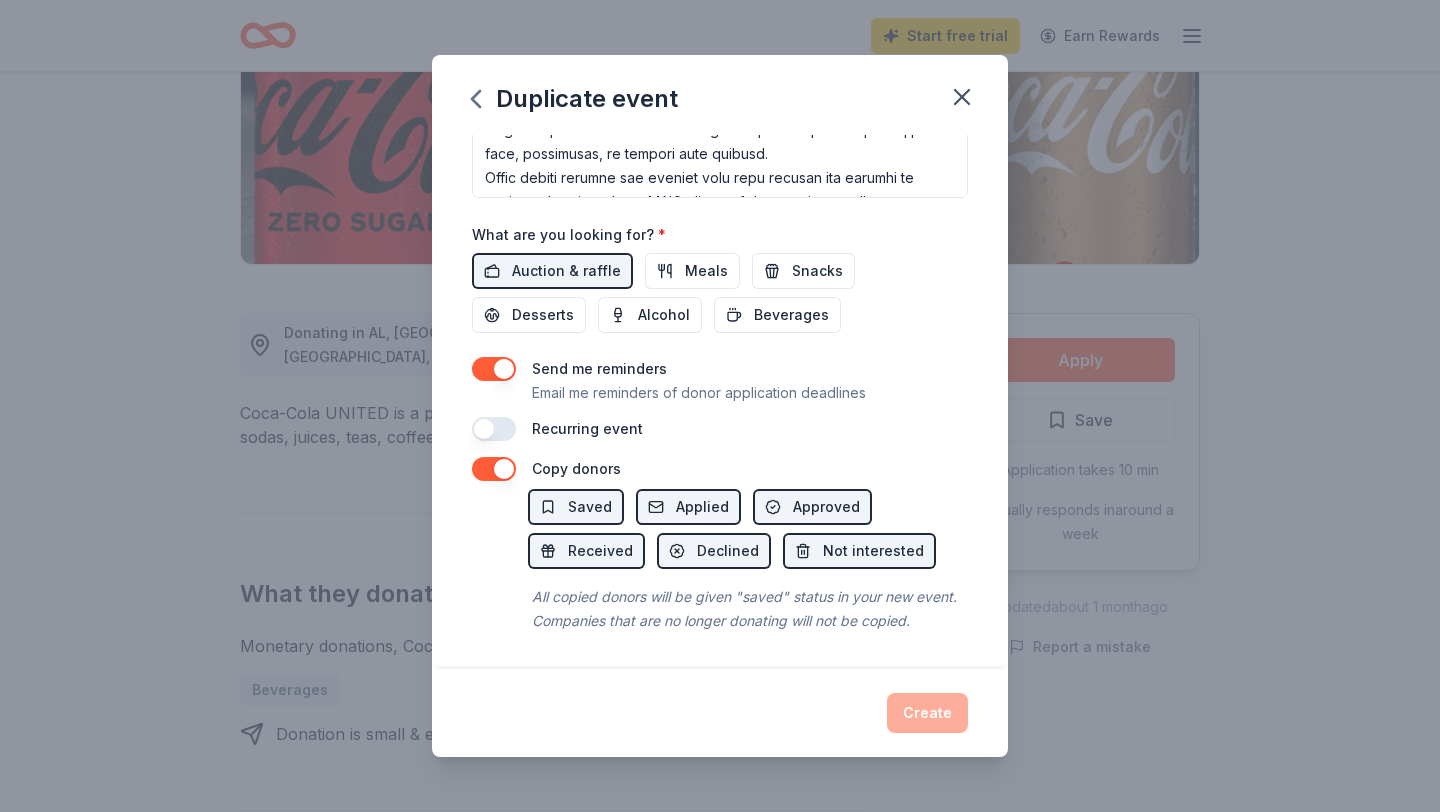 click at bounding box center (494, 469) 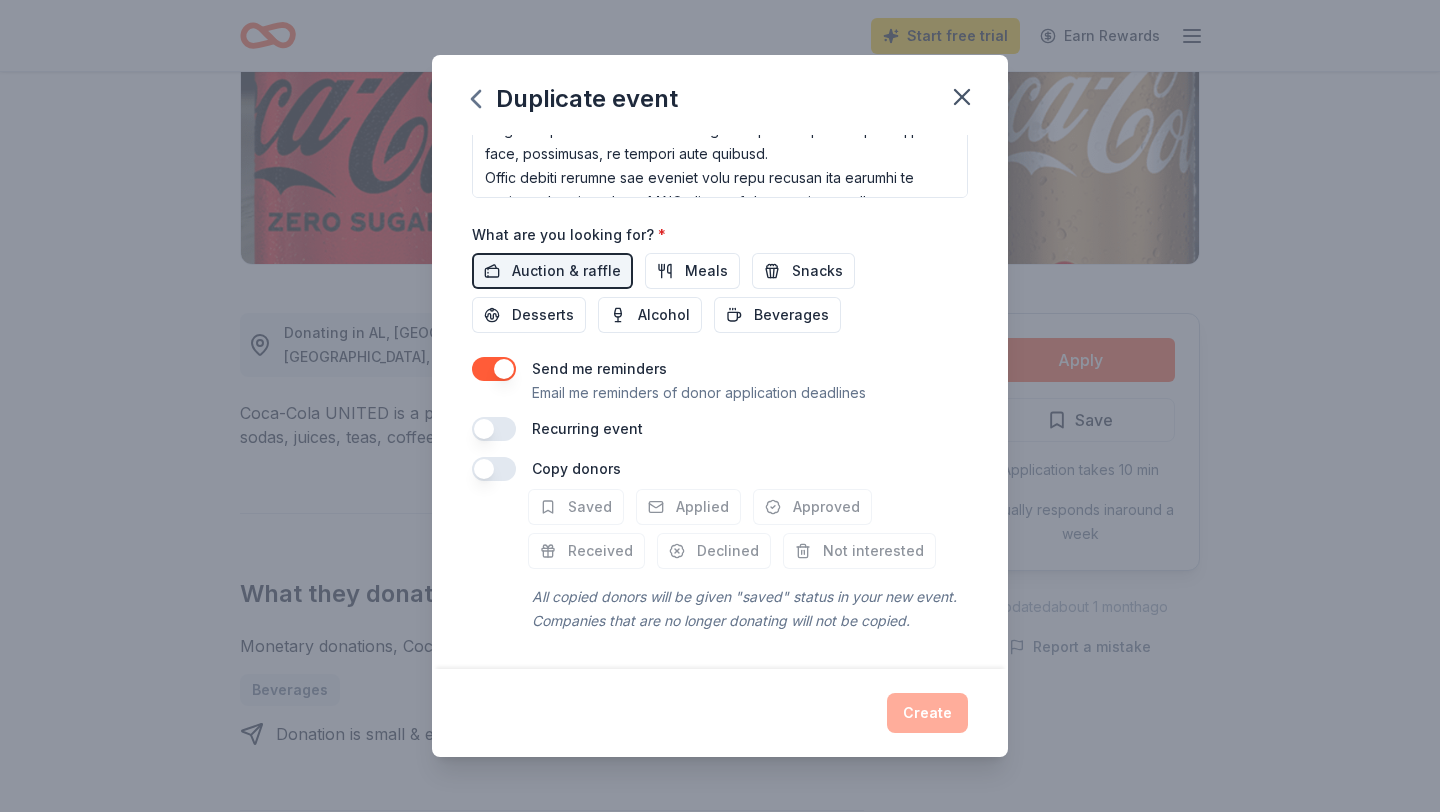 click at bounding box center (494, 469) 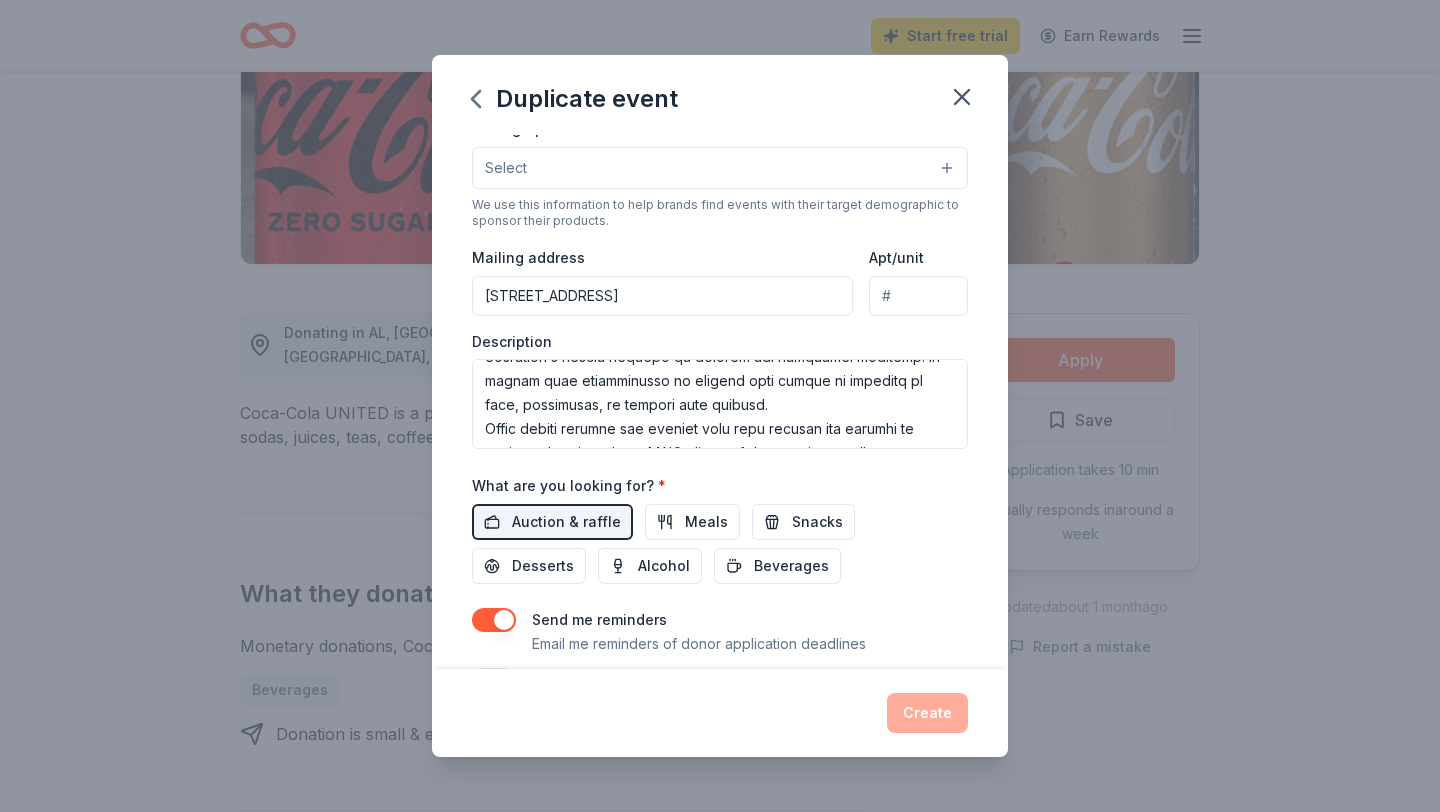 scroll, scrollTop: 0, scrollLeft: 0, axis: both 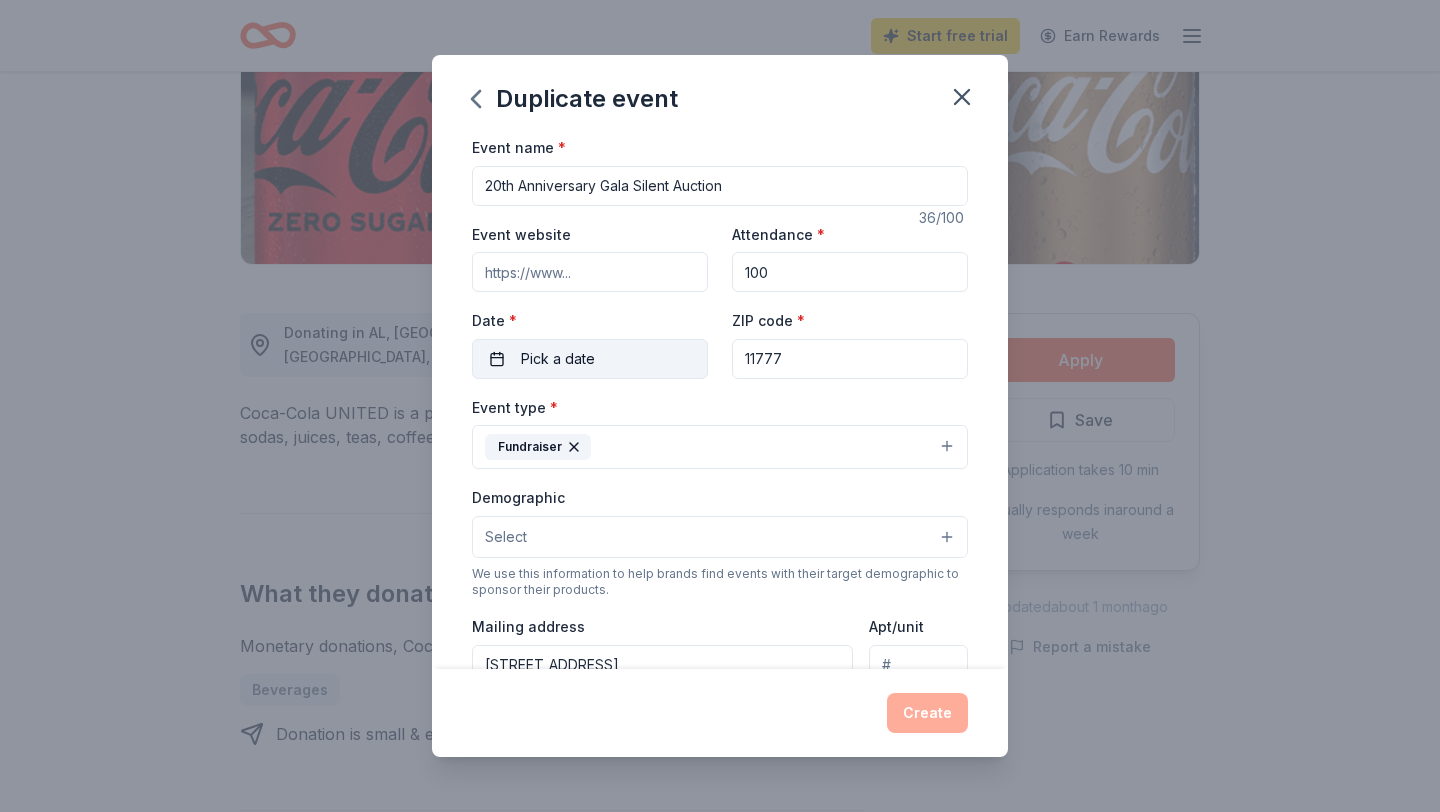 click on "Pick a date" at bounding box center [590, 359] 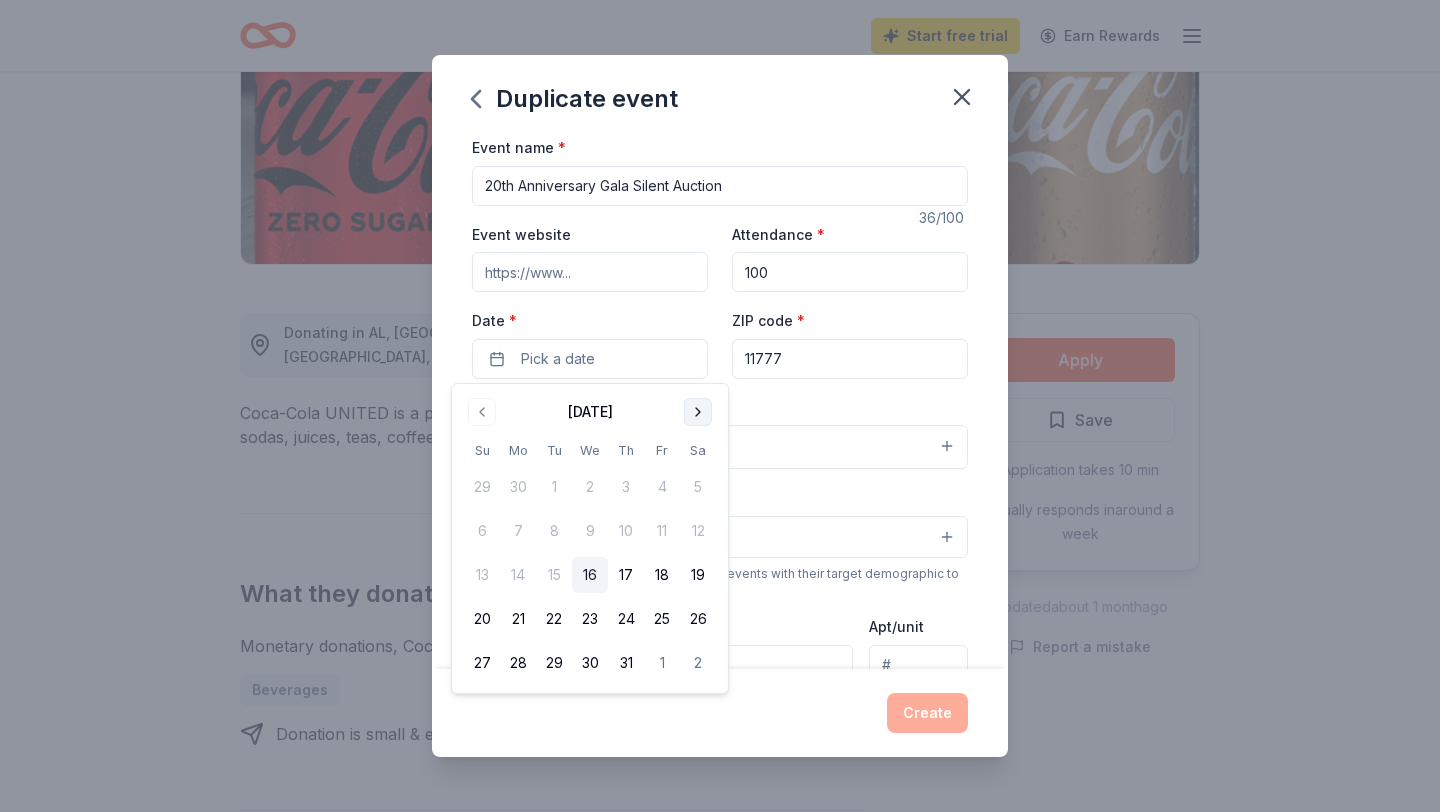 click at bounding box center [698, 412] 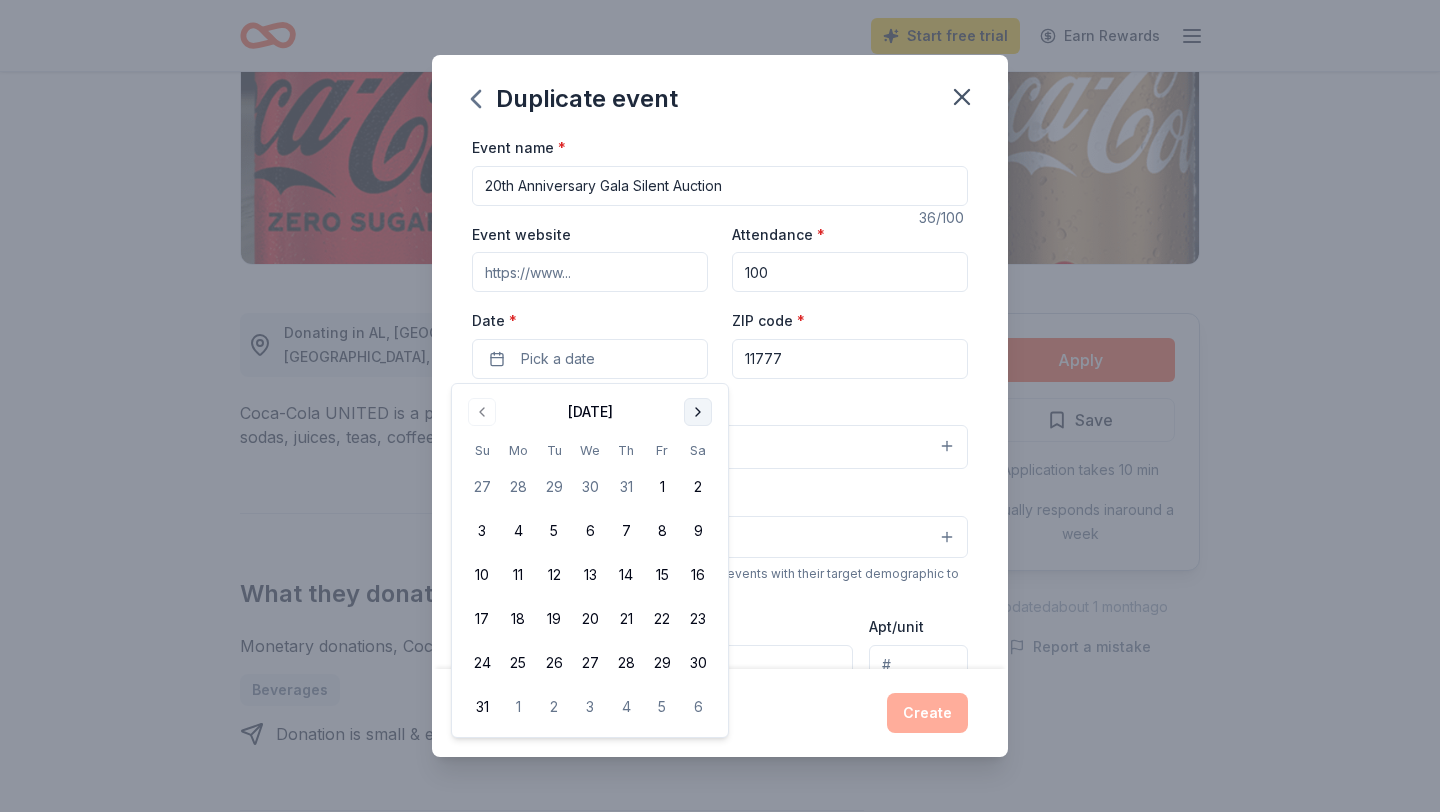 click at bounding box center (698, 412) 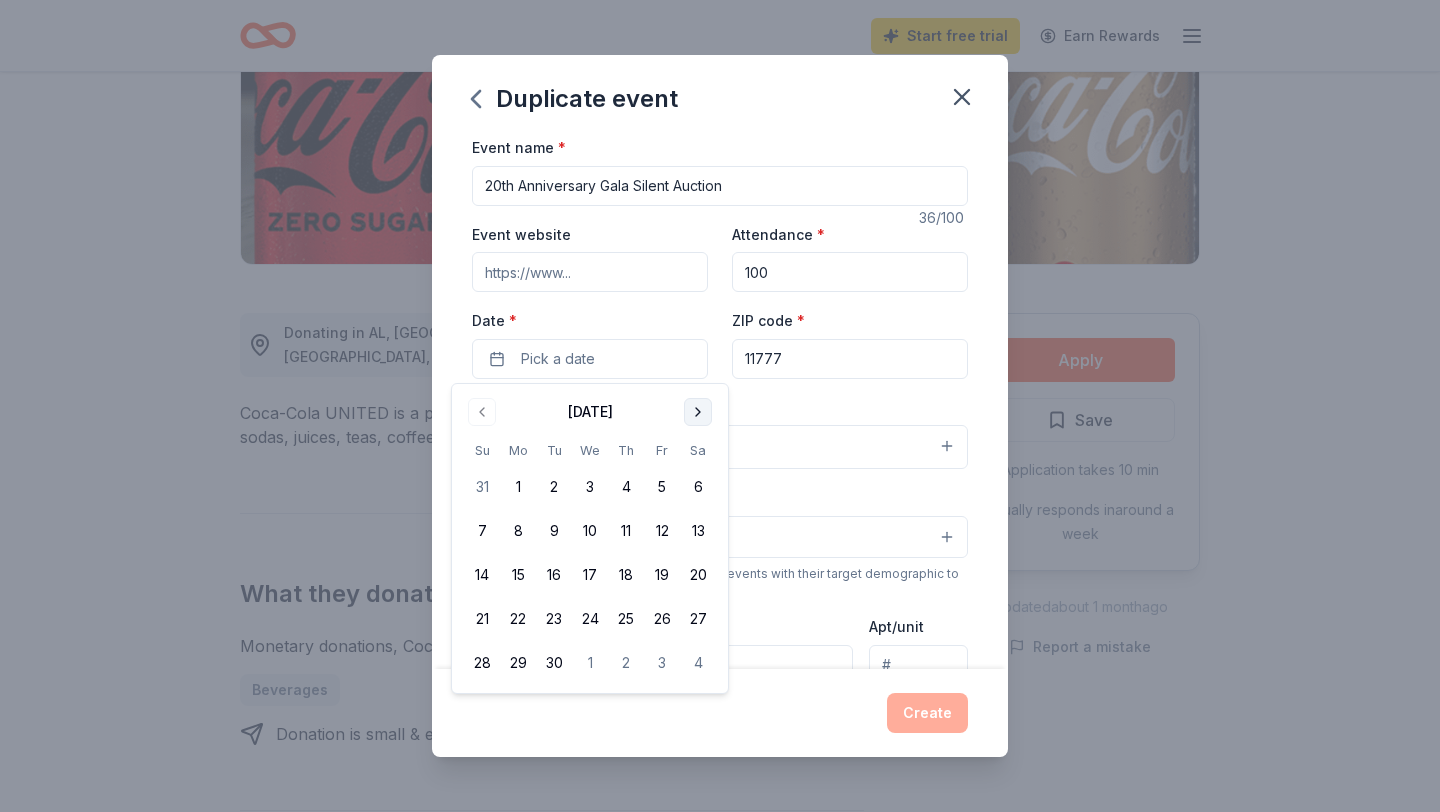 click at bounding box center (698, 412) 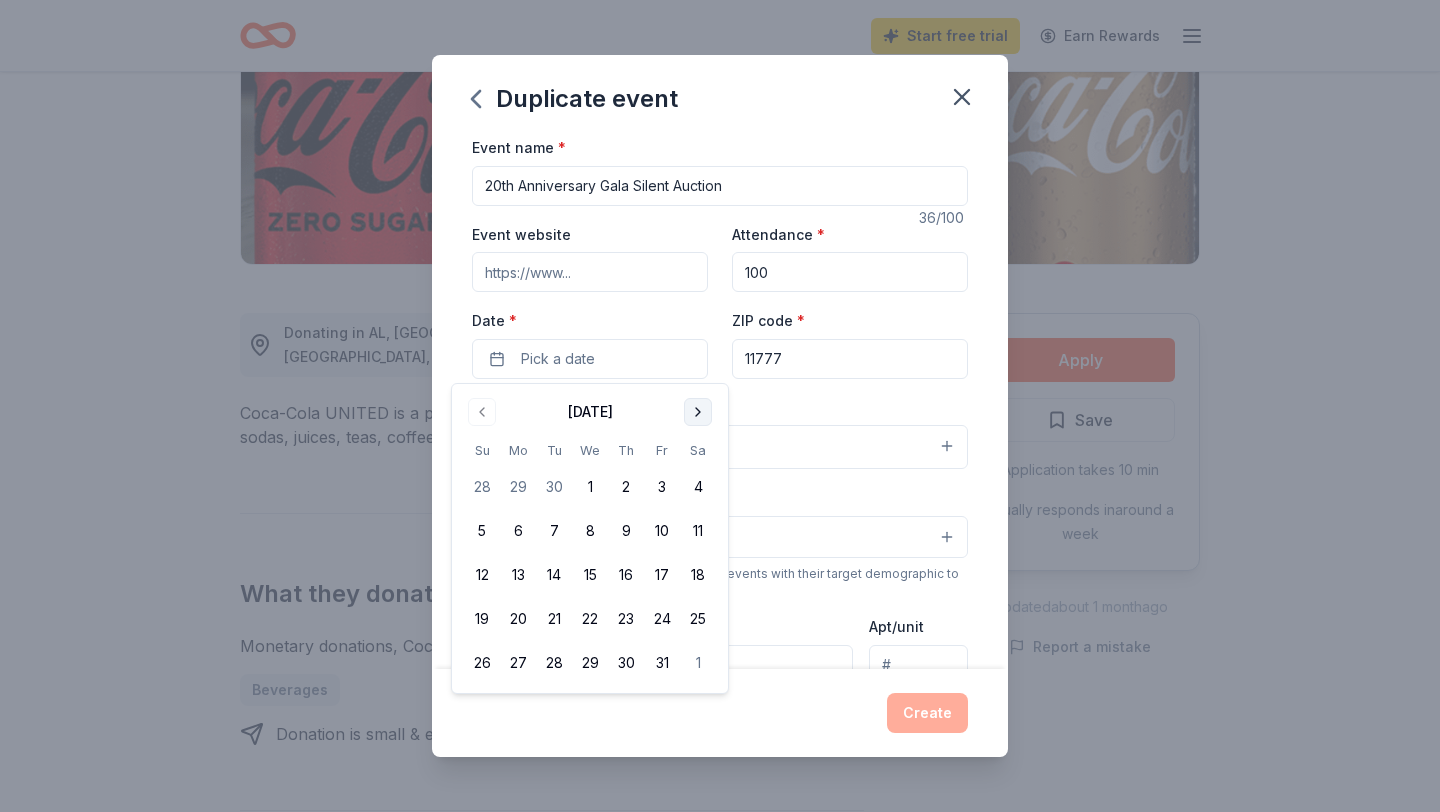 click at bounding box center [698, 412] 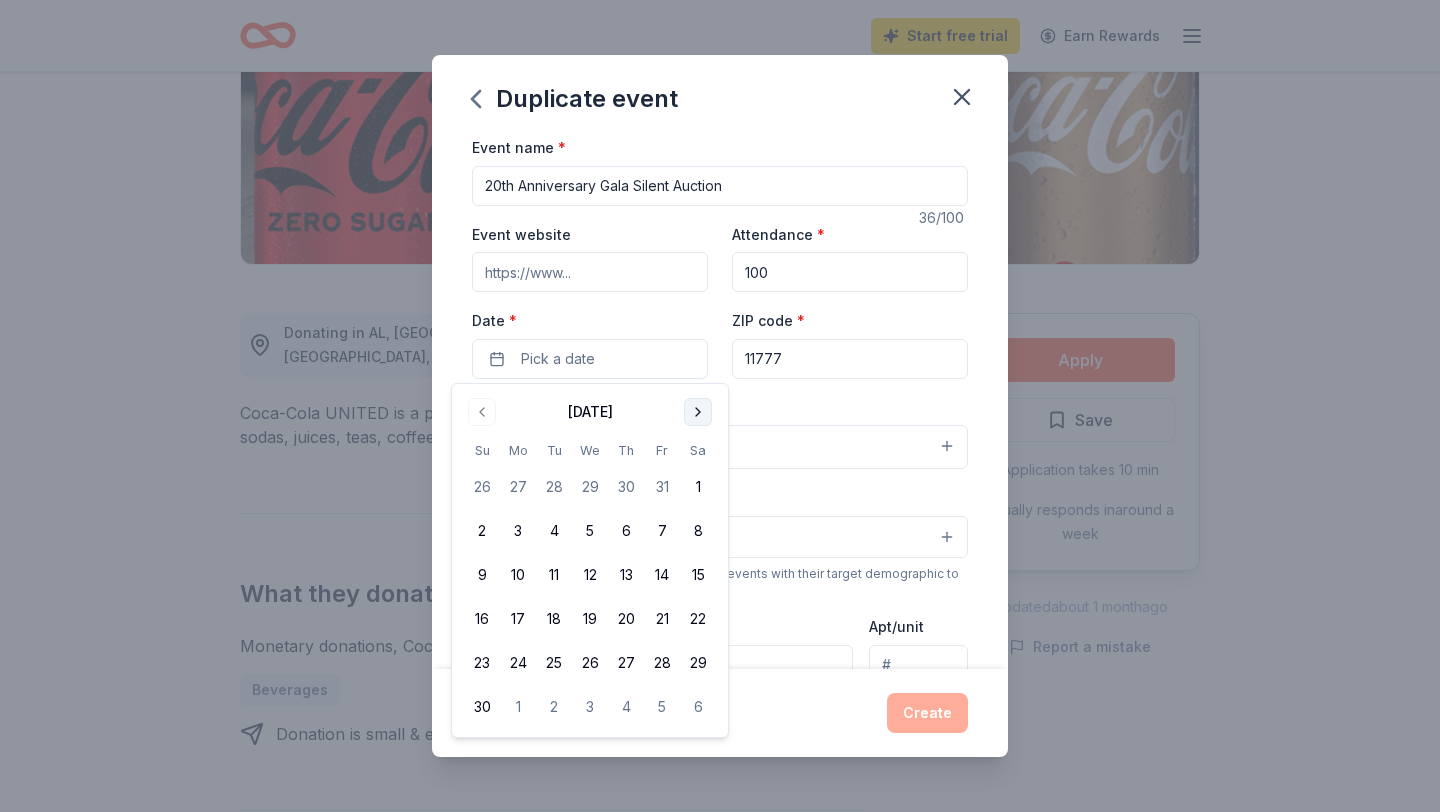 click at bounding box center (698, 412) 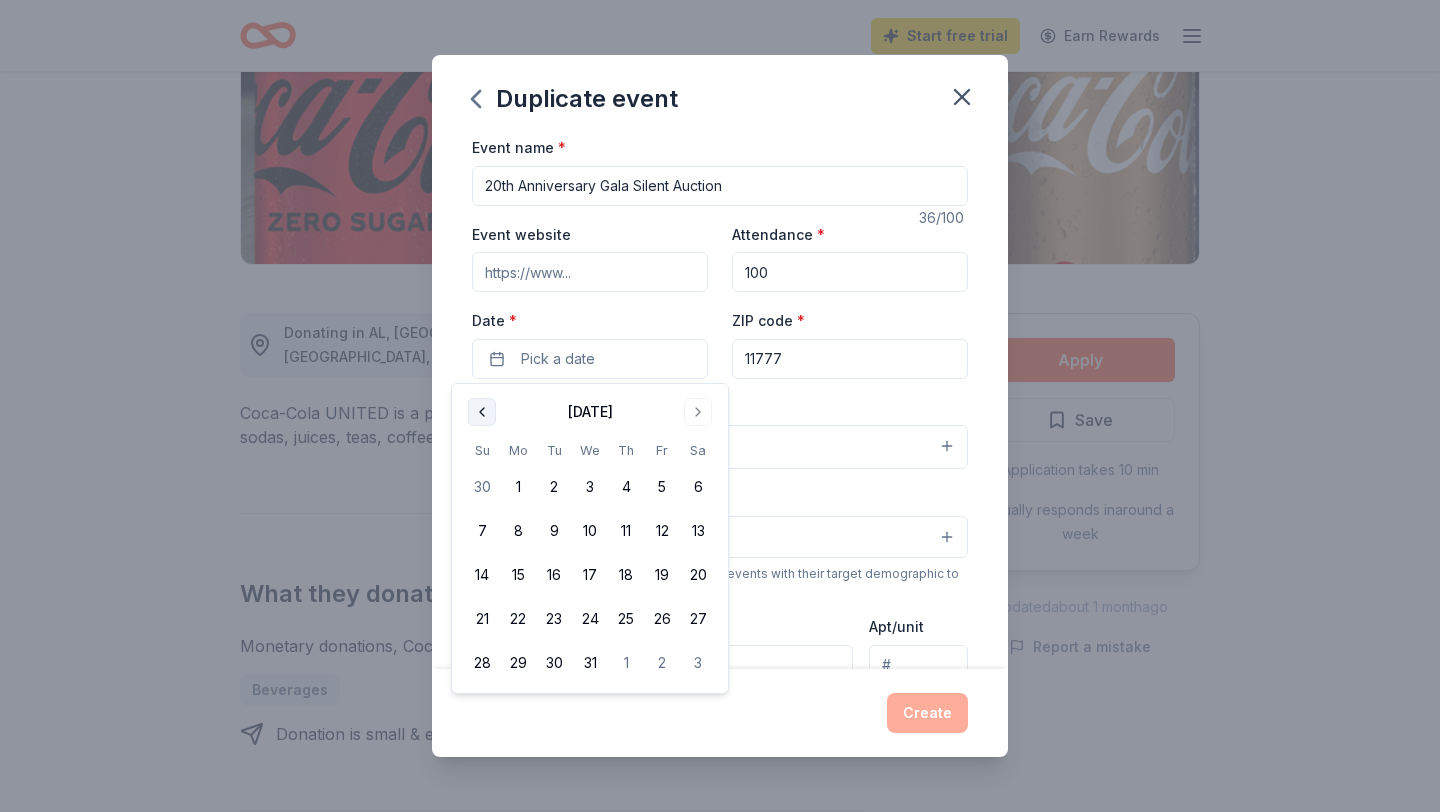 click at bounding box center (482, 412) 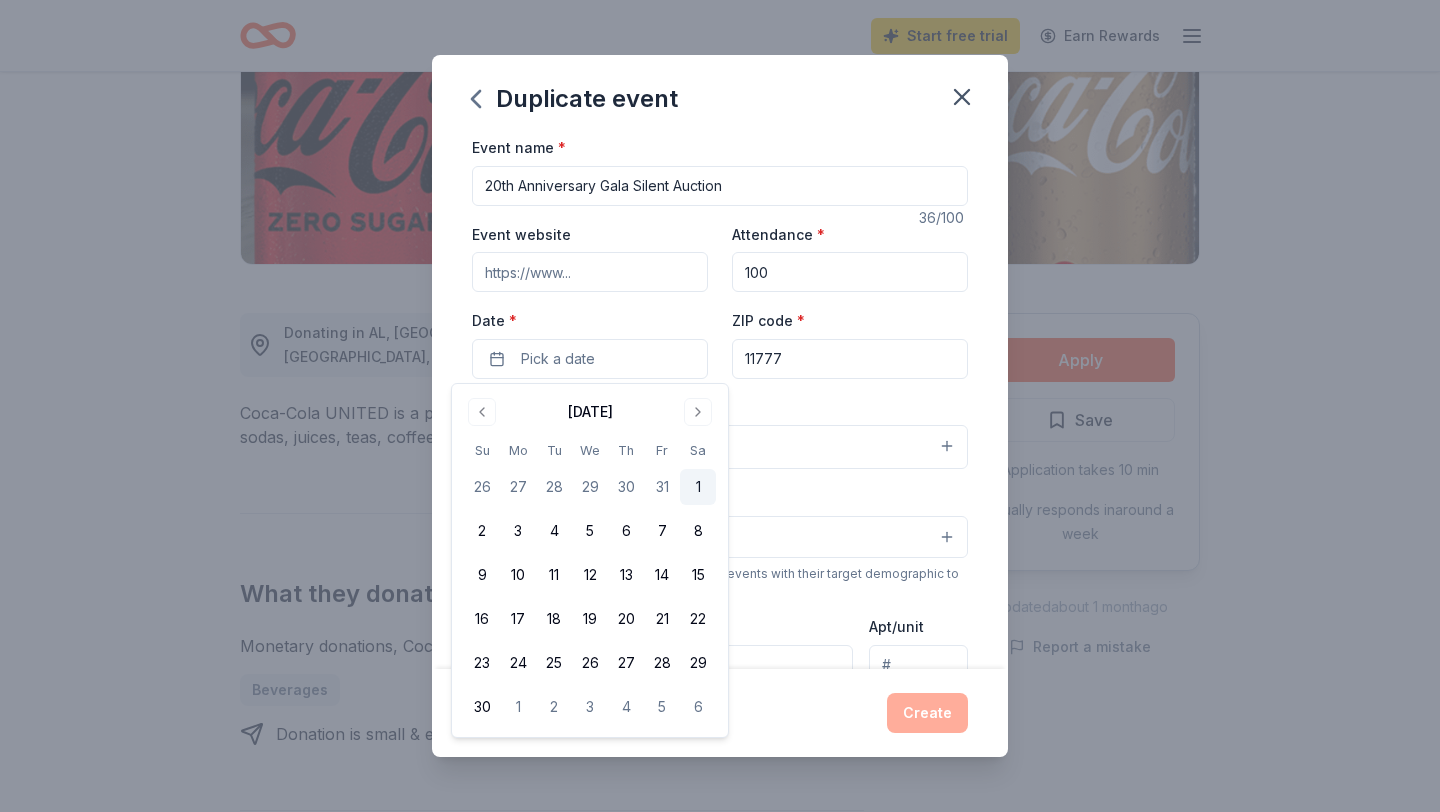 click on "1" at bounding box center [698, 487] 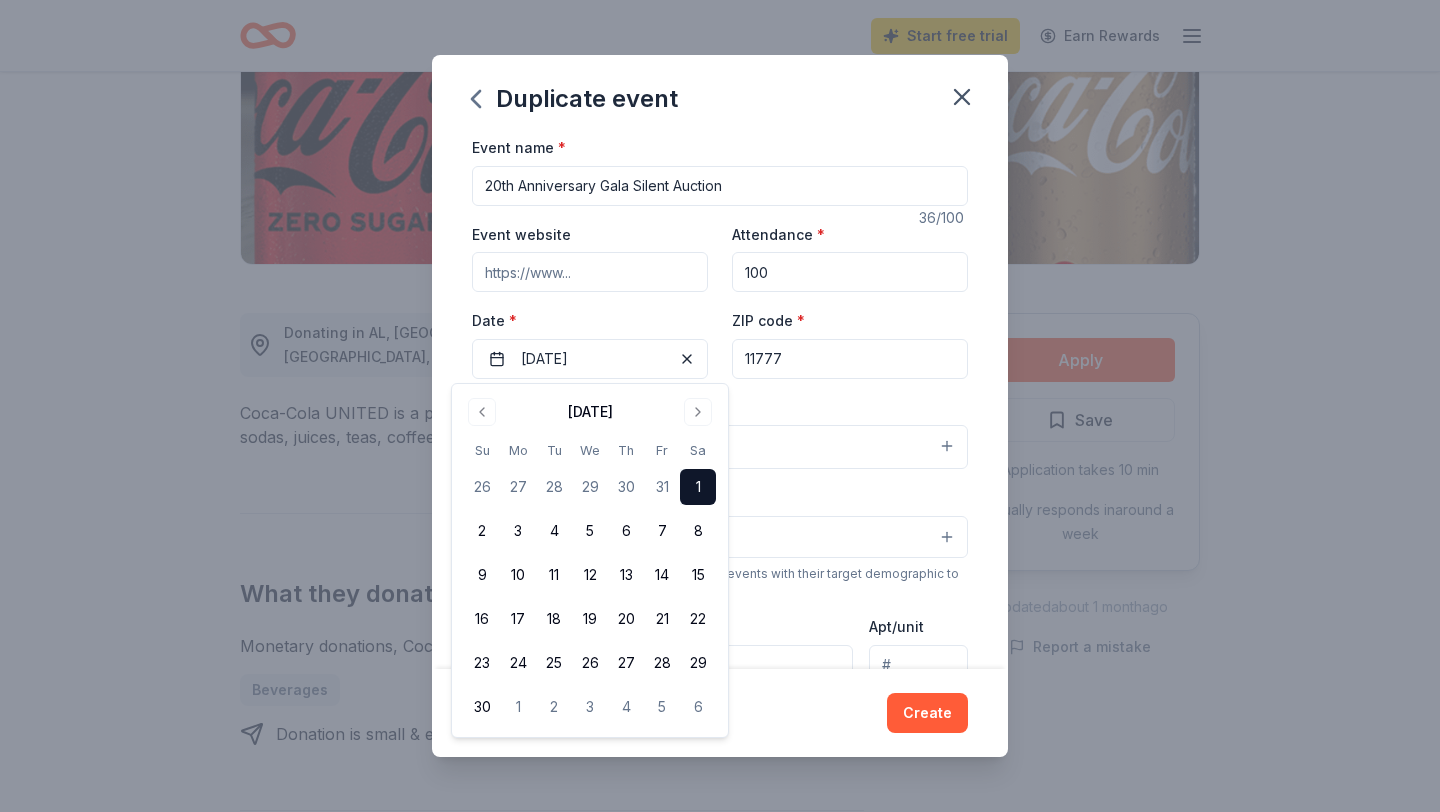 click on "Event name * 20th Anniversary Gala Silent Auction 36 /100 Event website Attendance * 100 Date * 11/01/2025 ZIP code * 11777 Event type * Fundraiser Demographic Select We use this information to help brands find events with their target demographic to sponsor their products. Mailing address 101 East Broadway, Port Jefferson, NY, 11777 Apt/unit Description What are you looking for? * Auction & raffle Meals Snacks Desserts Alcohol Beverages Send me reminders Email me reminders of donor application deadlines Recurring event" at bounding box center [720, 598] 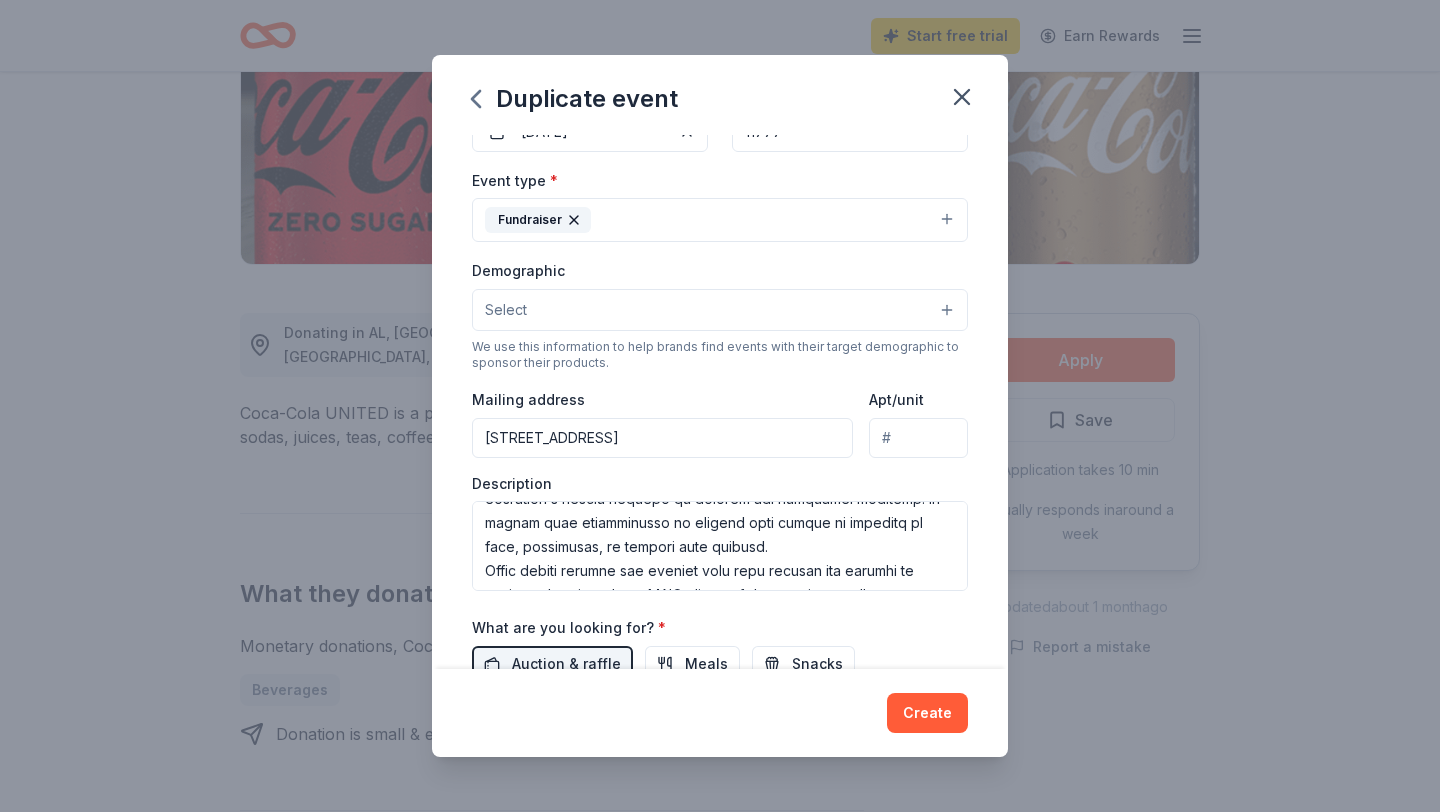 scroll, scrollTop: 240, scrollLeft: 0, axis: vertical 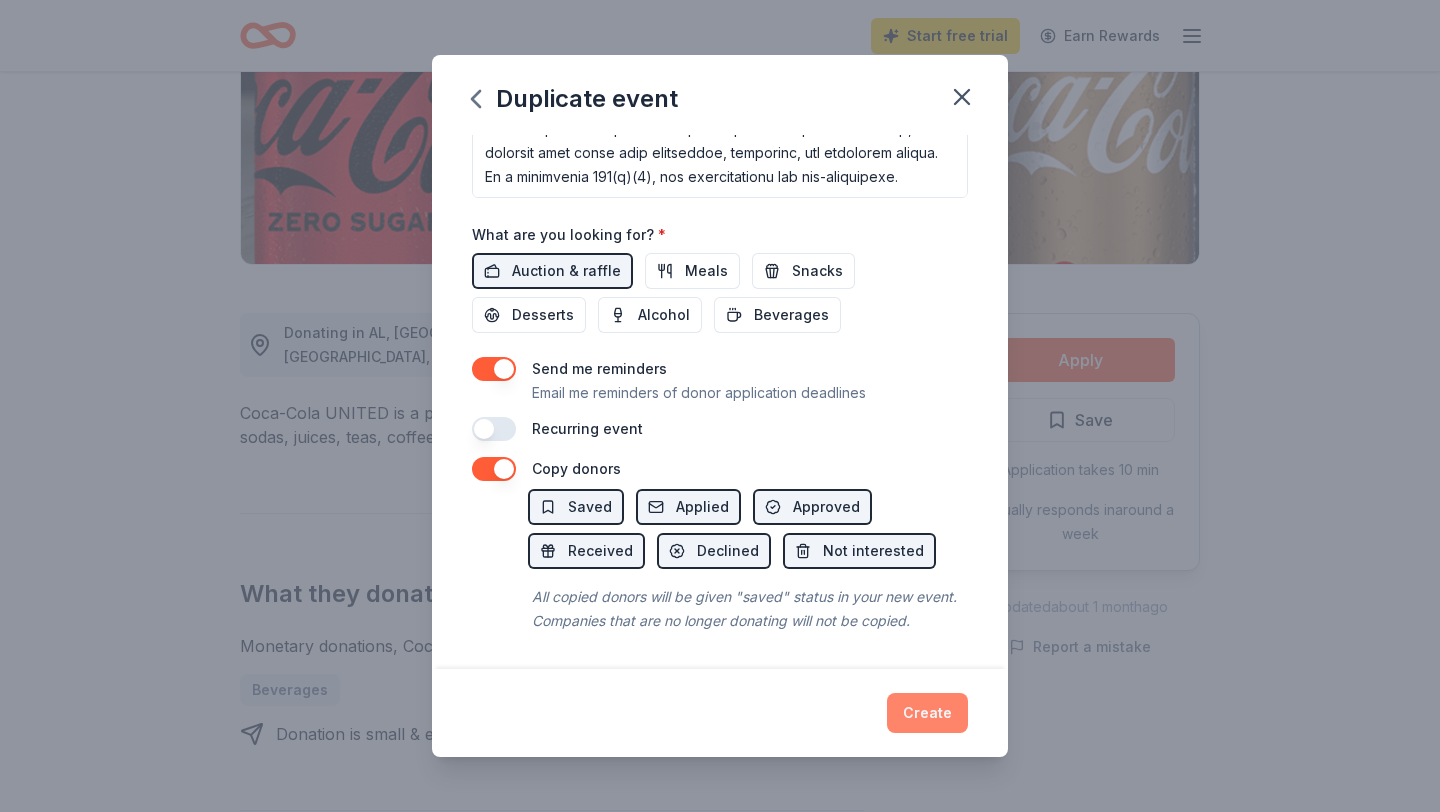 click on "Create" at bounding box center [927, 713] 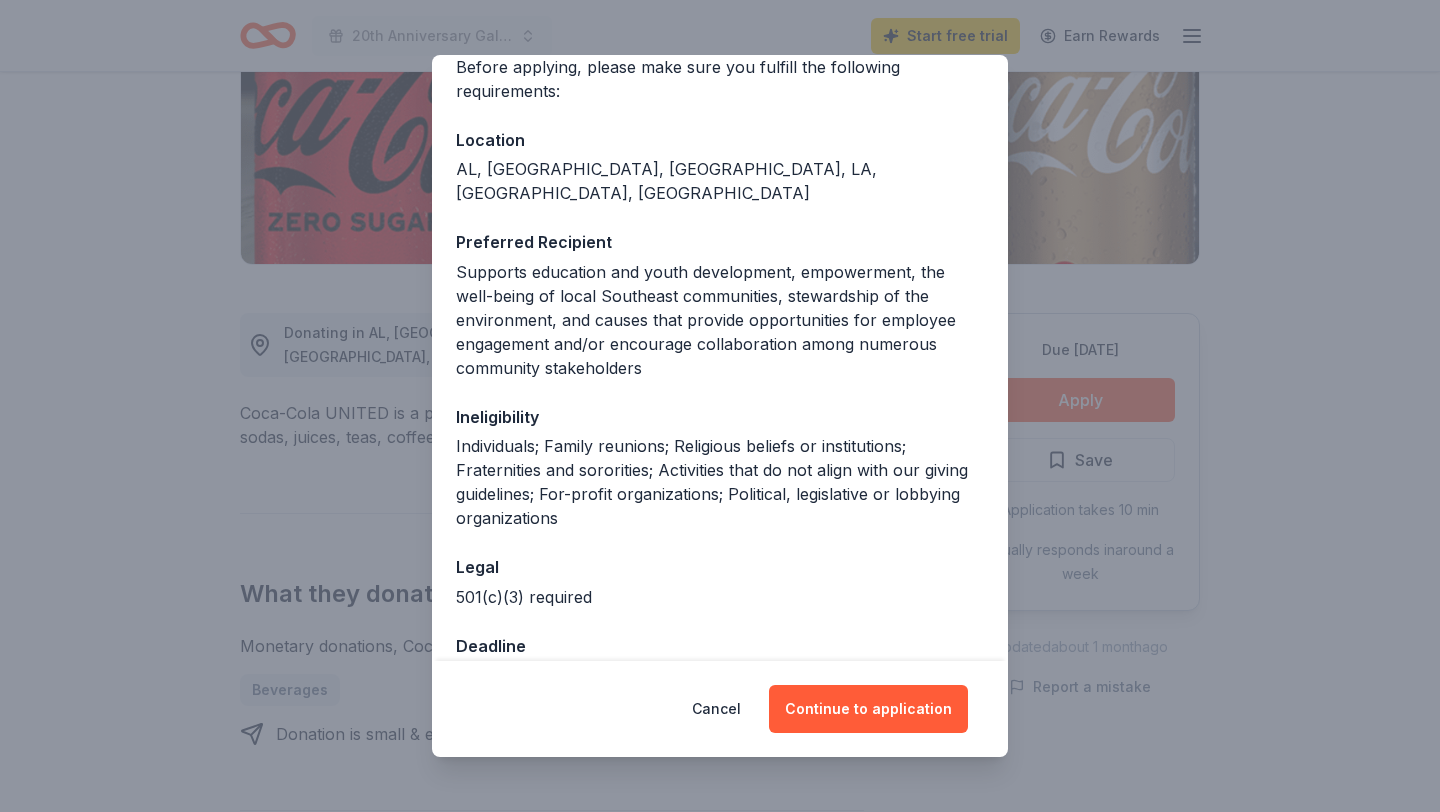scroll, scrollTop: 0, scrollLeft: 0, axis: both 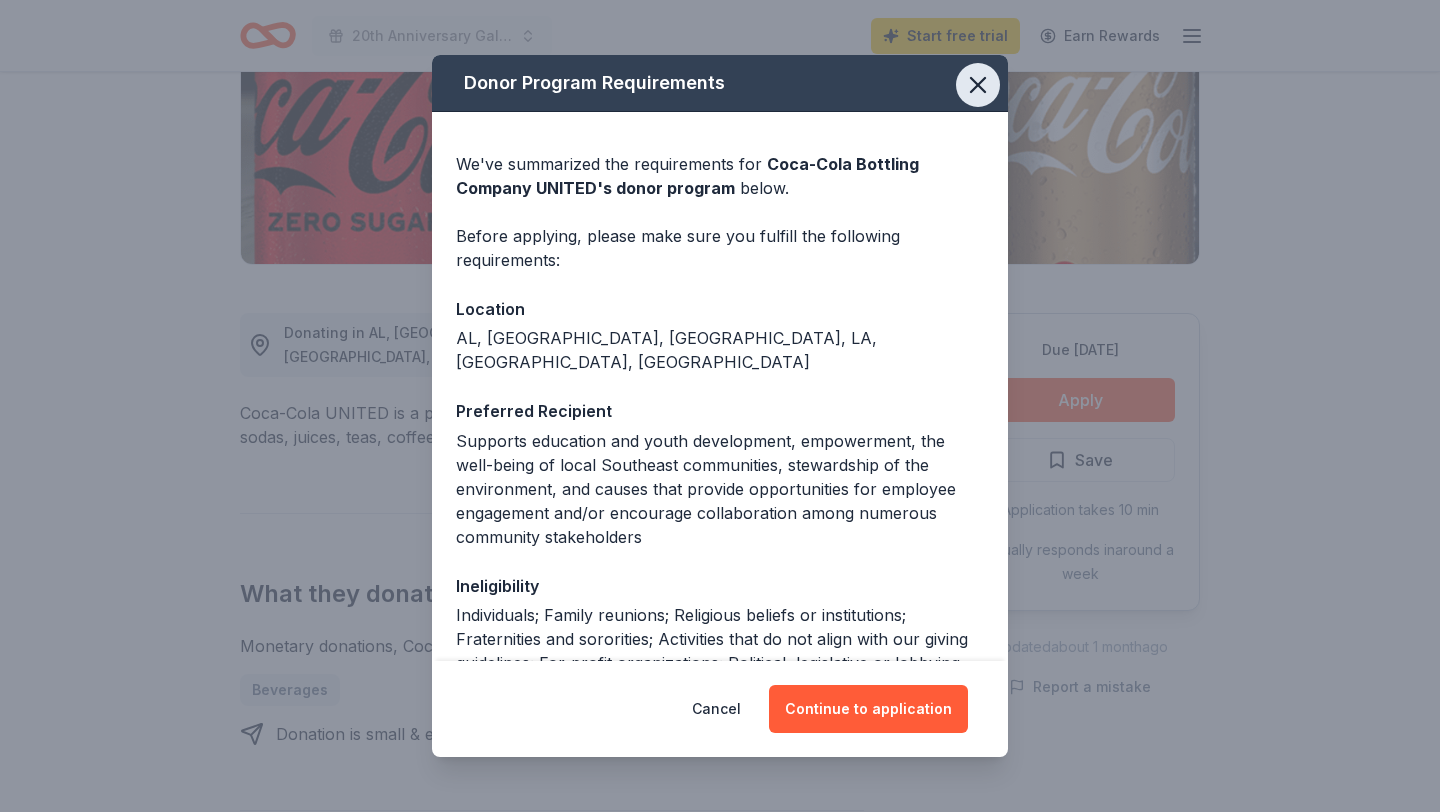click 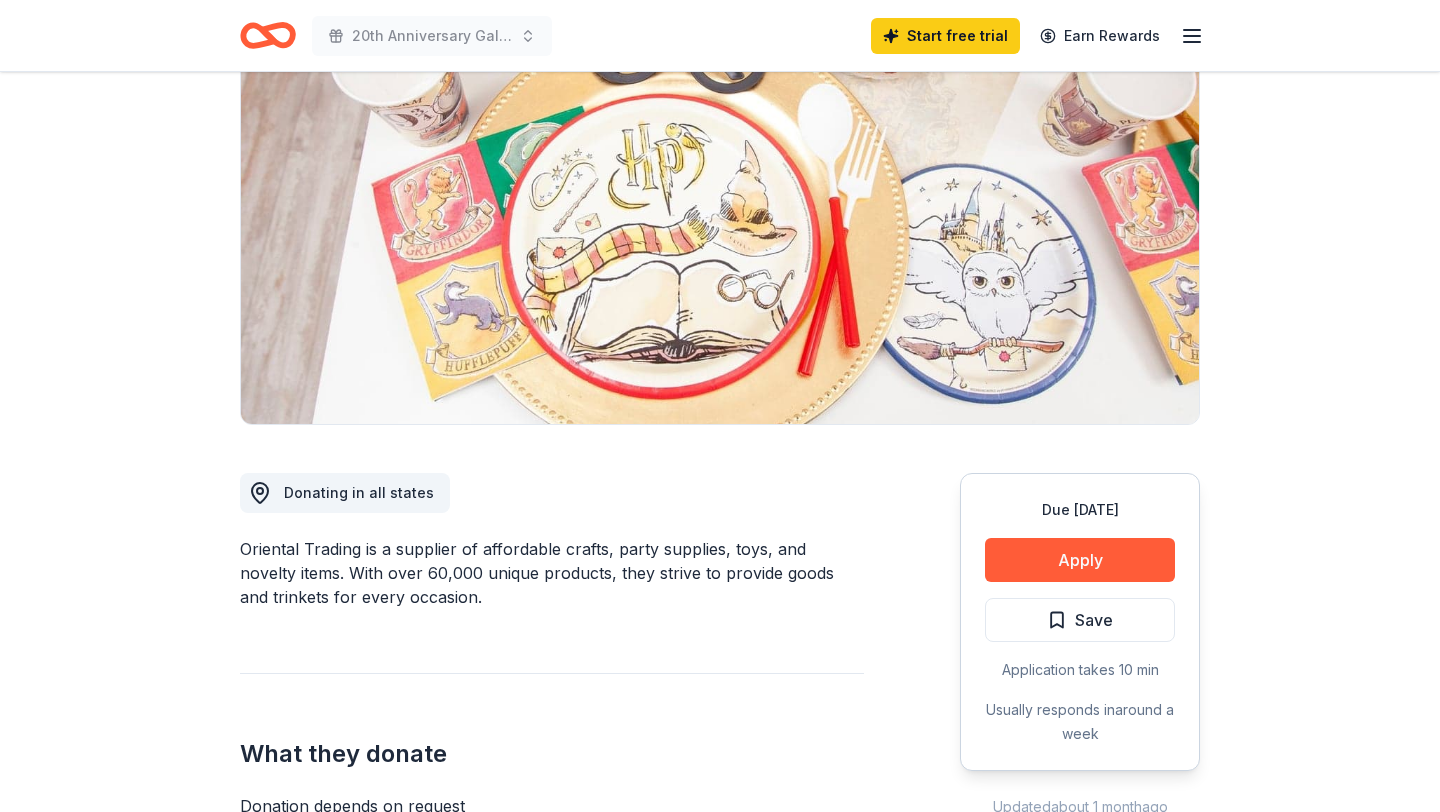scroll, scrollTop: 185, scrollLeft: 0, axis: vertical 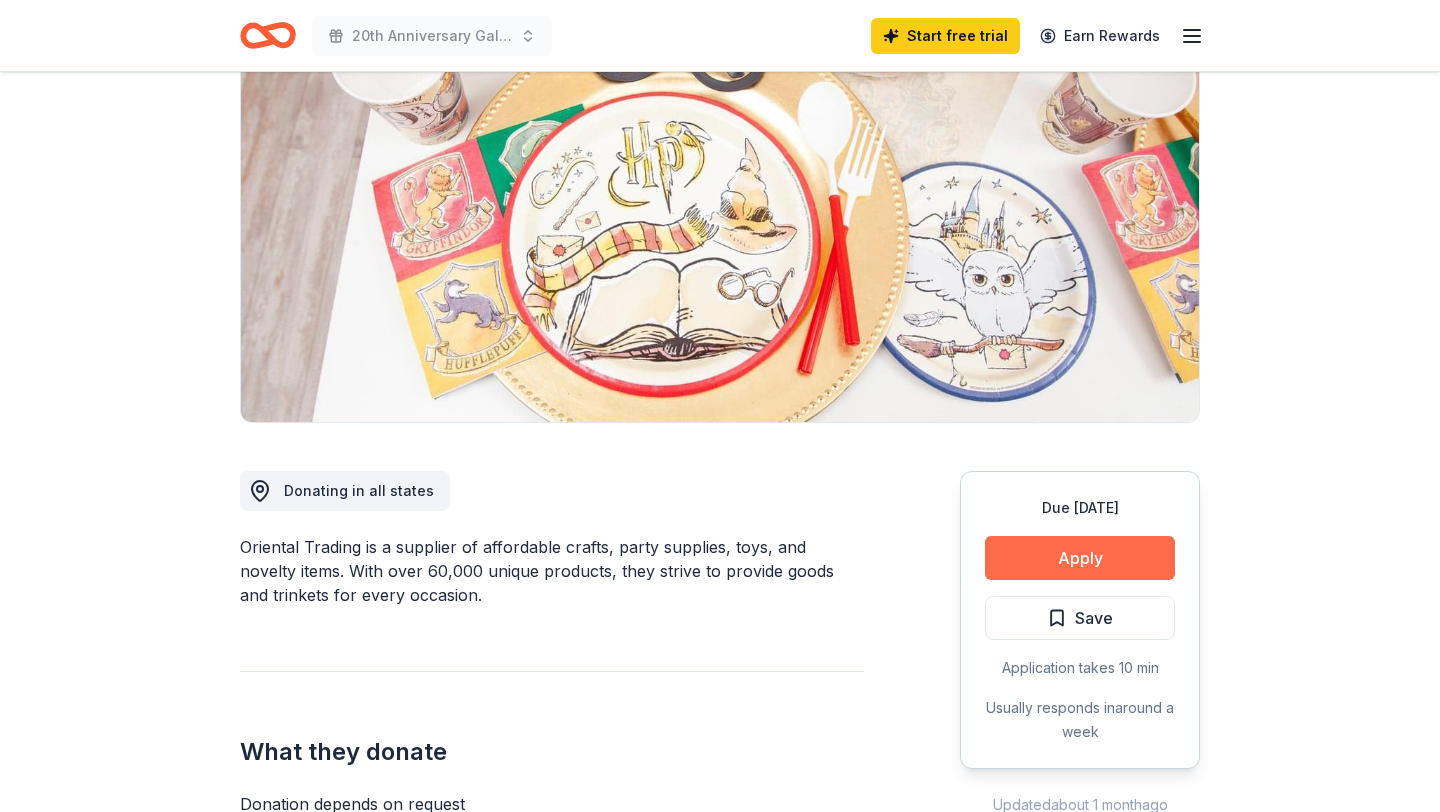 click on "Apply" at bounding box center (1080, 558) 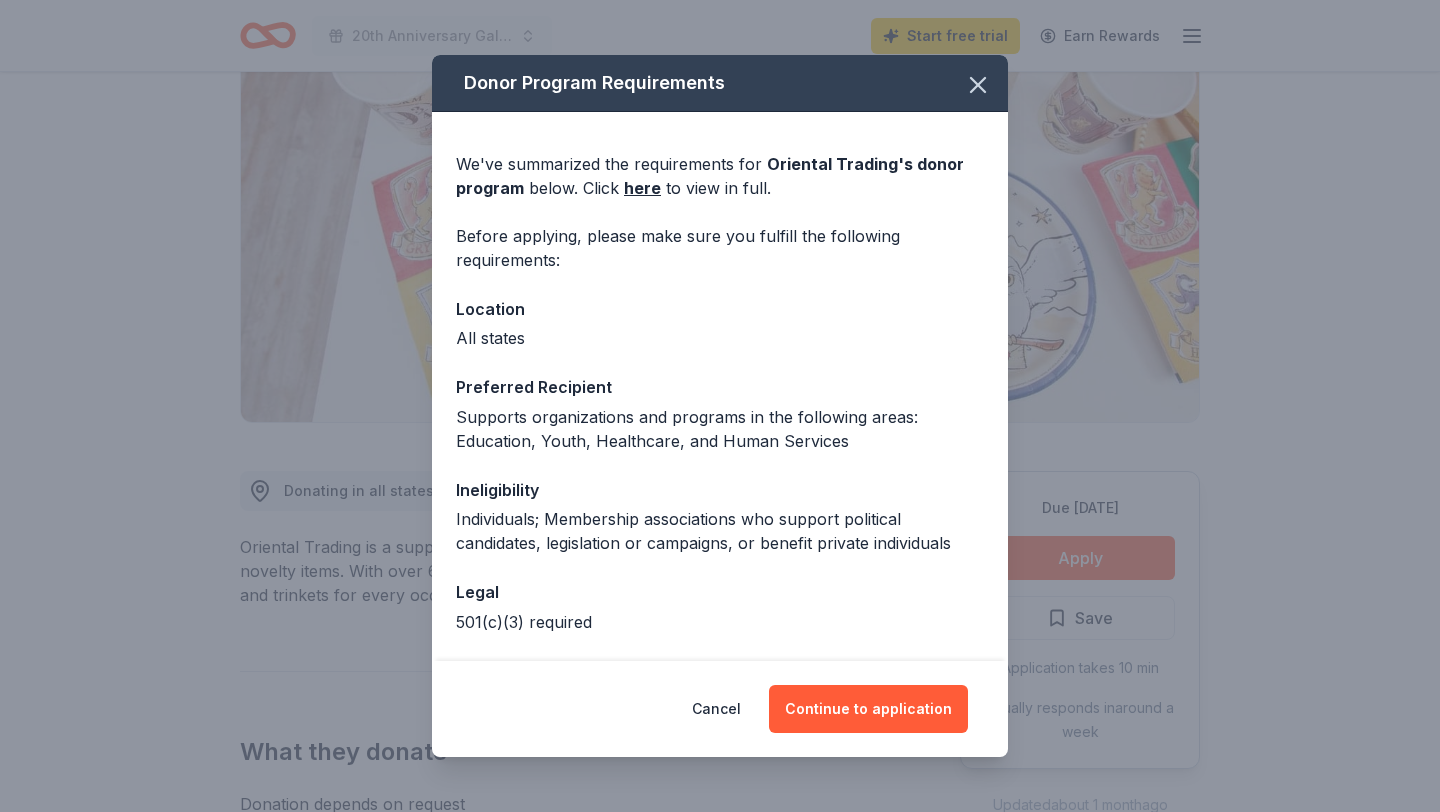 scroll, scrollTop: 79, scrollLeft: 0, axis: vertical 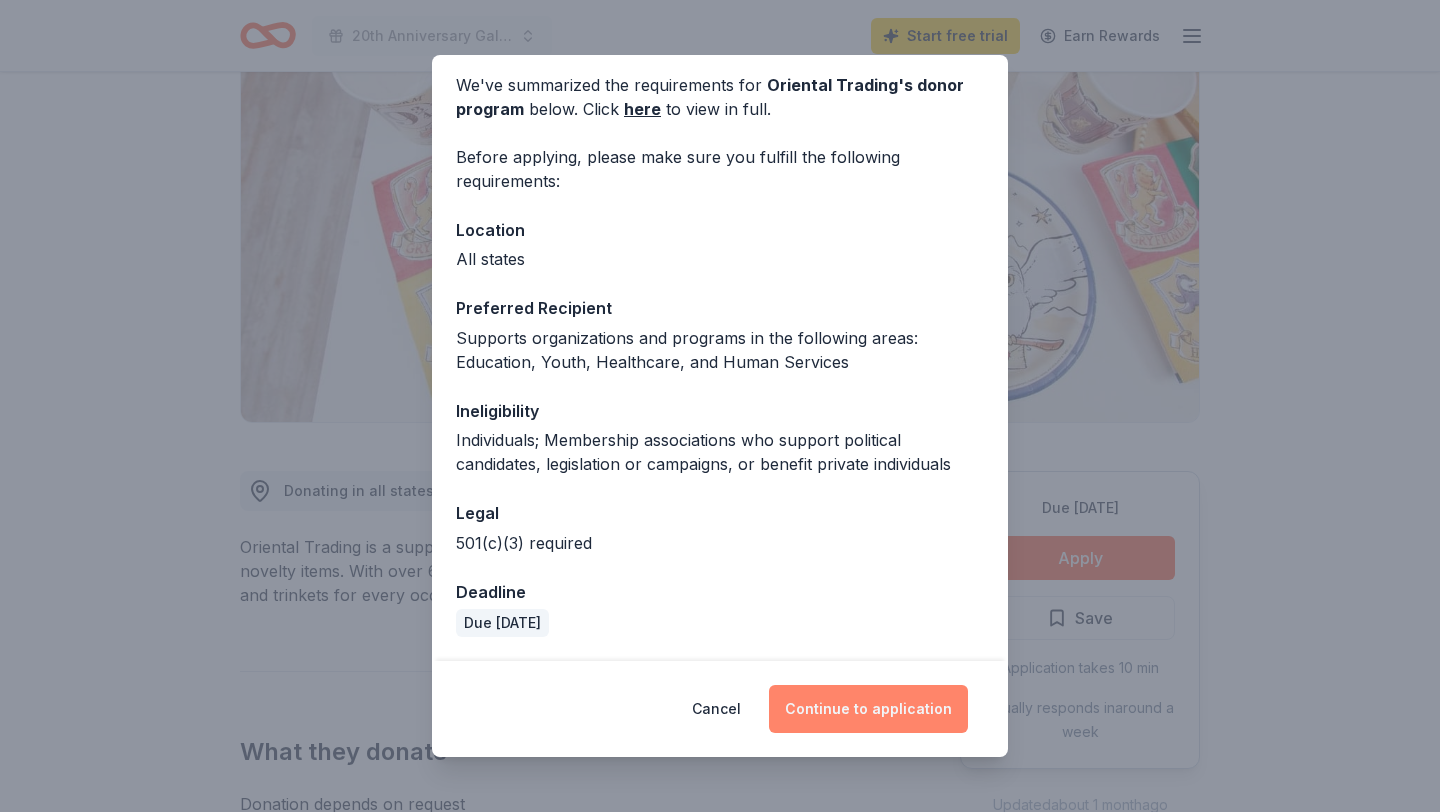 click on "Continue to application" at bounding box center (868, 709) 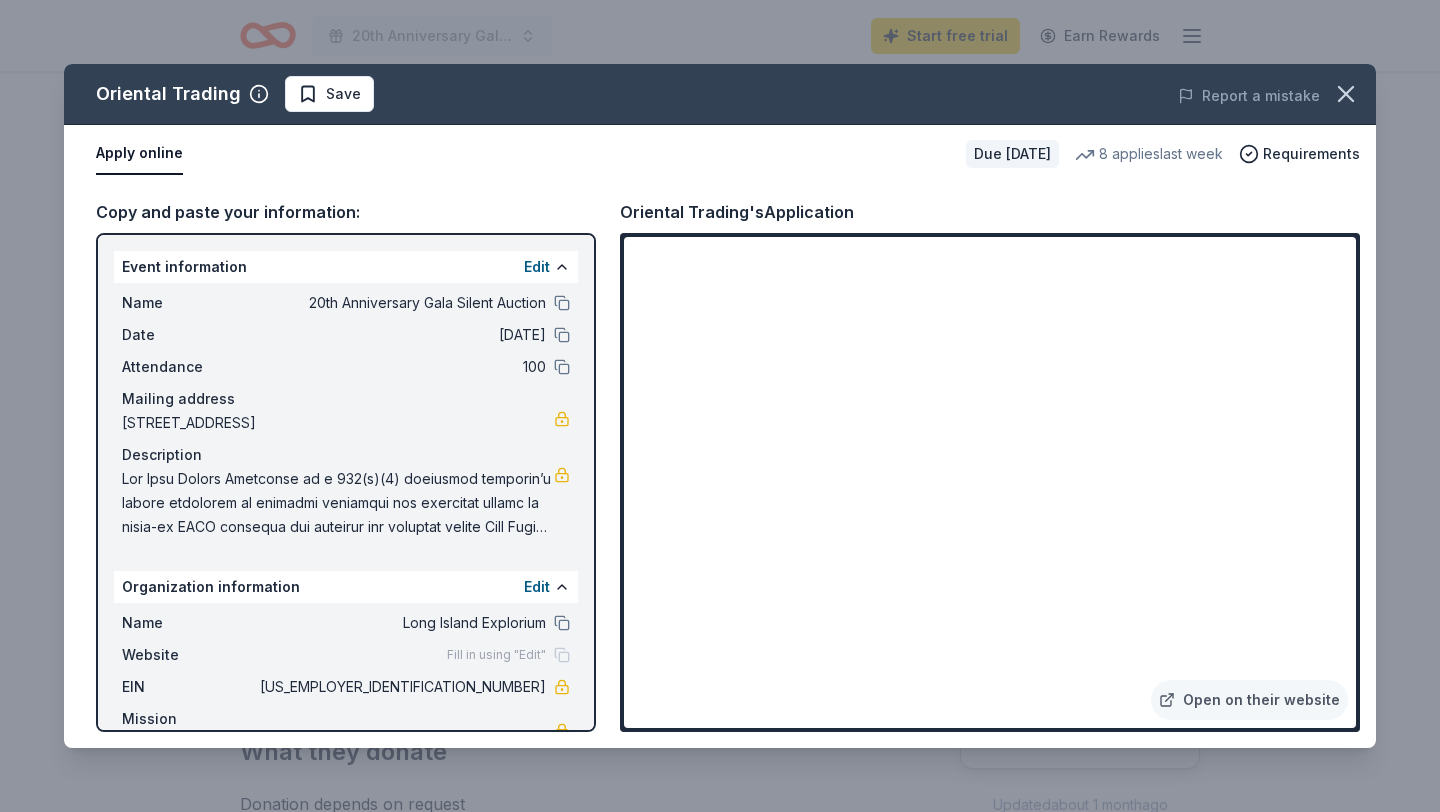 scroll, scrollTop: 25, scrollLeft: 0, axis: vertical 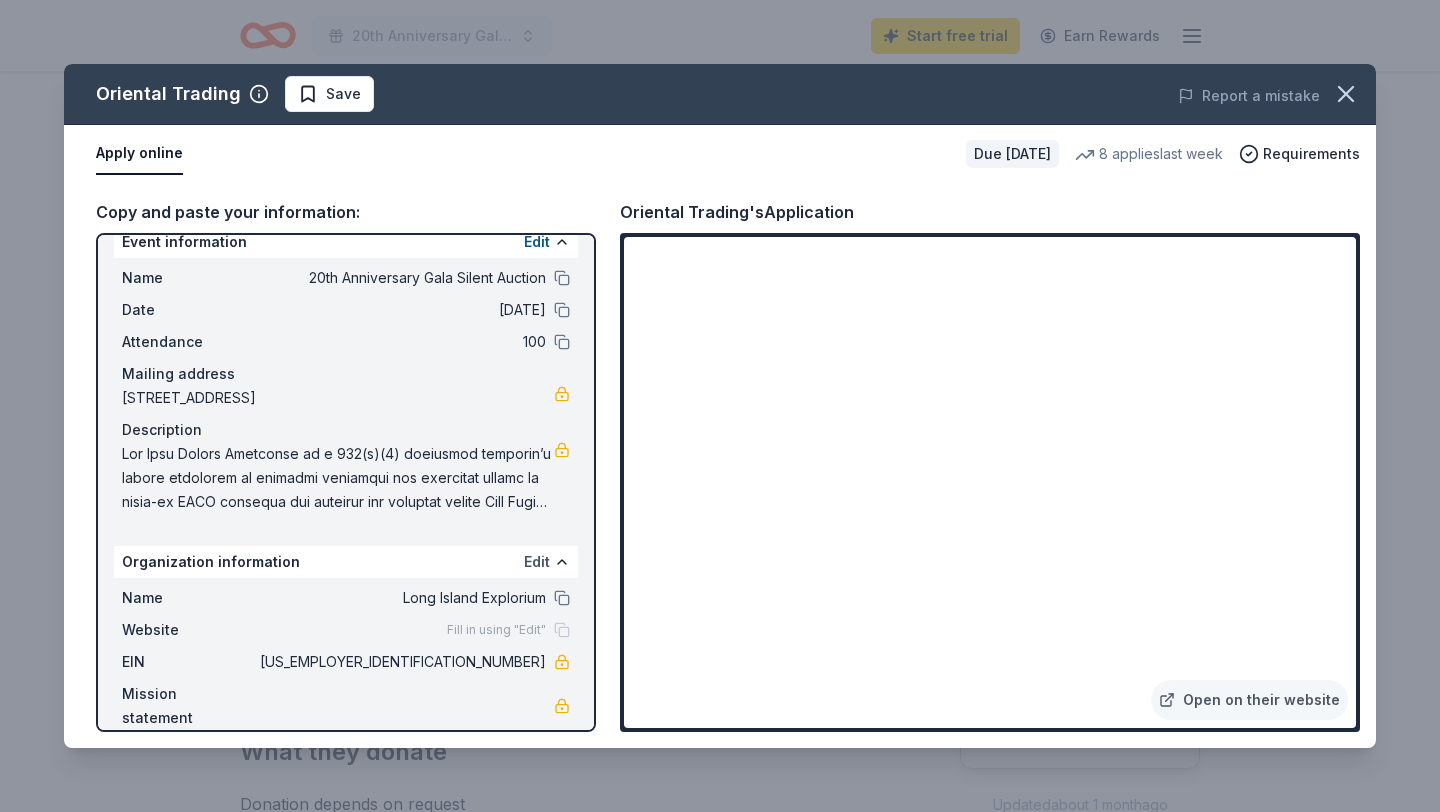 click on "Edit" at bounding box center [537, 562] 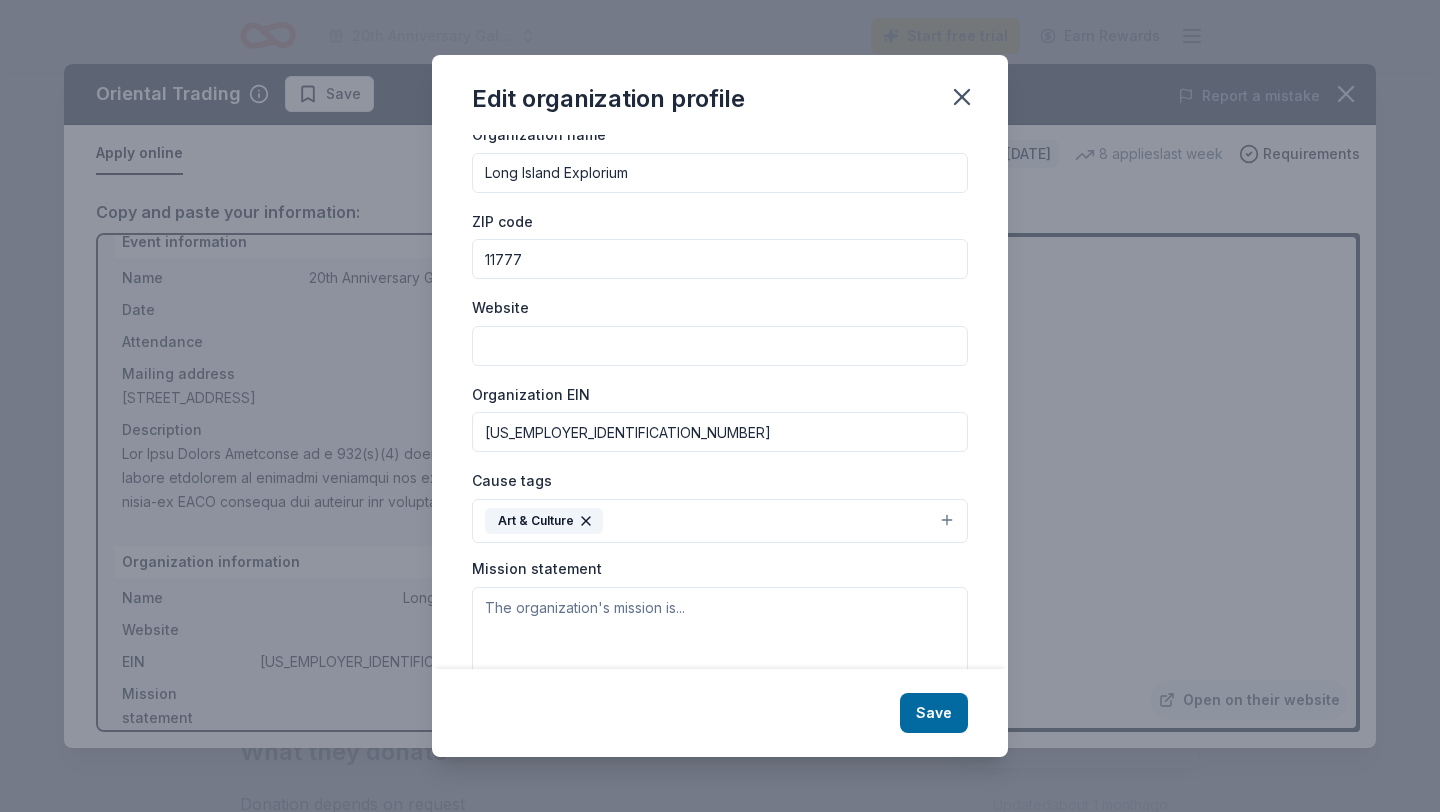 scroll, scrollTop: 52, scrollLeft: 0, axis: vertical 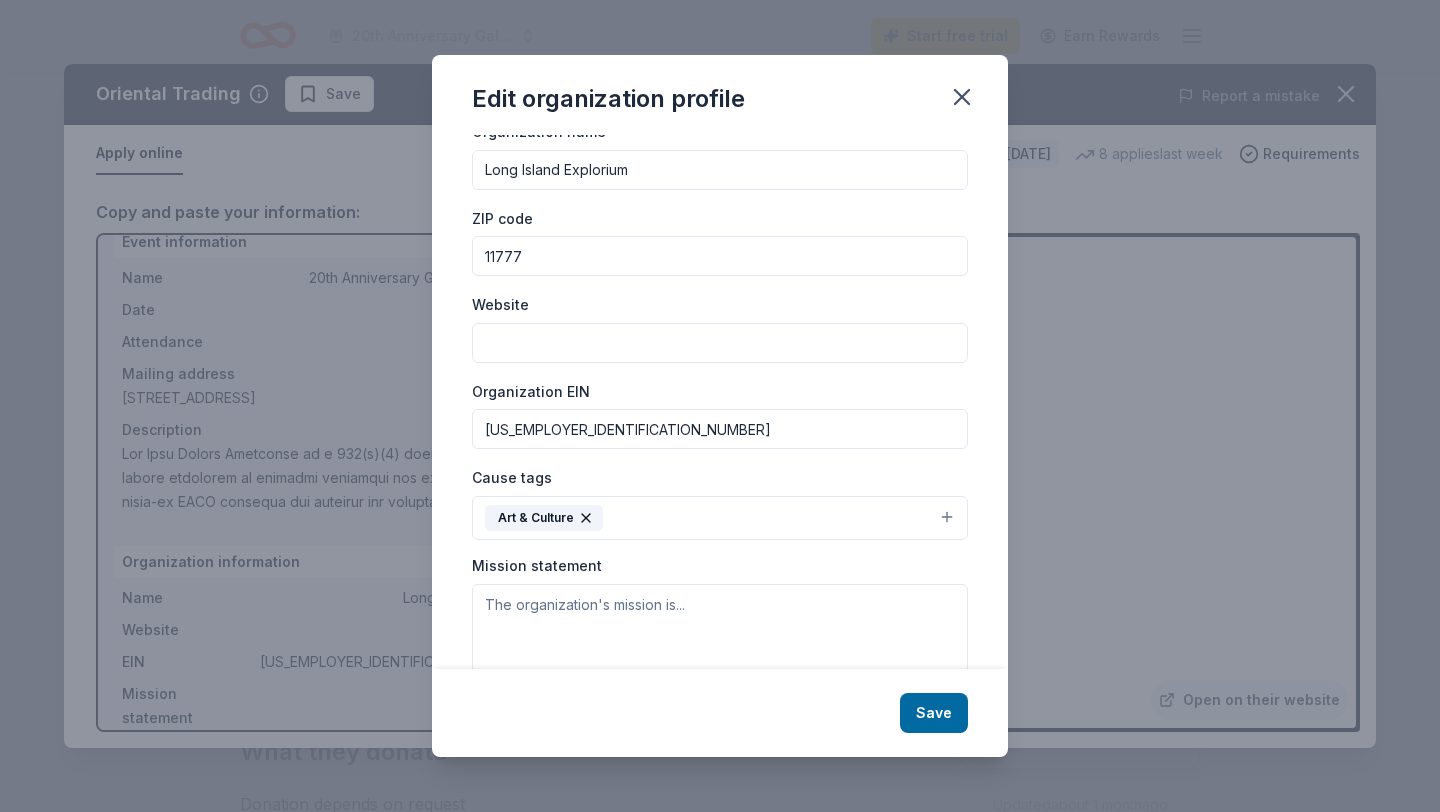 click on "Art & Culture" at bounding box center [720, 518] 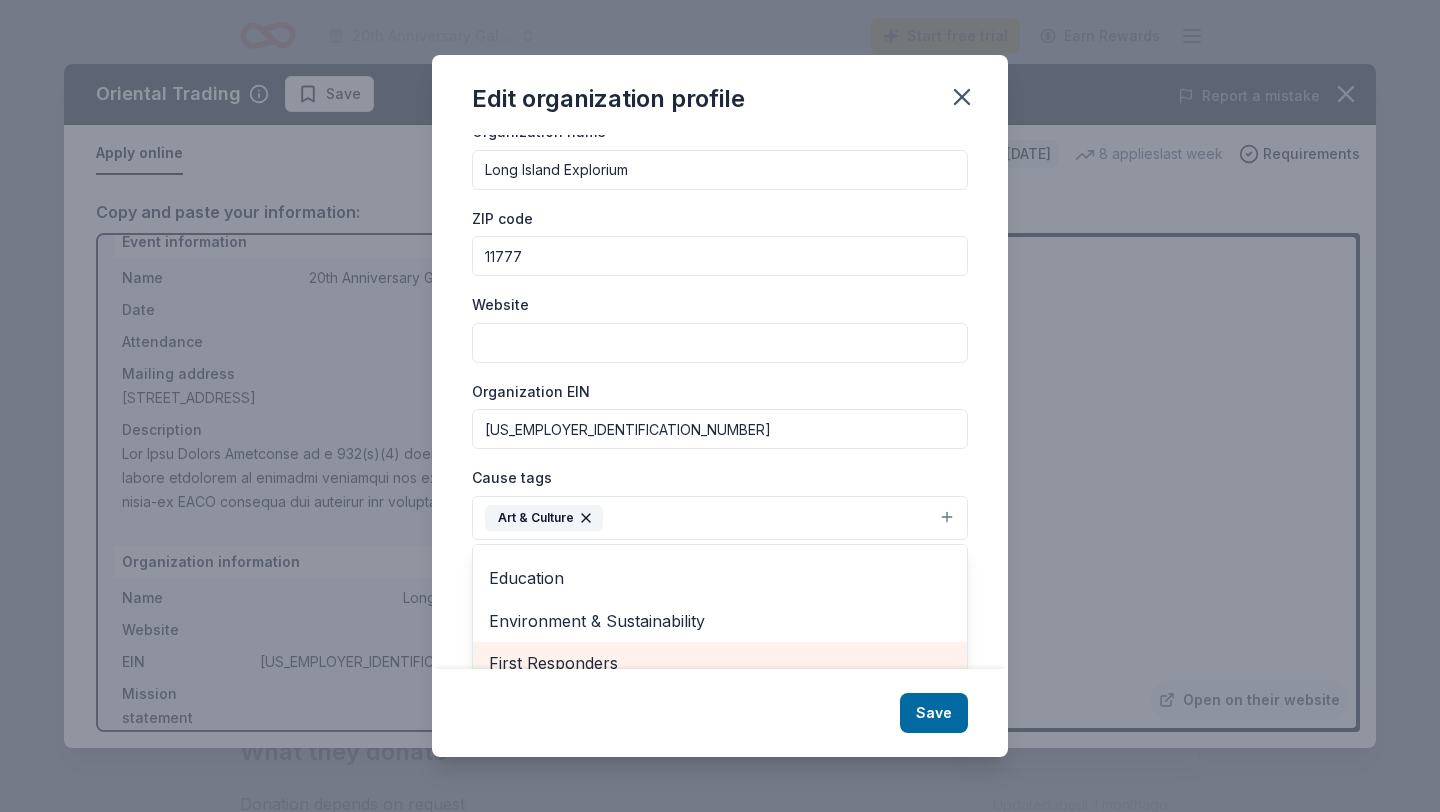 scroll, scrollTop: 116, scrollLeft: 0, axis: vertical 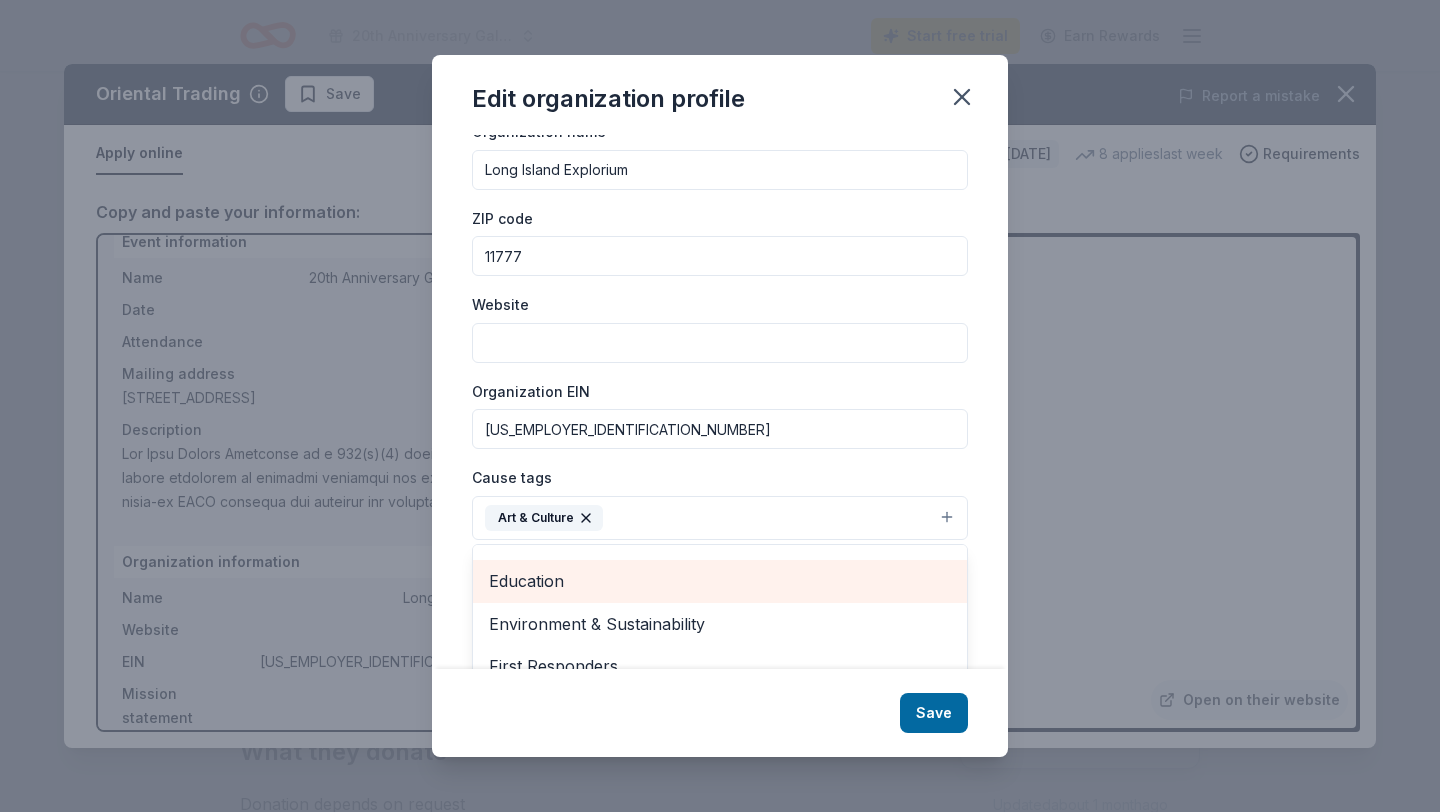 click on "Education" at bounding box center [720, 581] 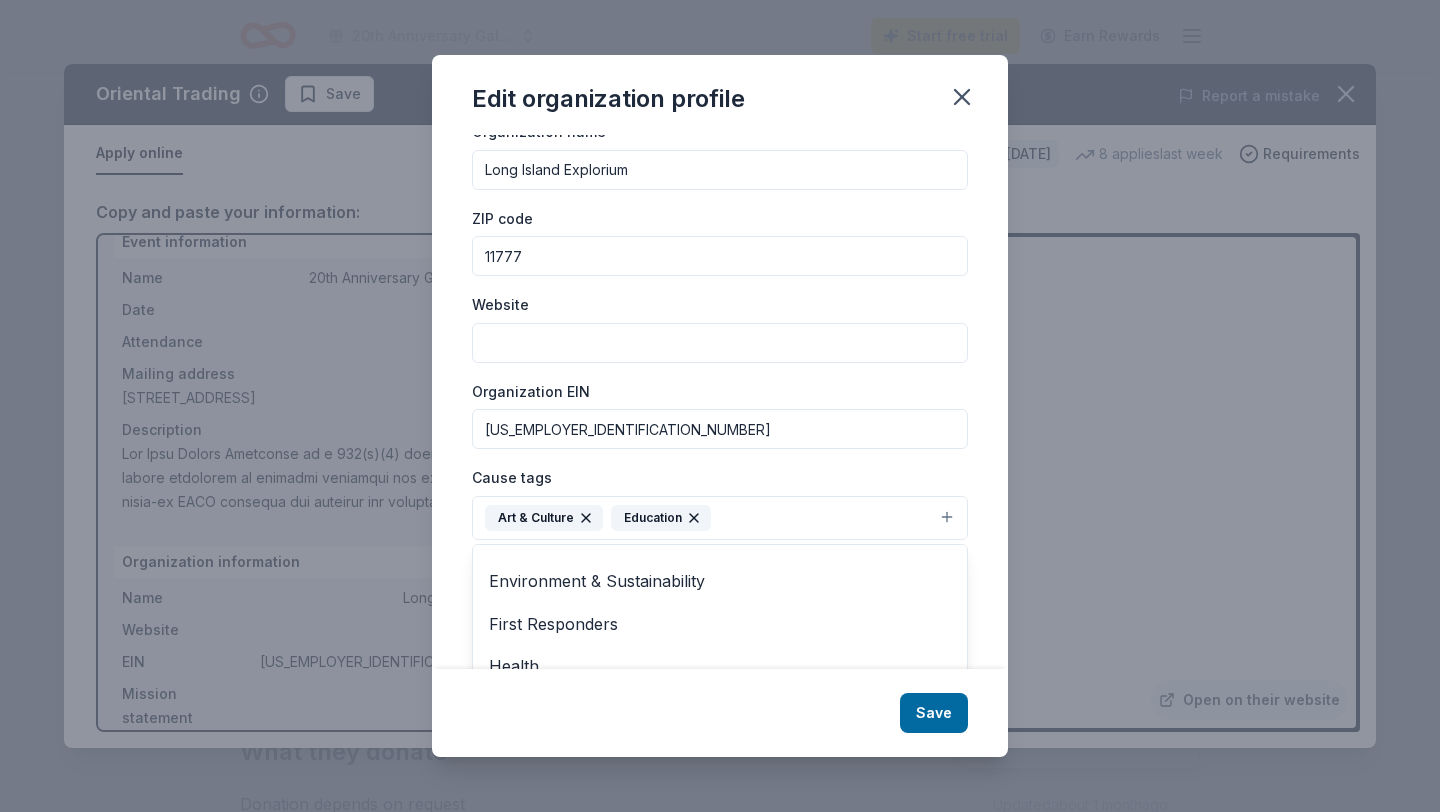 click 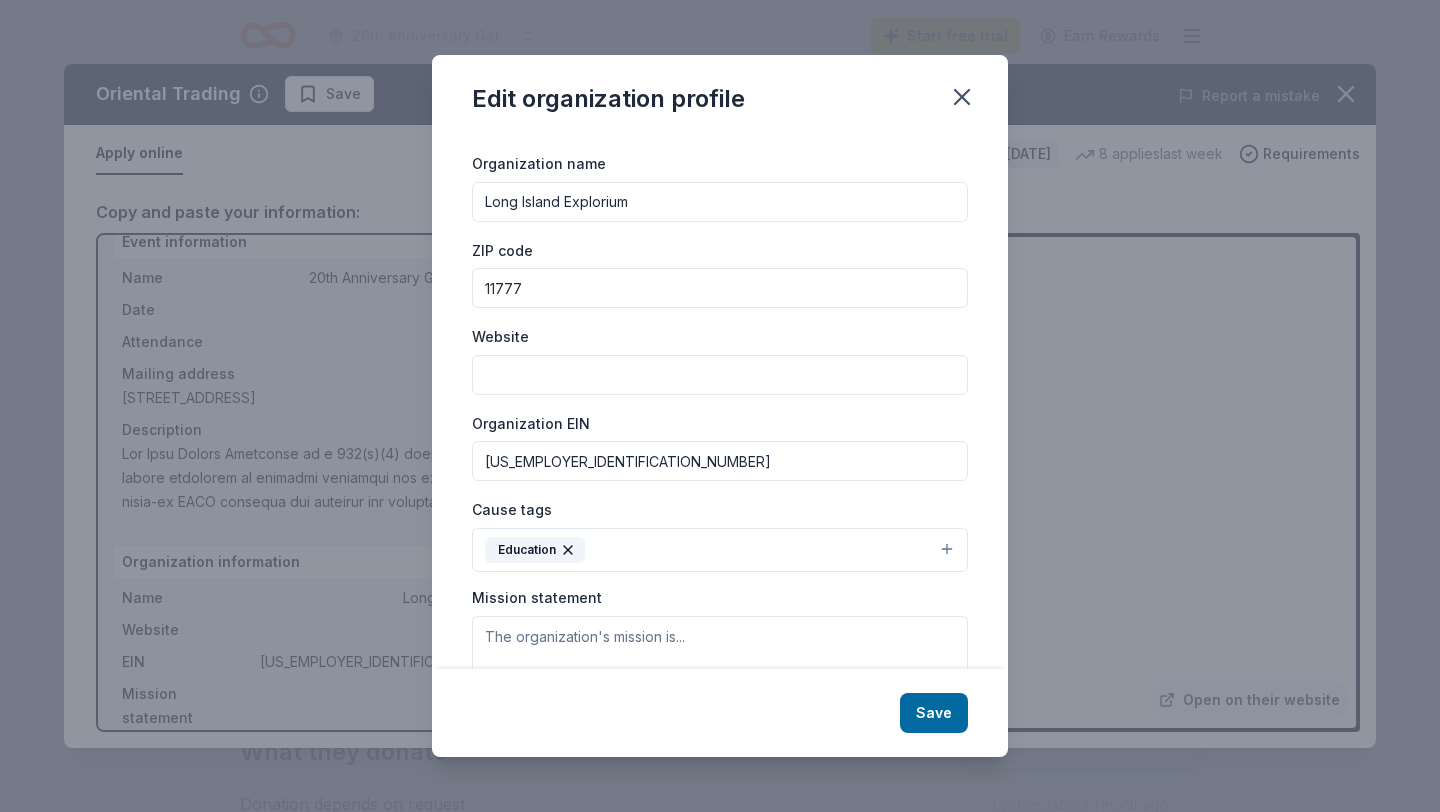scroll, scrollTop: 0, scrollLeft: 0, axis: both 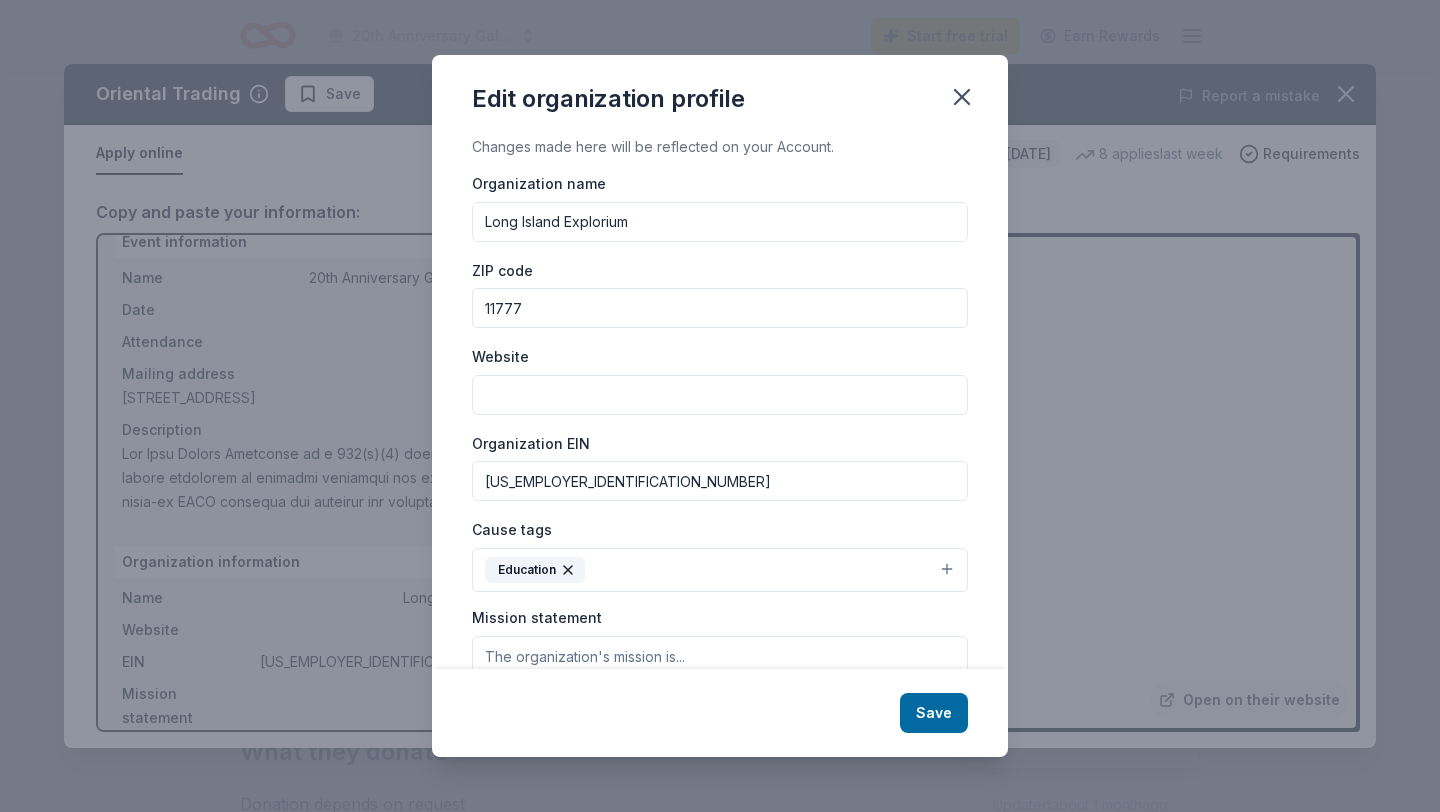 click on "Website" at bounding box center [720, 395] 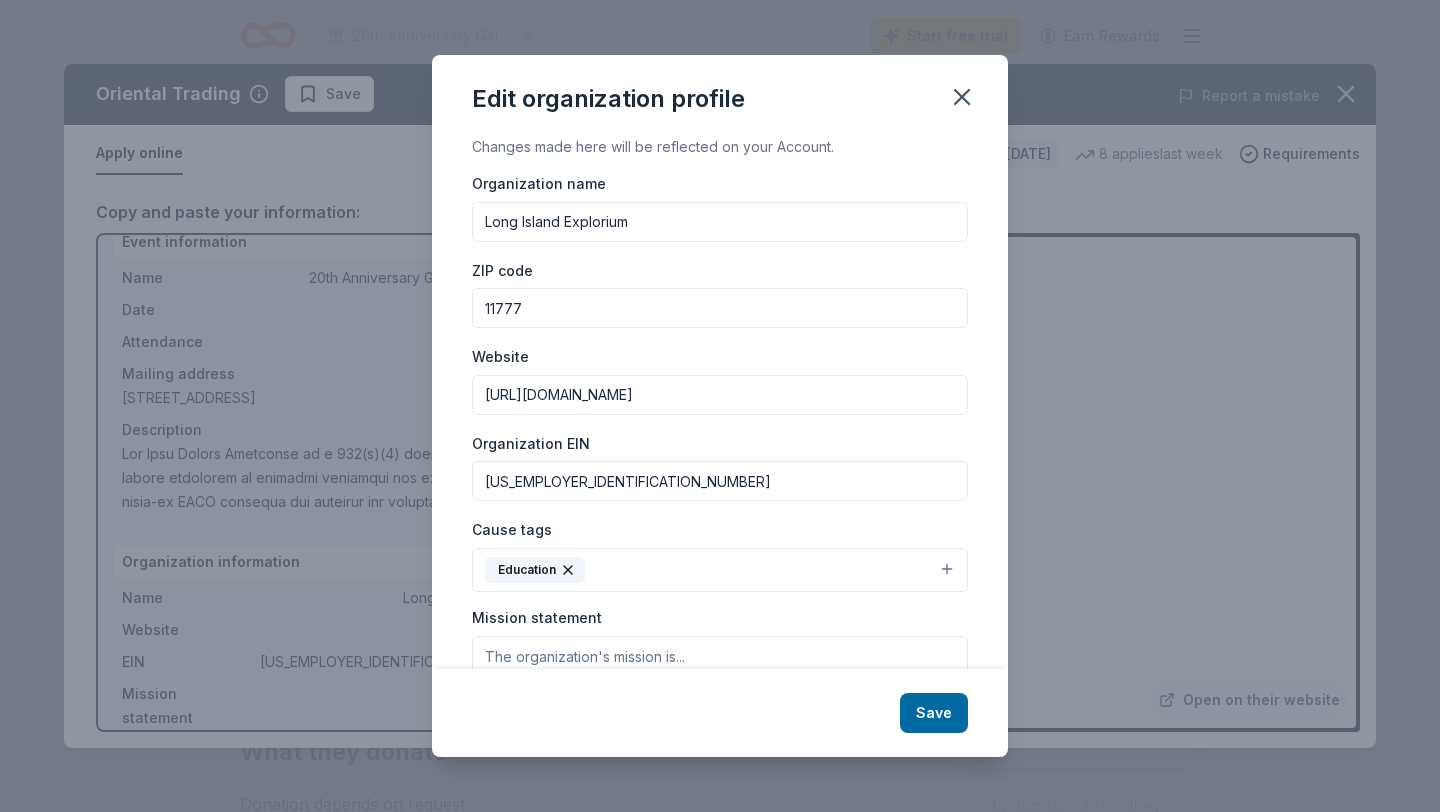 scroll, scrollTop: 136, scrollLeft: 0, axis: vertical 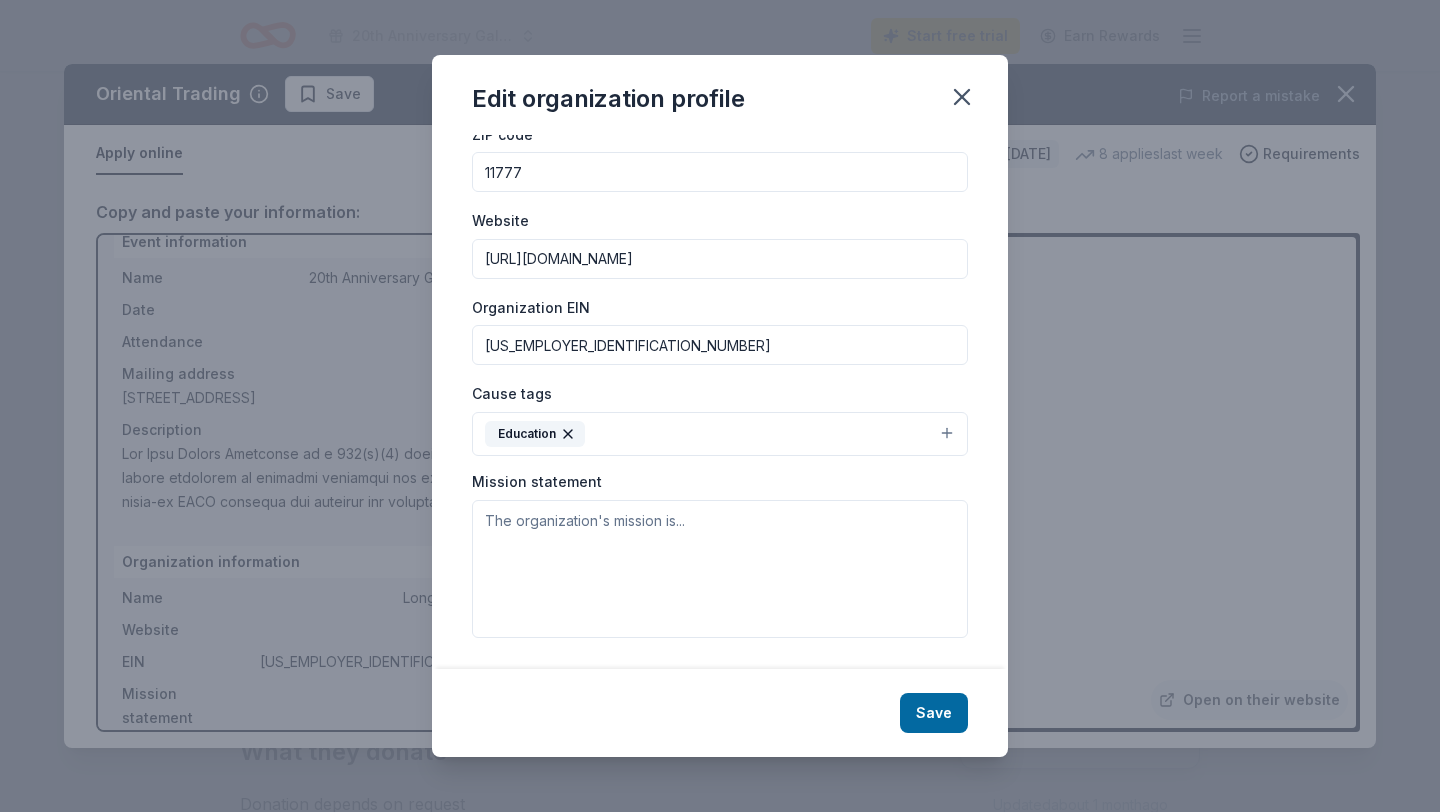 type on "https://longislandexplorium.org/" 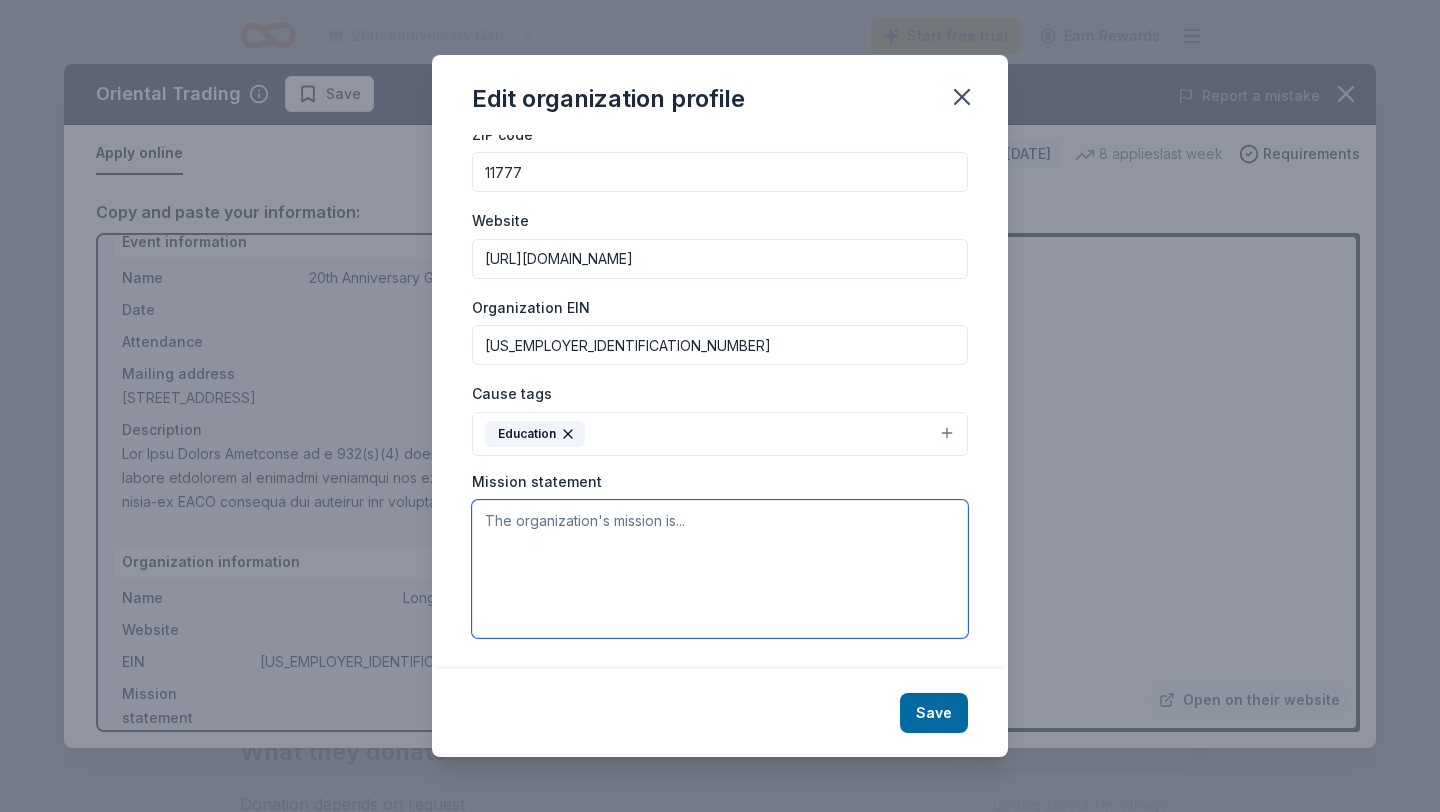 click at bounding box center (720, 569) 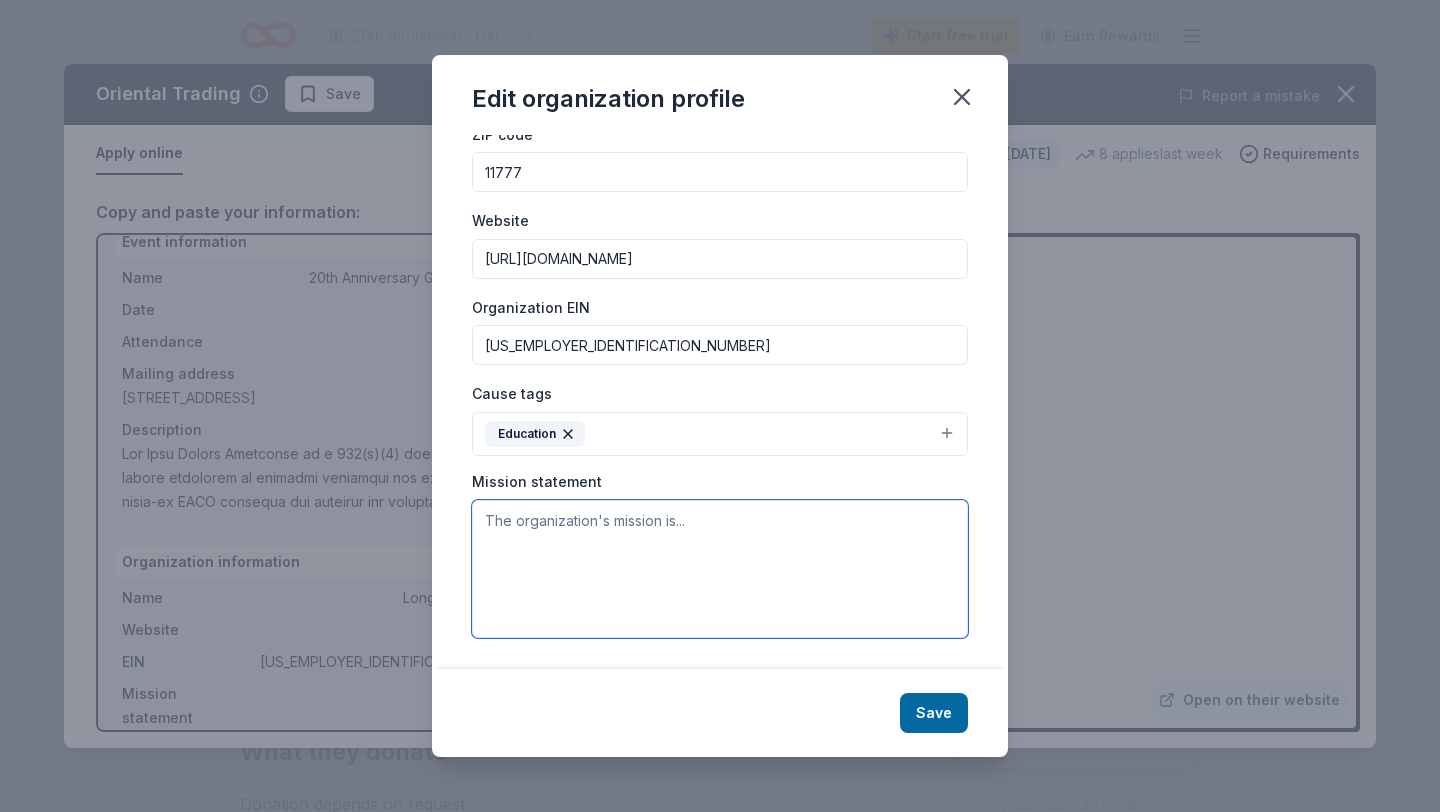 paste on "Our mission is to provide cutting-edge, inventive, inquiry-based learning experiences for students from pre-K through 8th grade, as well as their families. We are equally committed to supporting educators by offering state-of-the-art professional development for P–12 teachers. As a New York State certified provider of Continuing Teacher and Leader Education (CTLE) credits, the Long Island Explorium is proud to help foster lifelong learning and excellence in STEM education at all levels." 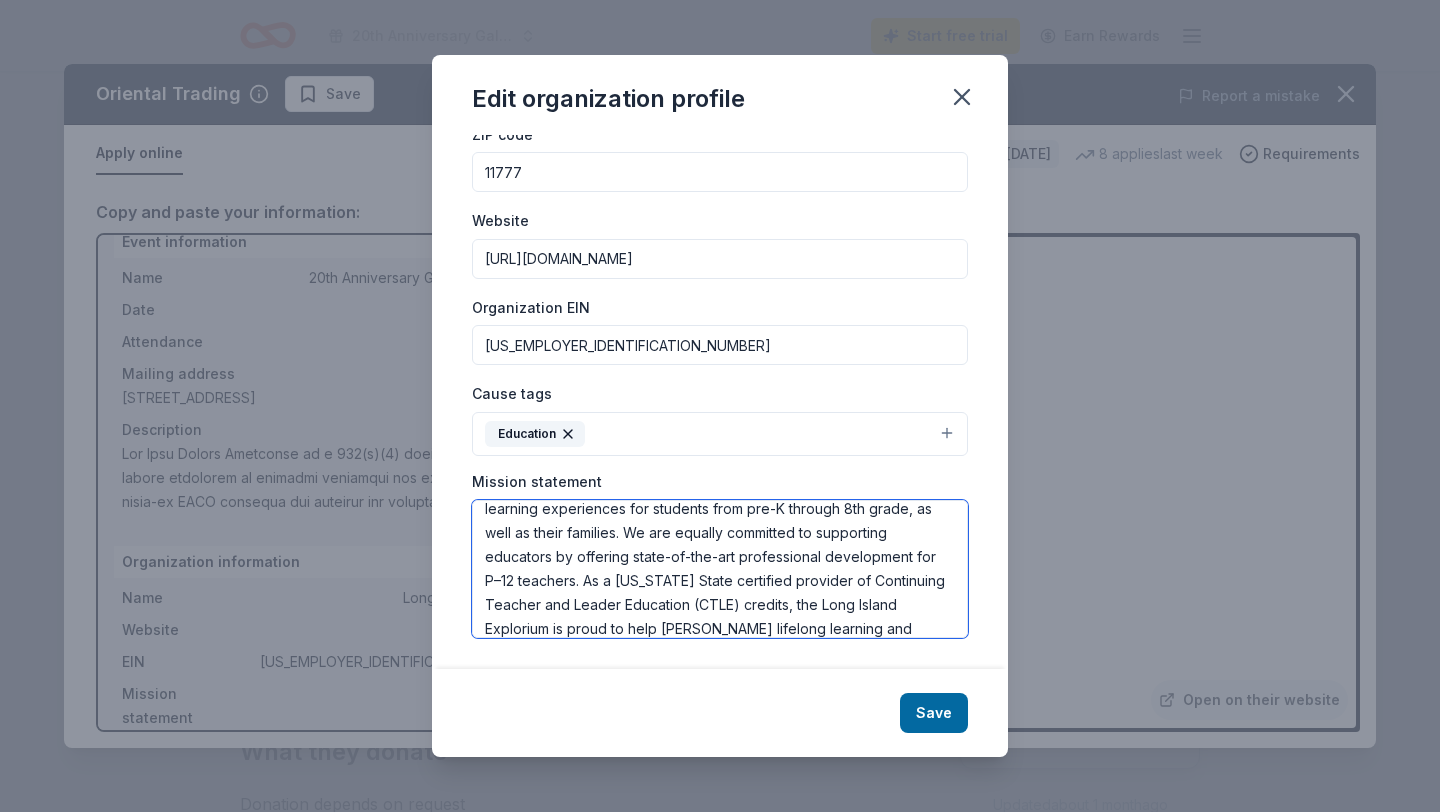 scroll, scrollTop: 0, scrollLeft: 0, axis: both 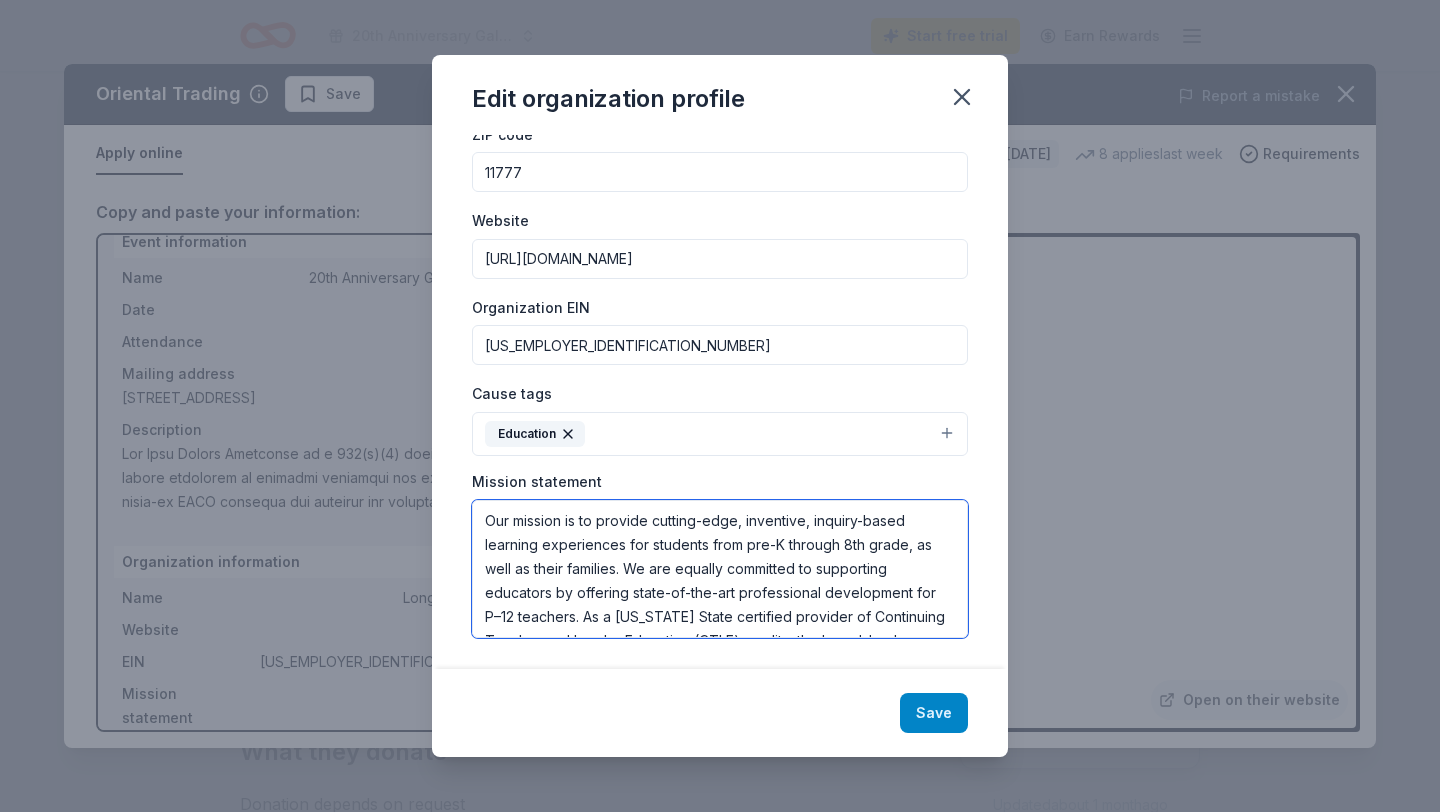 type on "Our mission is to provide cutting-edge, inventive, inquiry-based learning experiences for students from pre-K through 8th grade, as well as their families. We are equally committed to supporting educators by offering state-of-the-art professional development for P–12 teachers. As a New York State certified provider of Continuing Teacher and Leader Education (CTLE) credits, the Long Island Explorium is proud to help foster lifelong learning and excellence in STEM education at all levels." 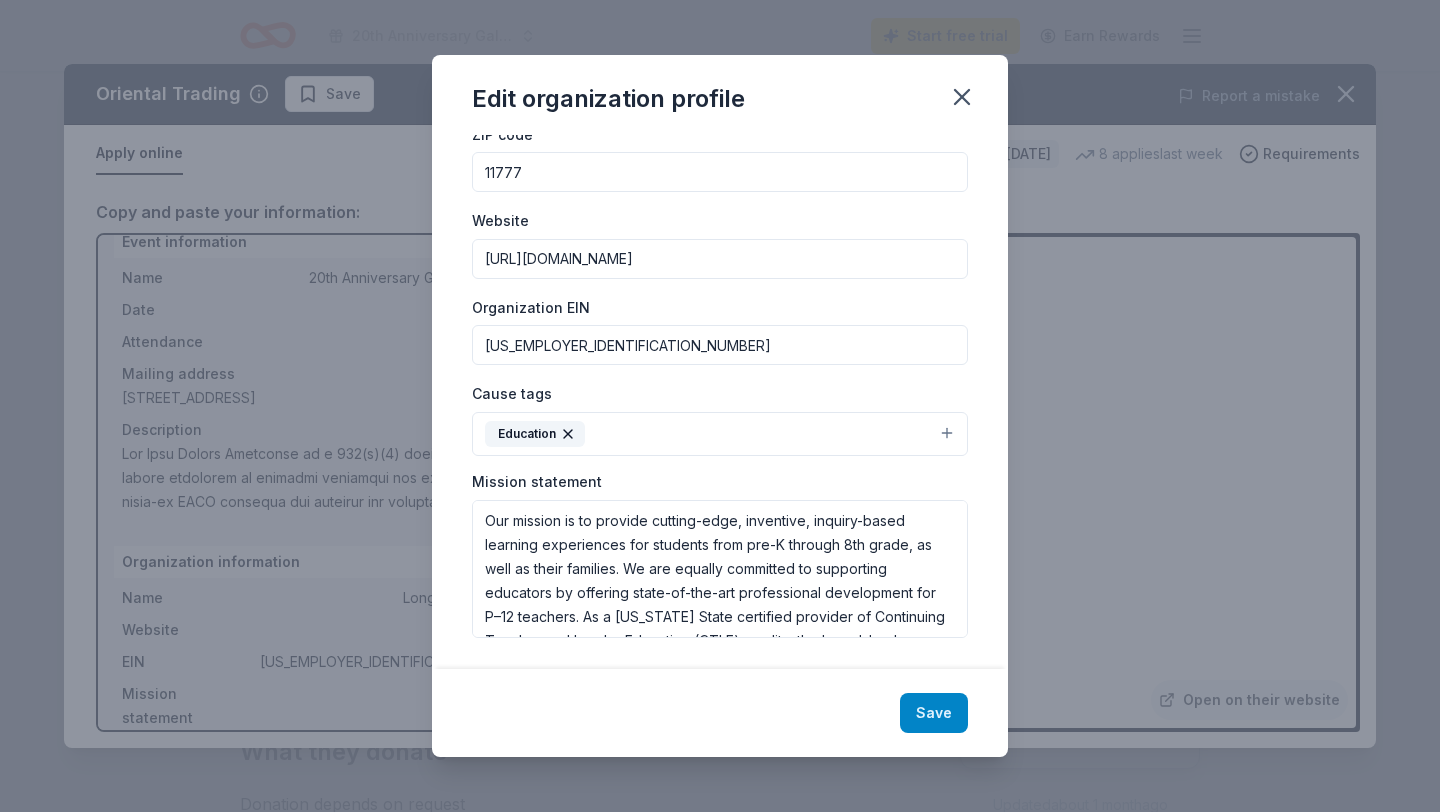 click on "Save" at bounding box center (934, 713) 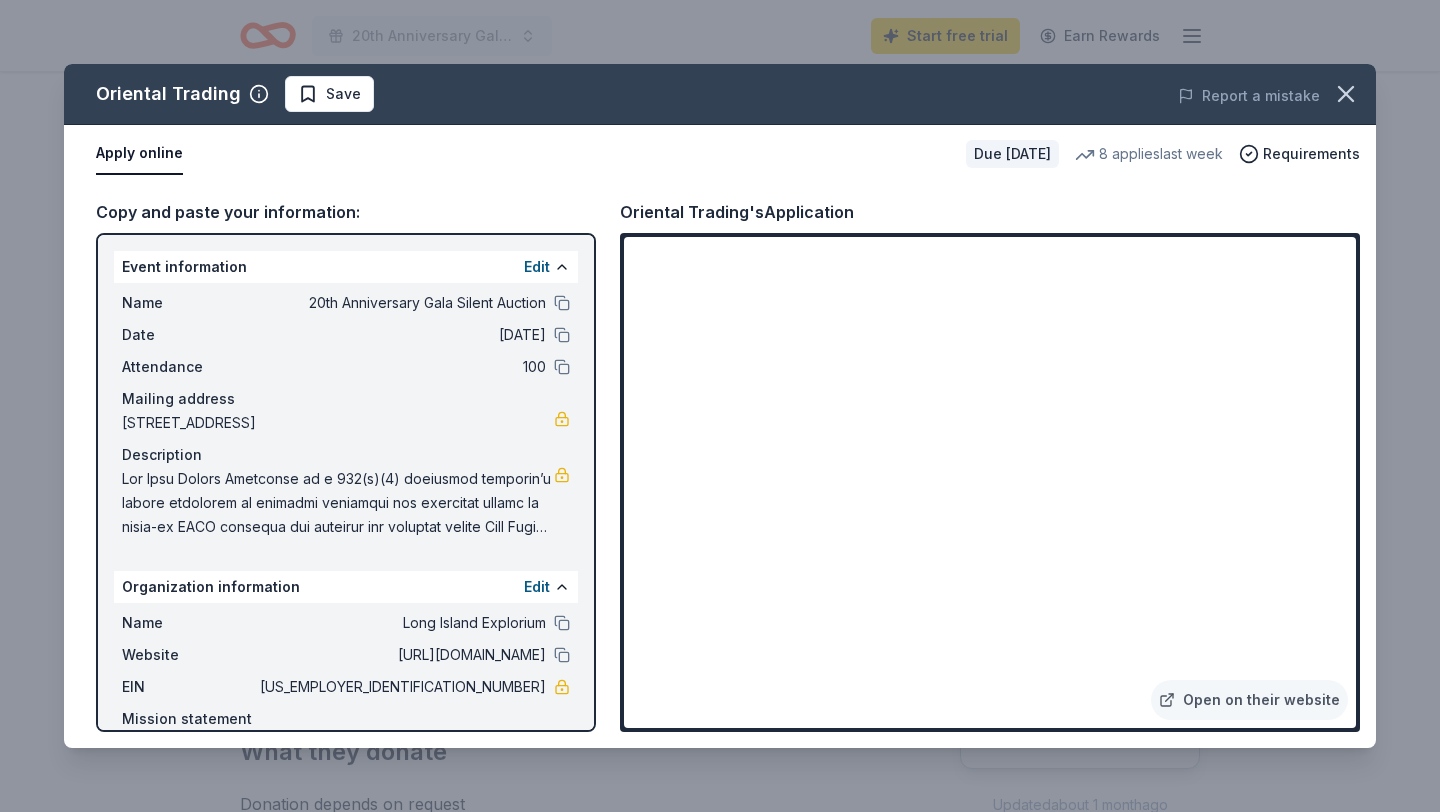 scroll, scrollTop: 20, scrollLeft: 0, axis: vertical 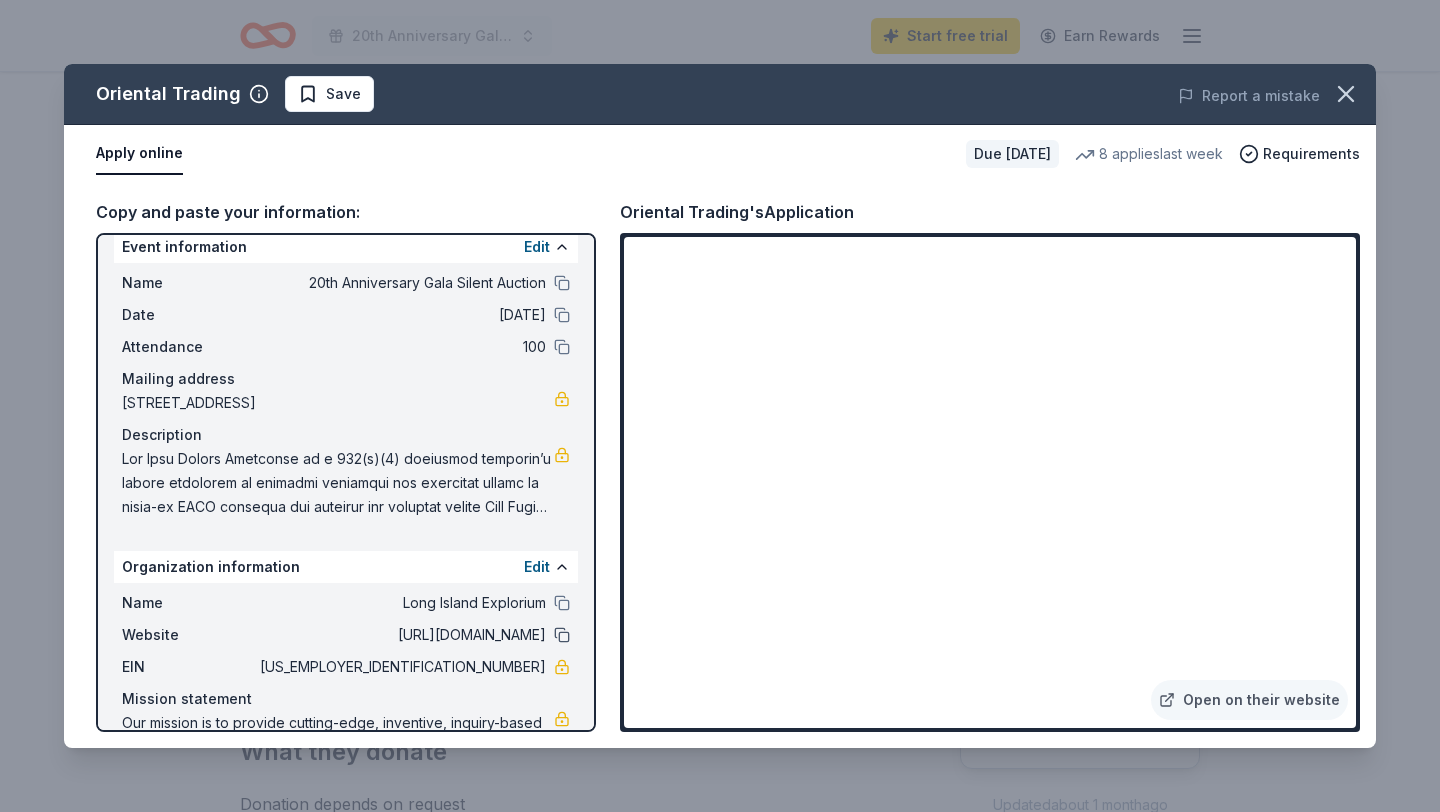 click at bounding box center (562, 635) 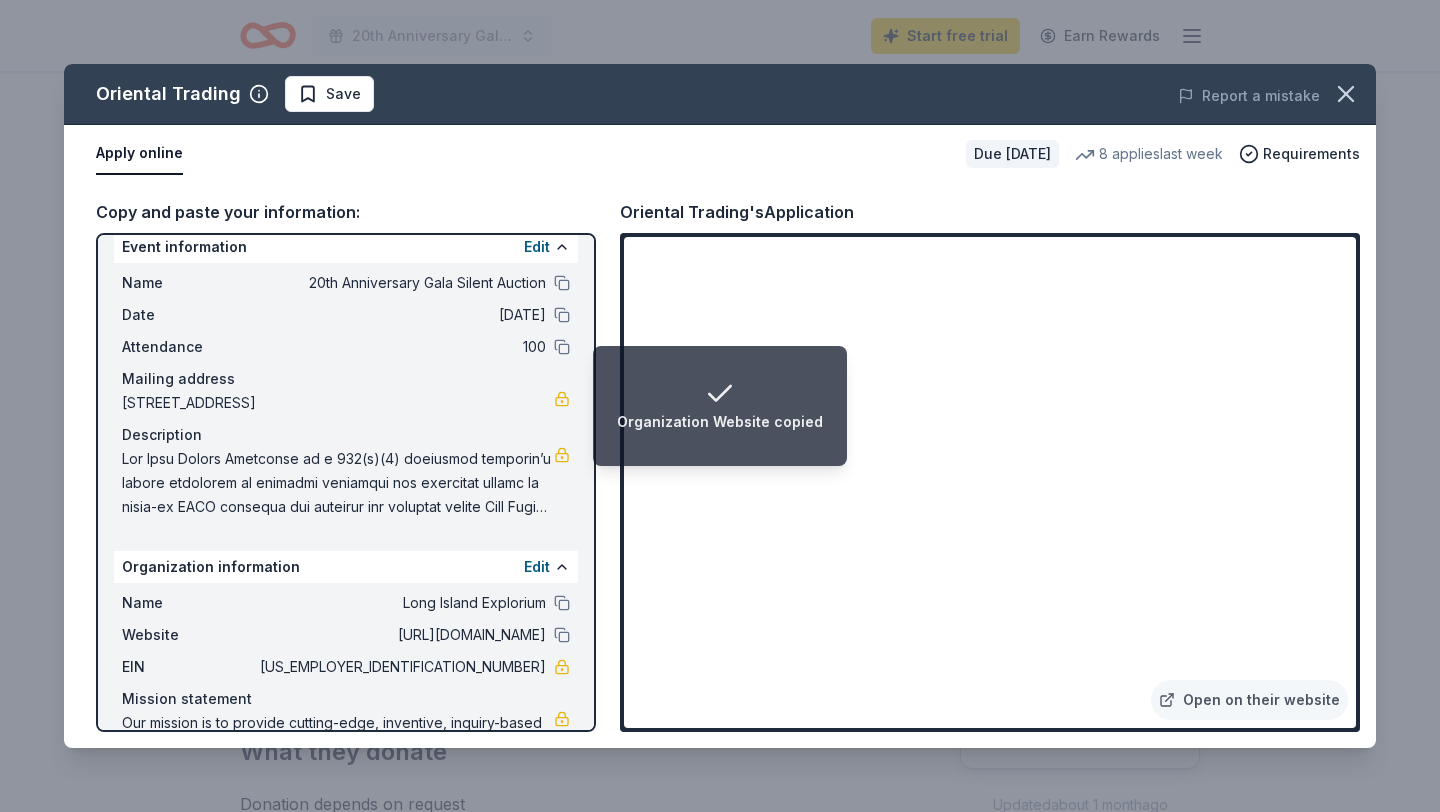 drag, startPoint x: 466, startPoint y: 669, endPoint x: 571, endPoint y: 672, distance: 105.04285 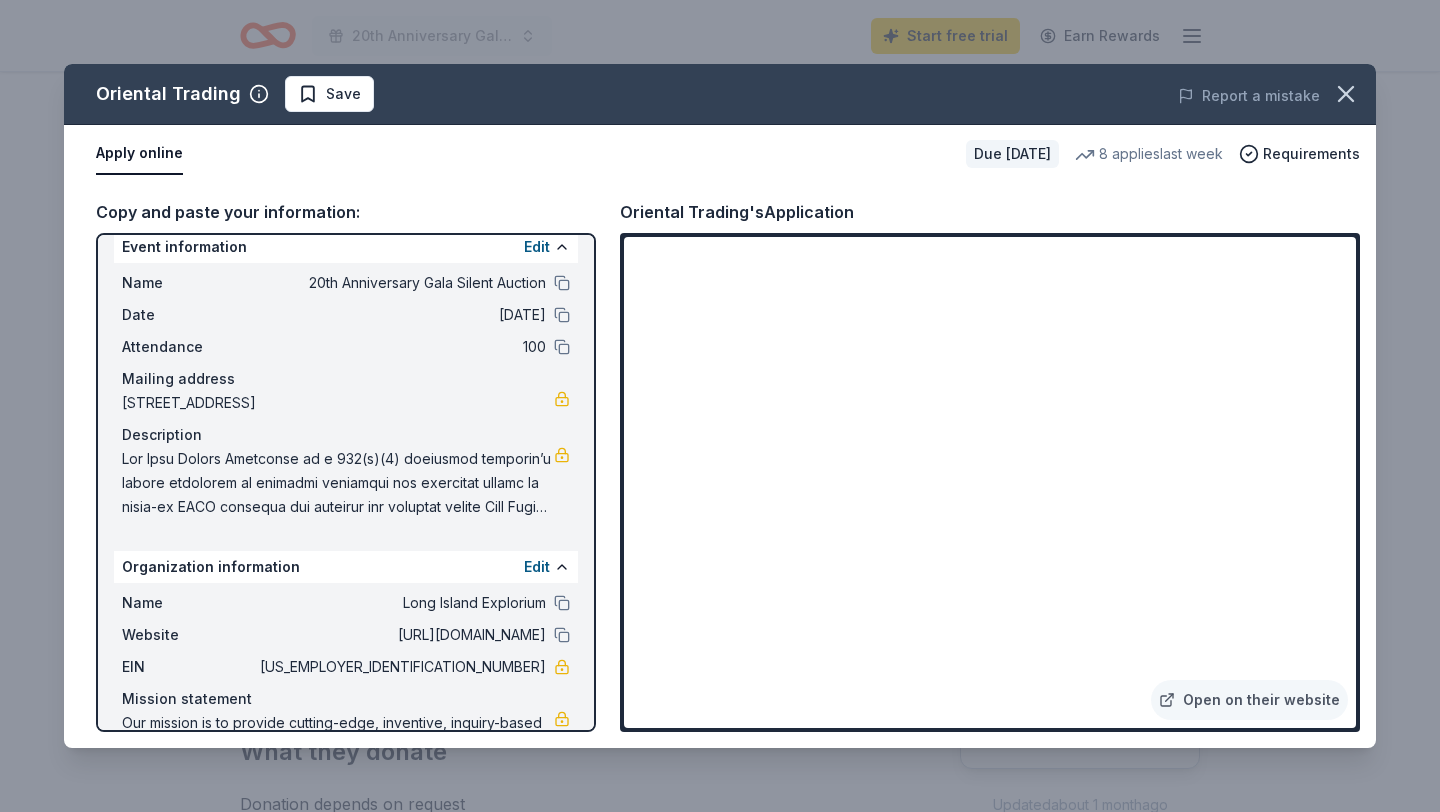 click at bounding box center [1346, 94] 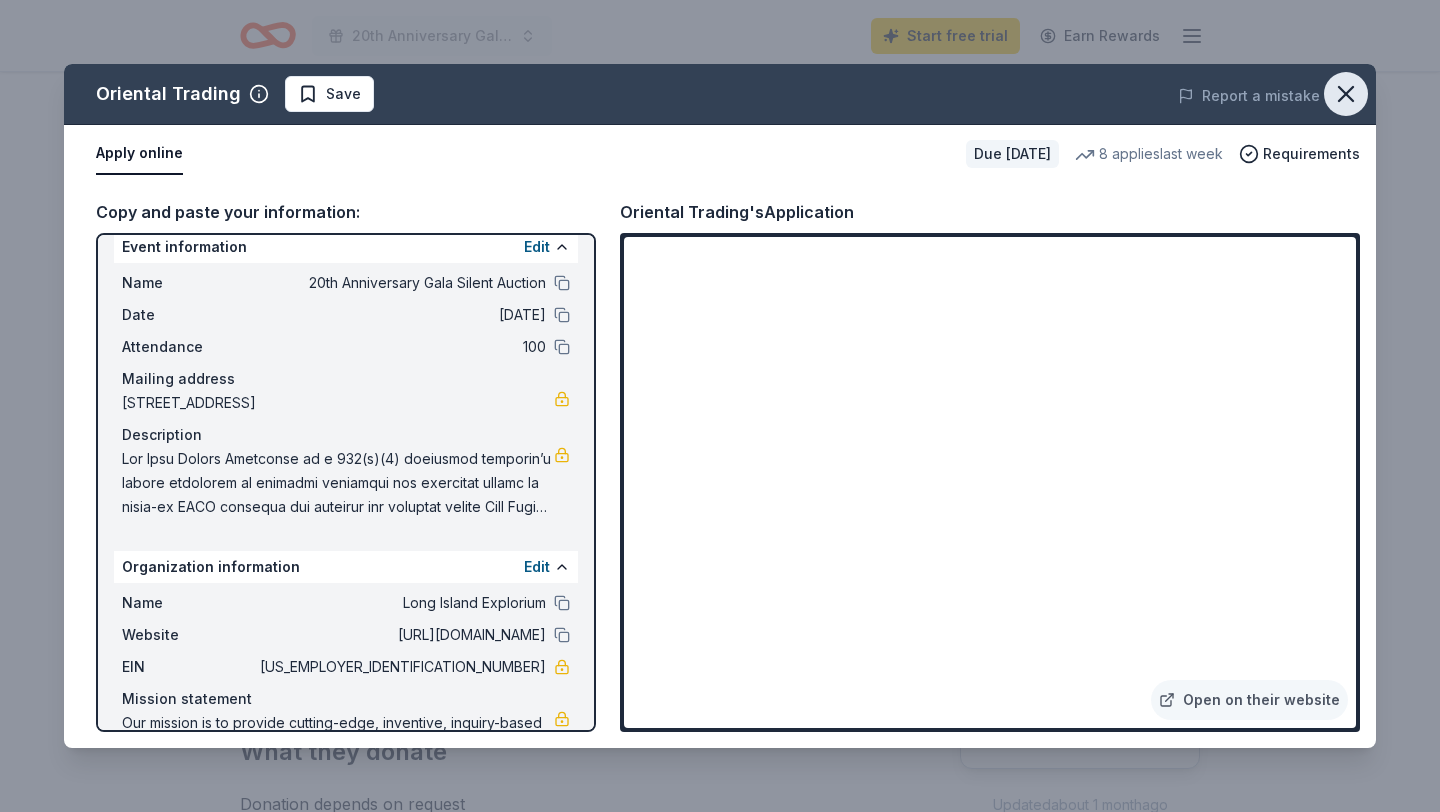 click 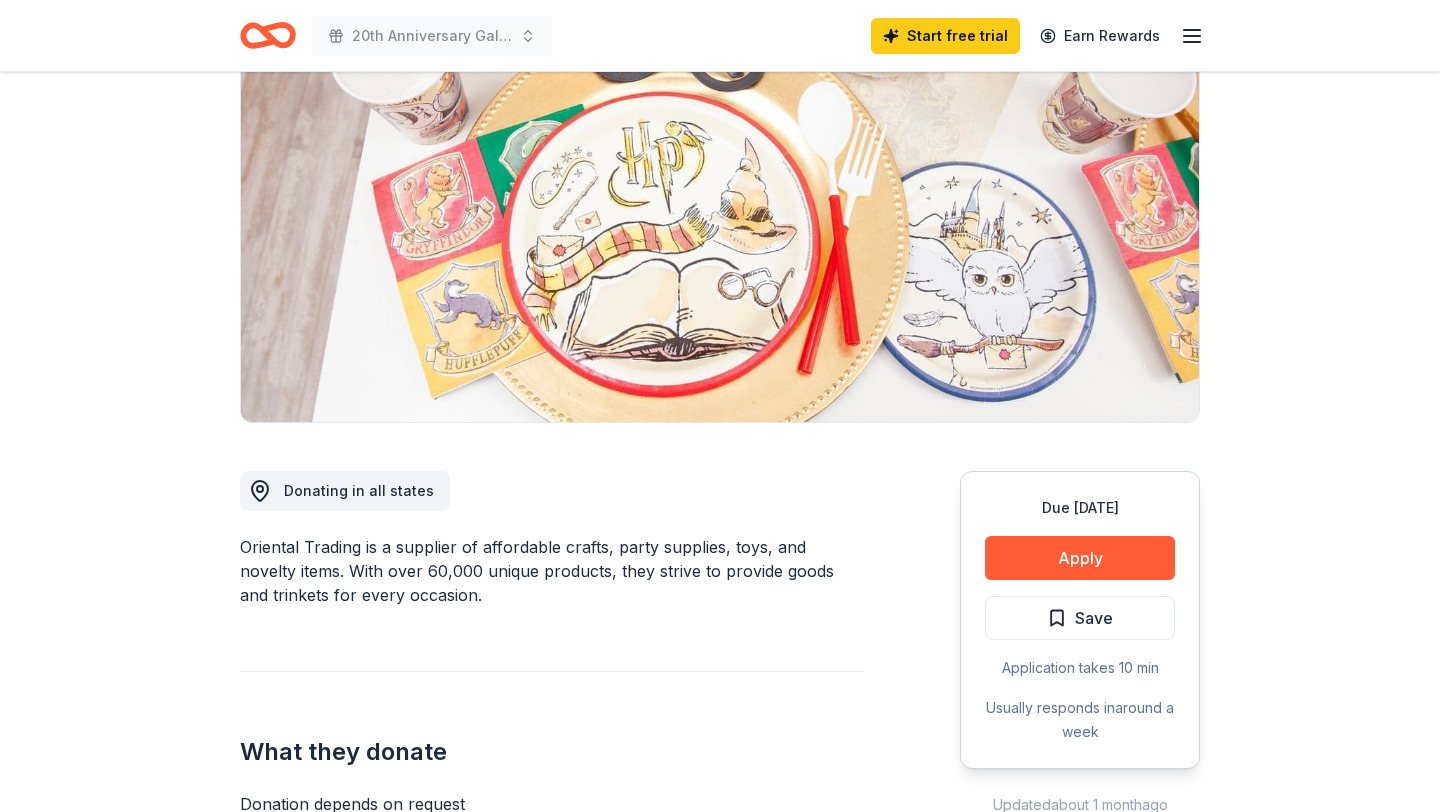 click 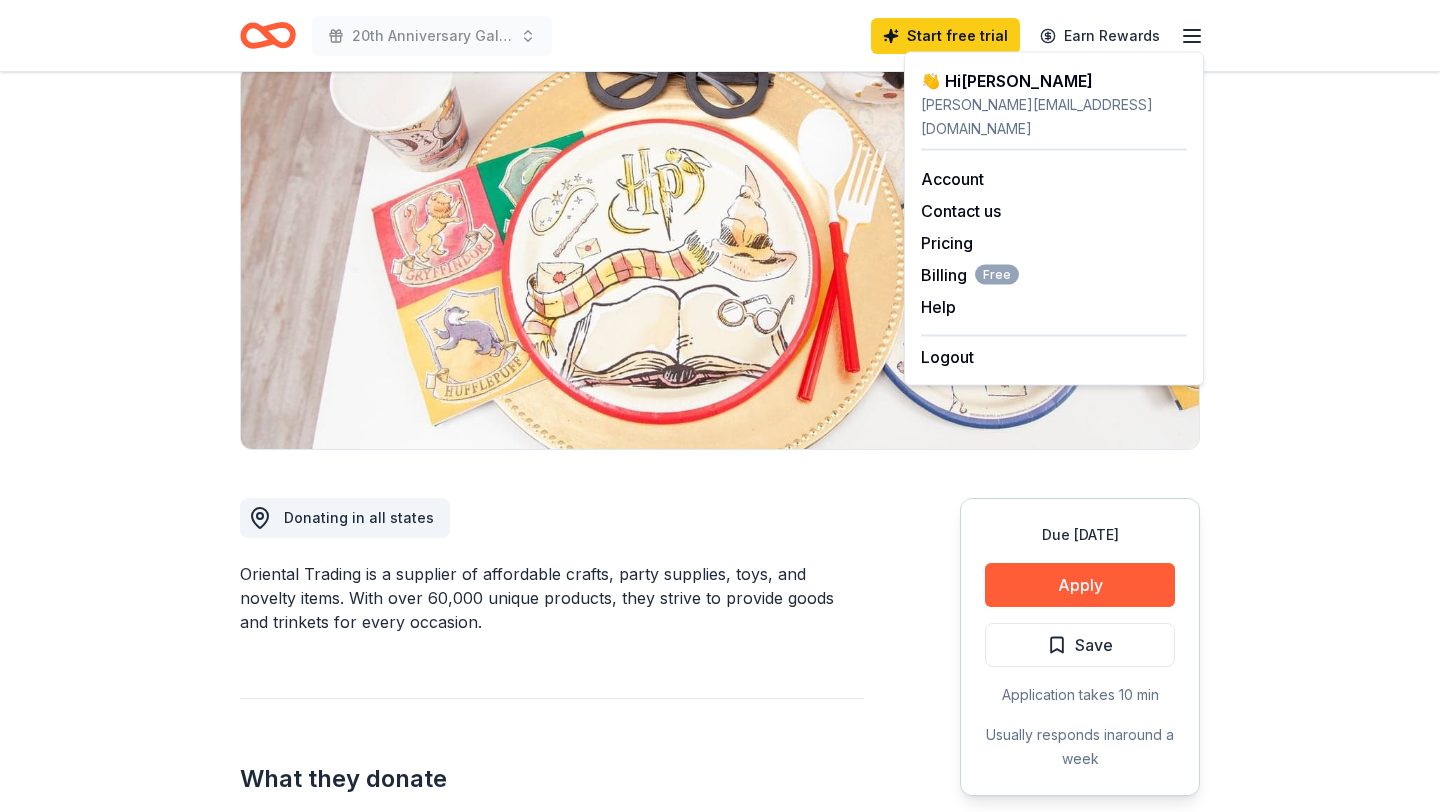 scroll, scrollTop: 0, scrollLeft: 0, axis: both 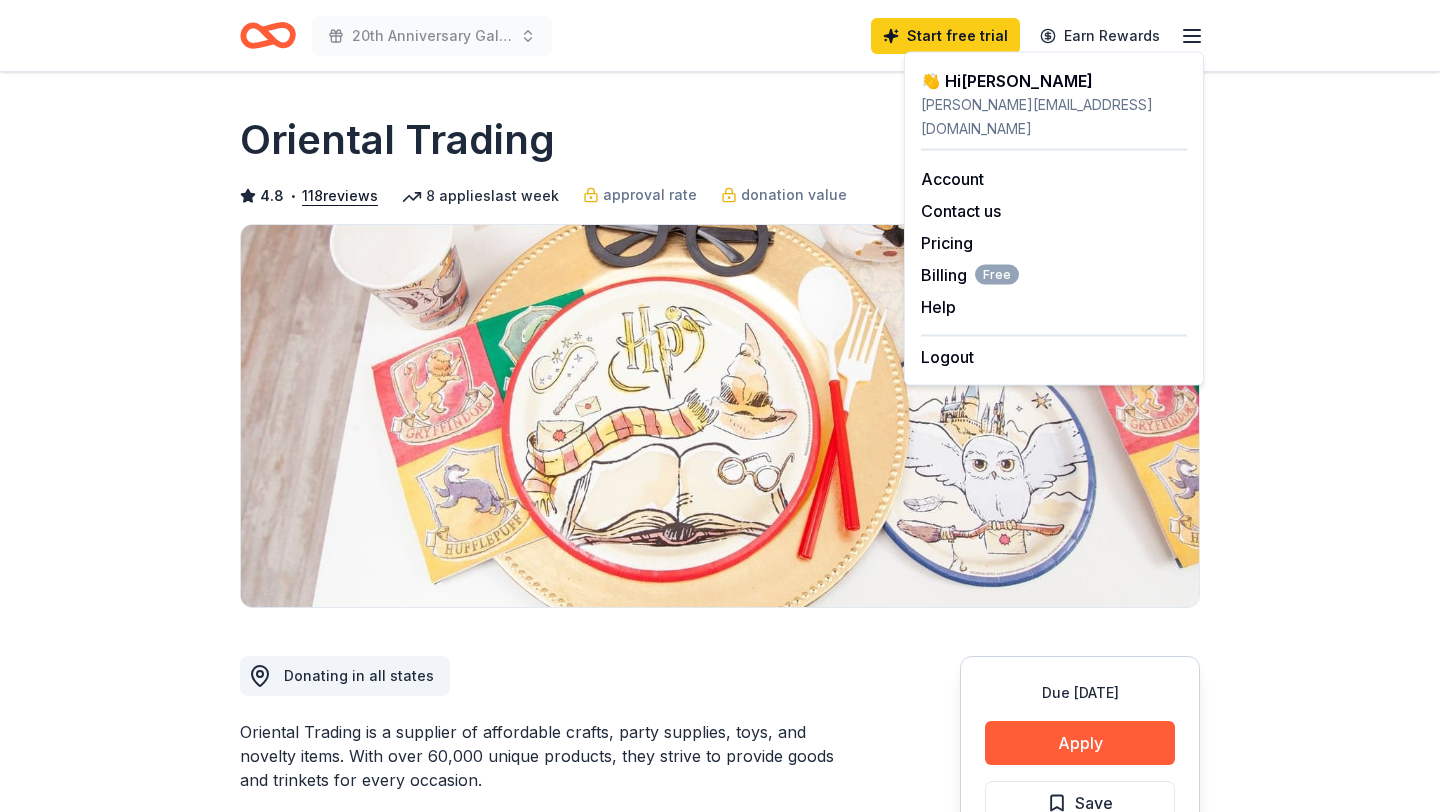 click 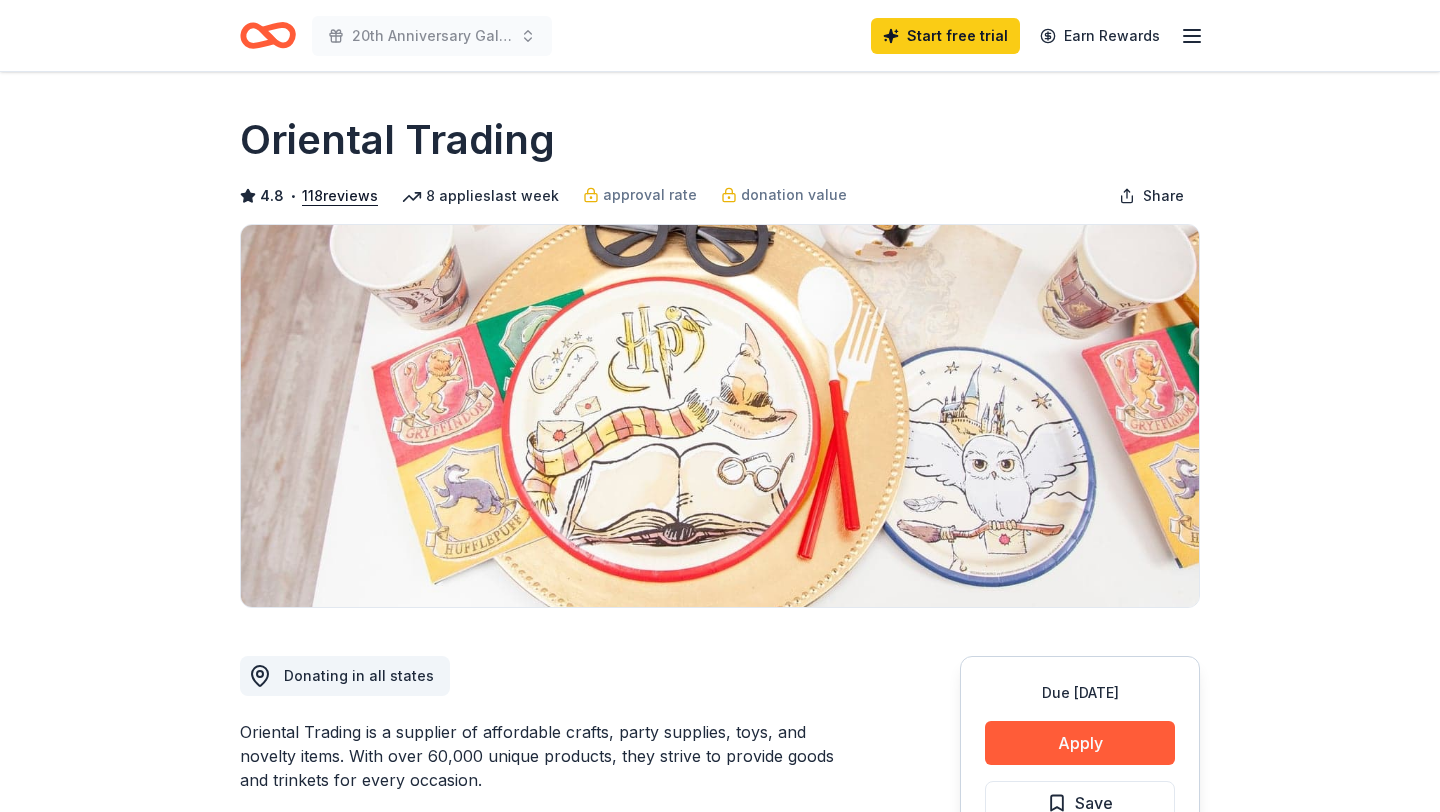 click 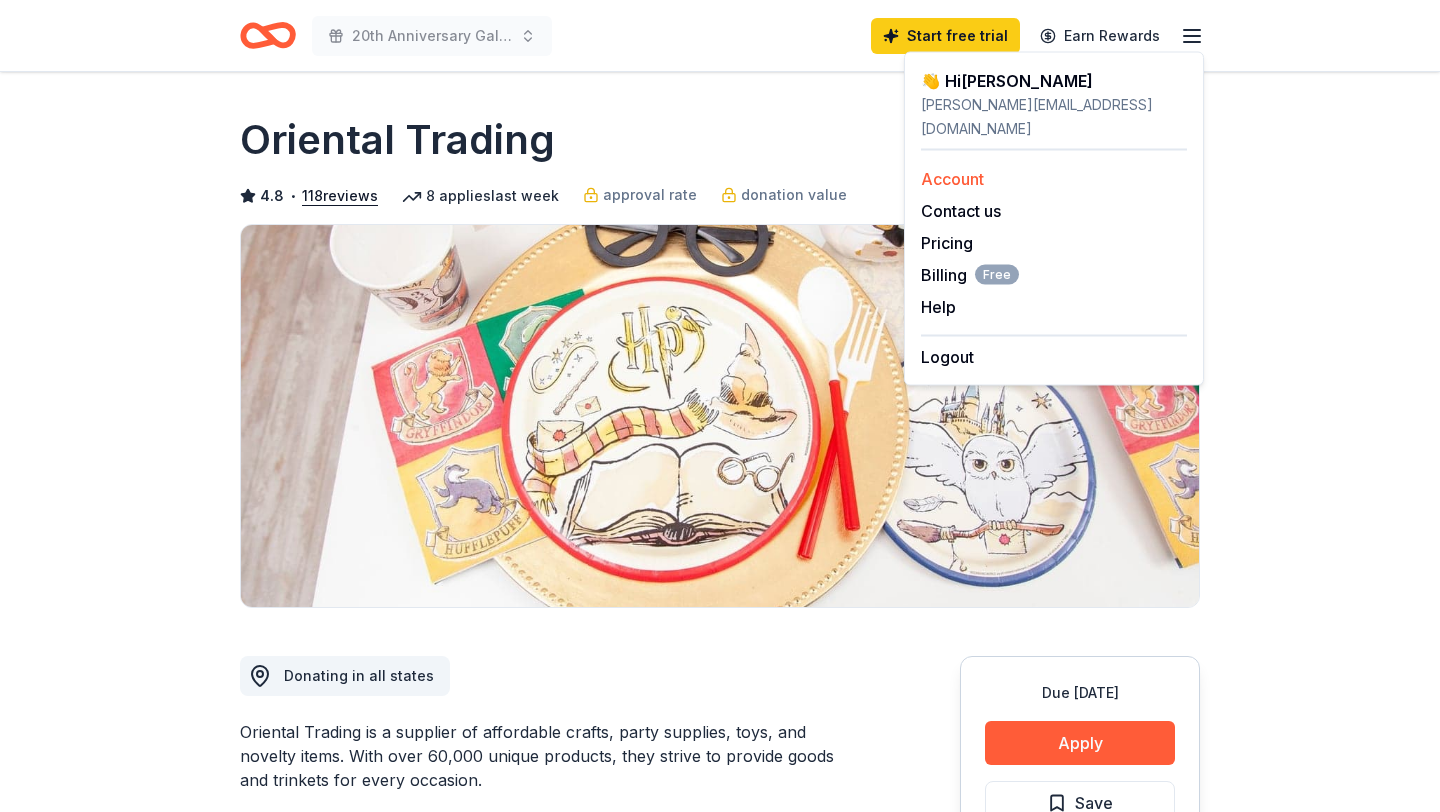 click on "Account" at bounding box center (952, 179) 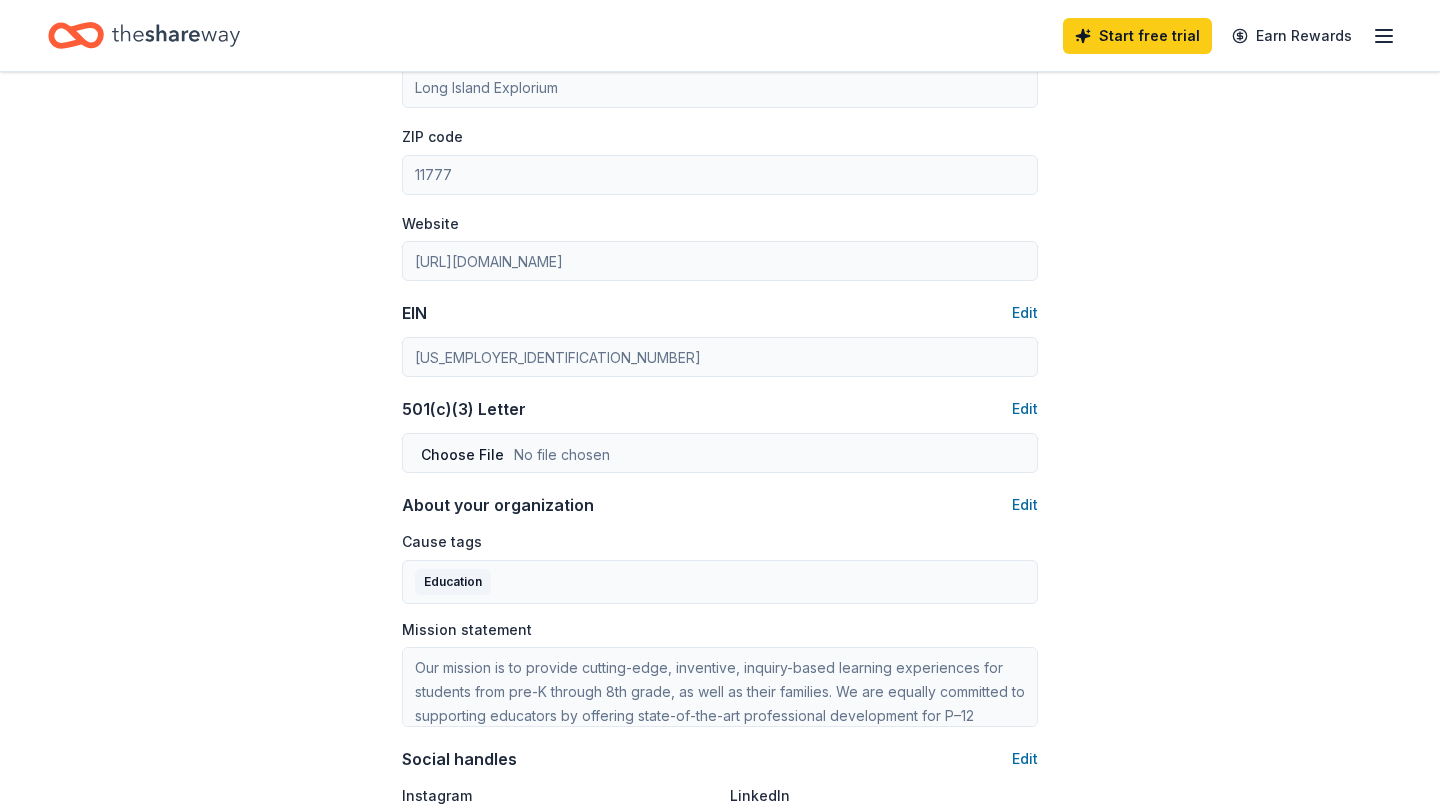scroll, scrollTop: 0, scrollLeft: 0, axis: both 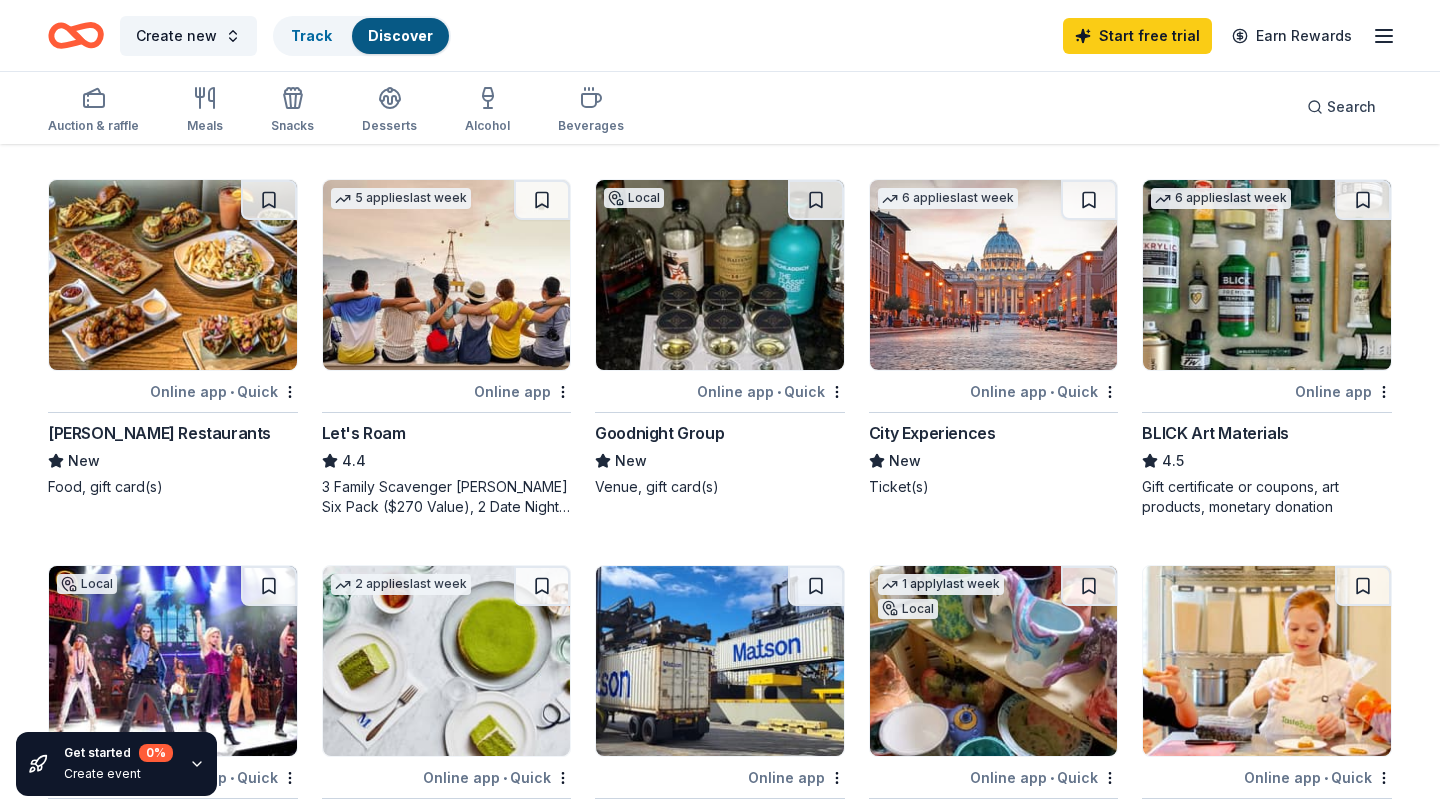 click at bounding box center [1267, 275] 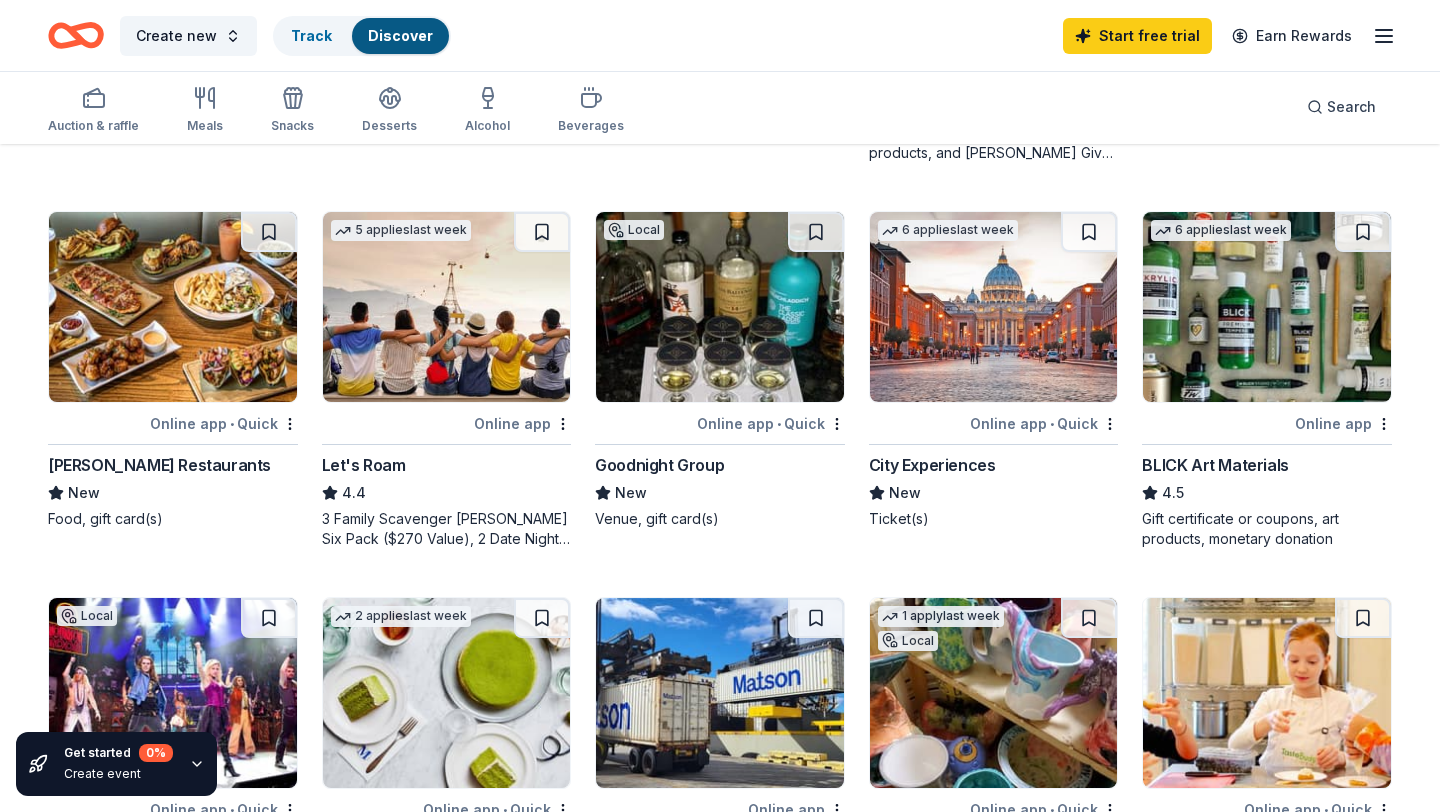 scroll, scrollTop: 845, scrollLeft: 0, axis: vertical 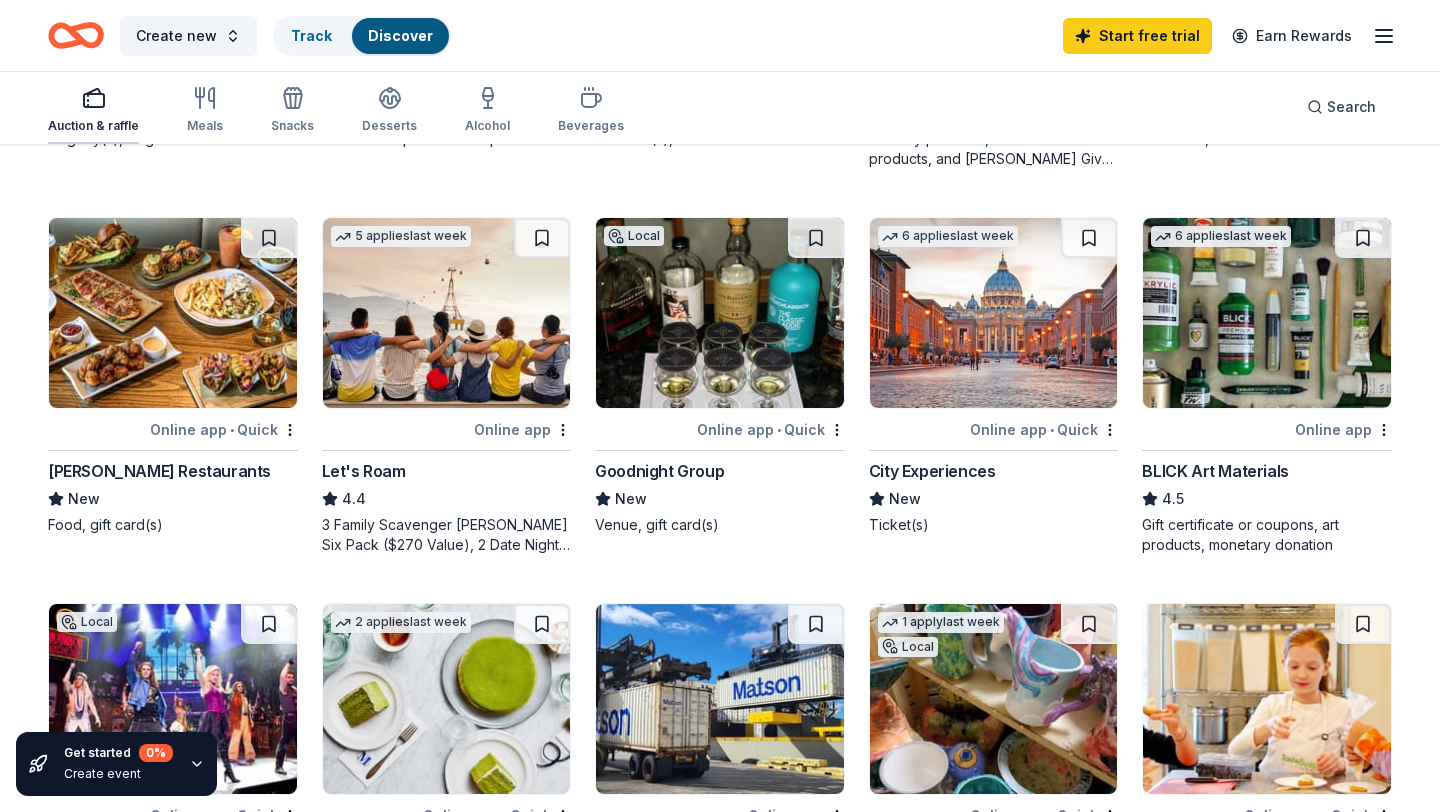 click on "Auction & raffle" at bounding box center (93, 111) 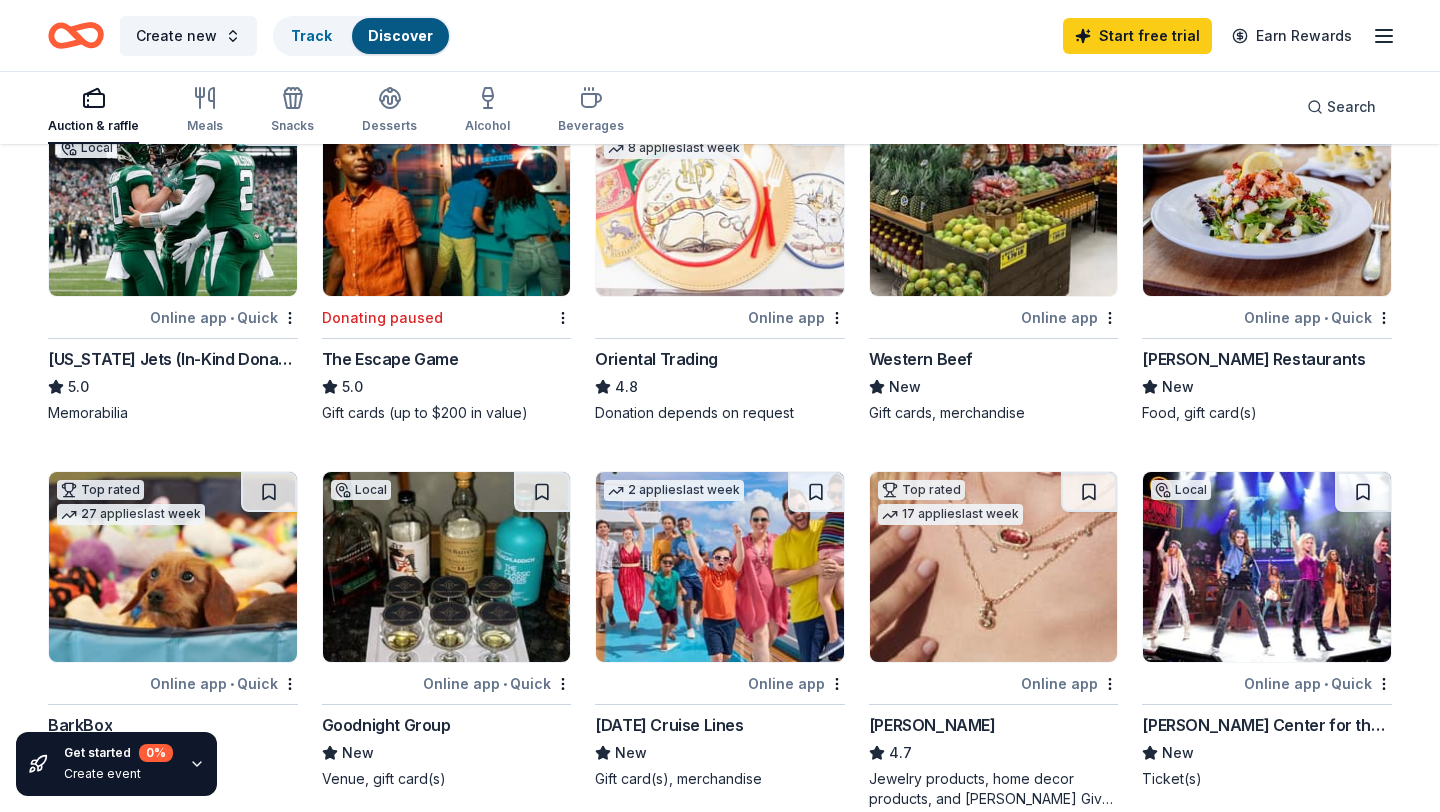 scroll, scrollTop: 323, scrollLeft: 0, axis: vertical 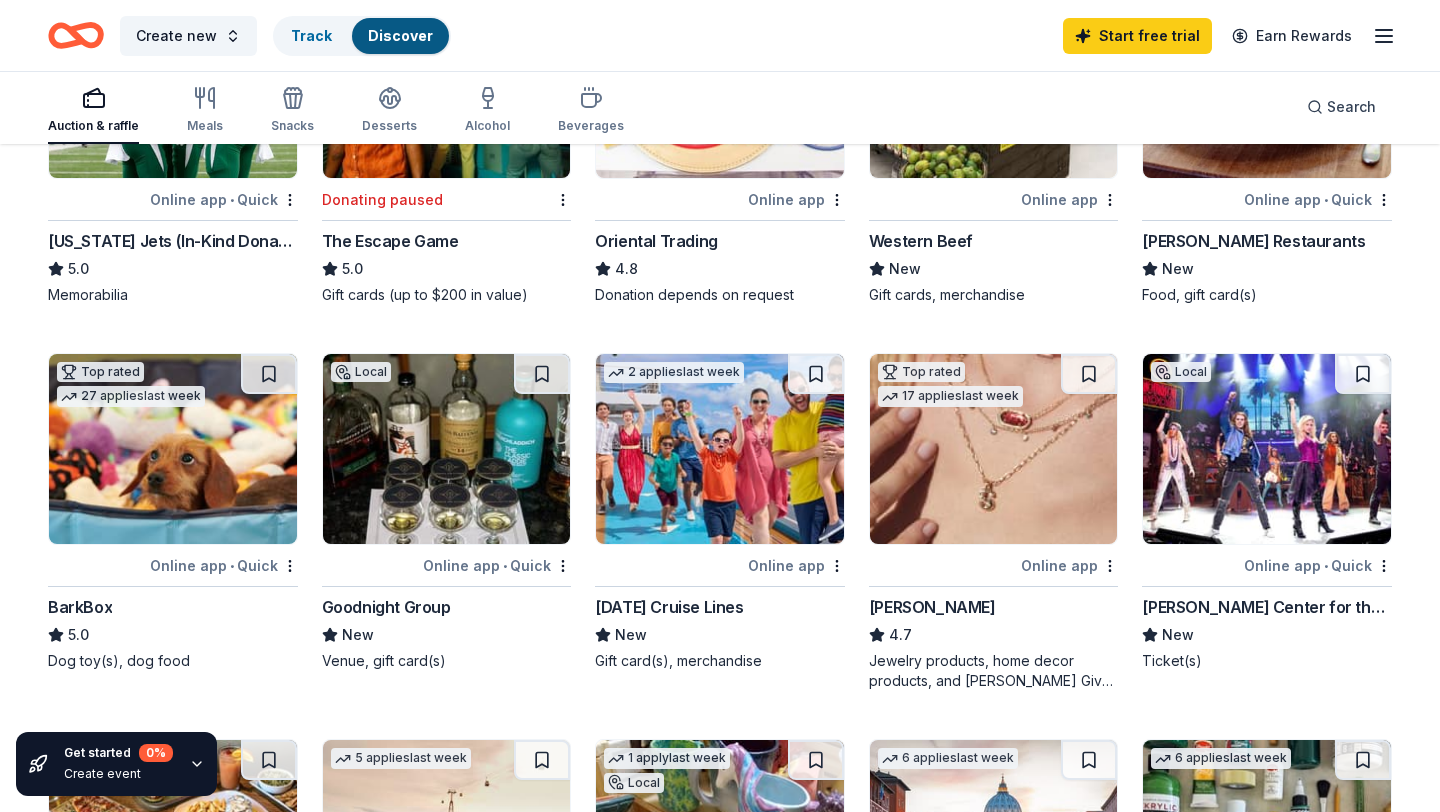 click at bounding box center (720, 449) 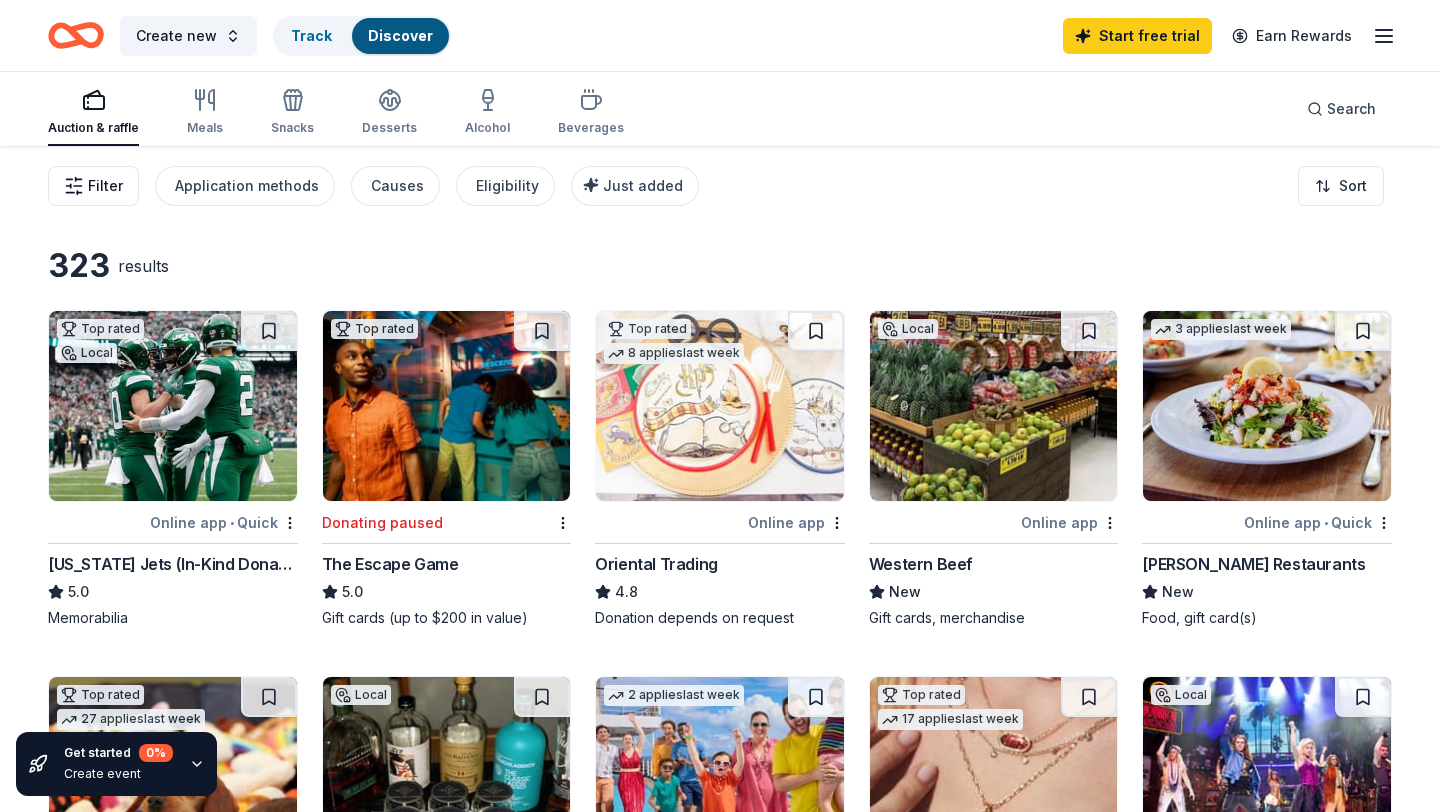 click on "Filter" at bounding box center (93, 186) 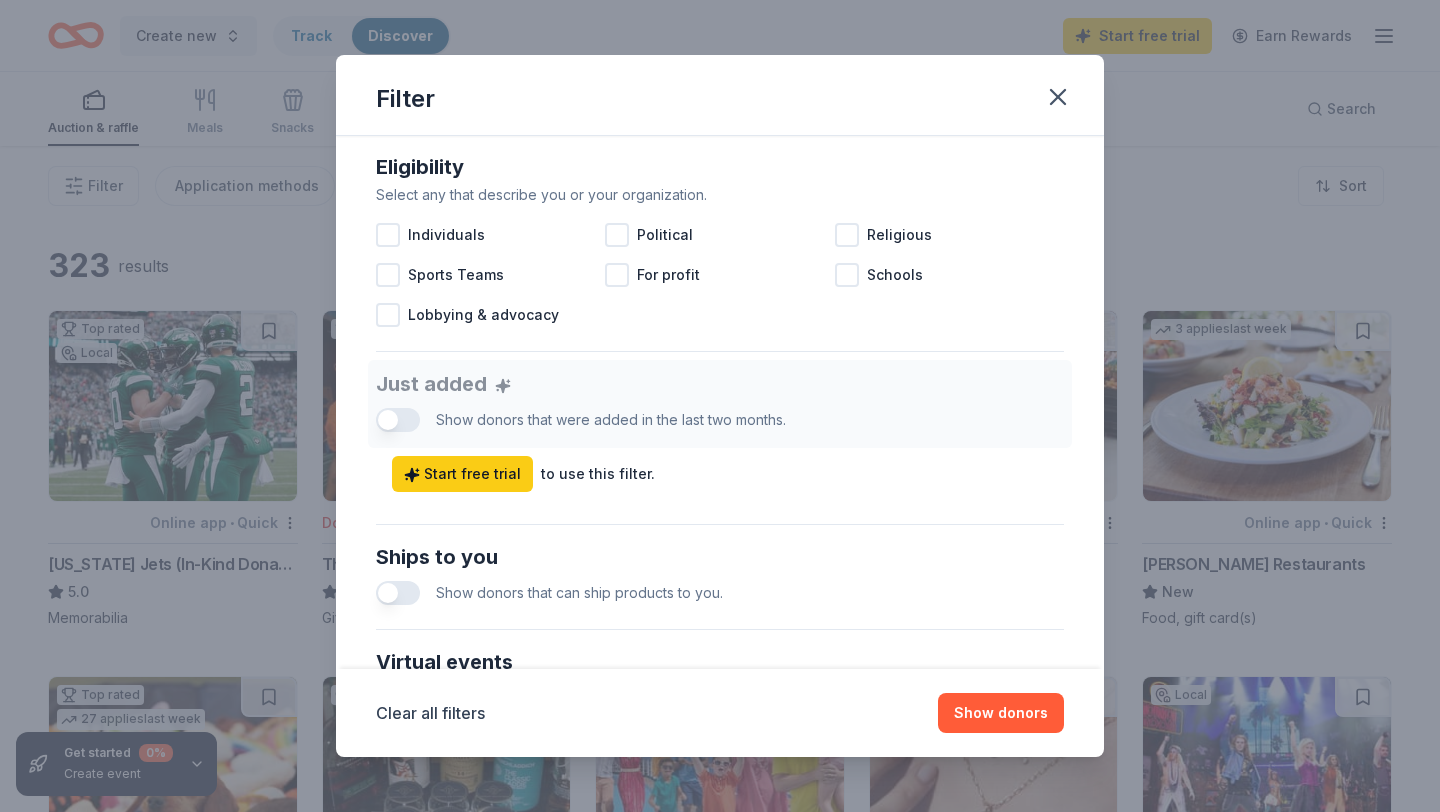 scroll, scrollTop: 863, scrollLeft: 0, axis: vertical 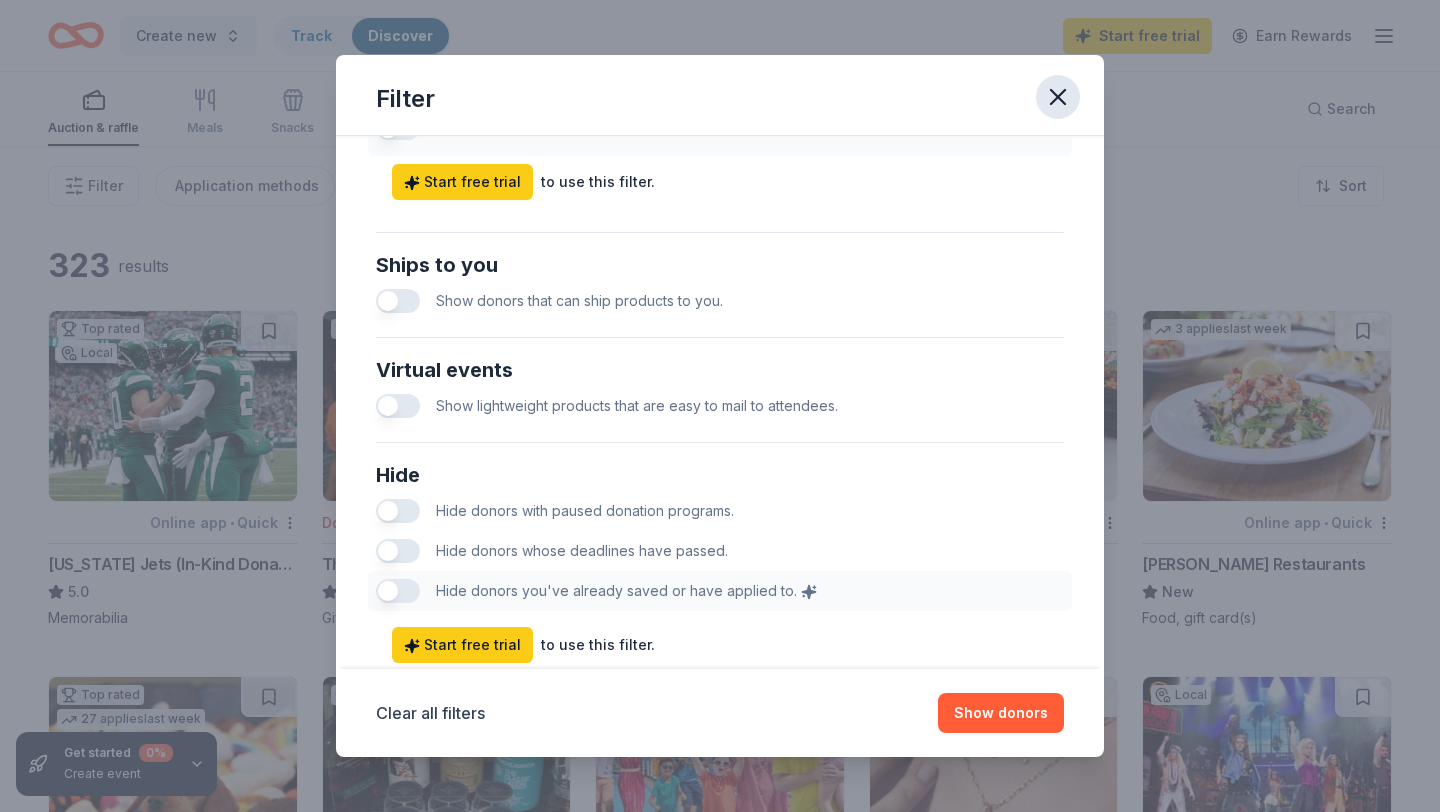 click 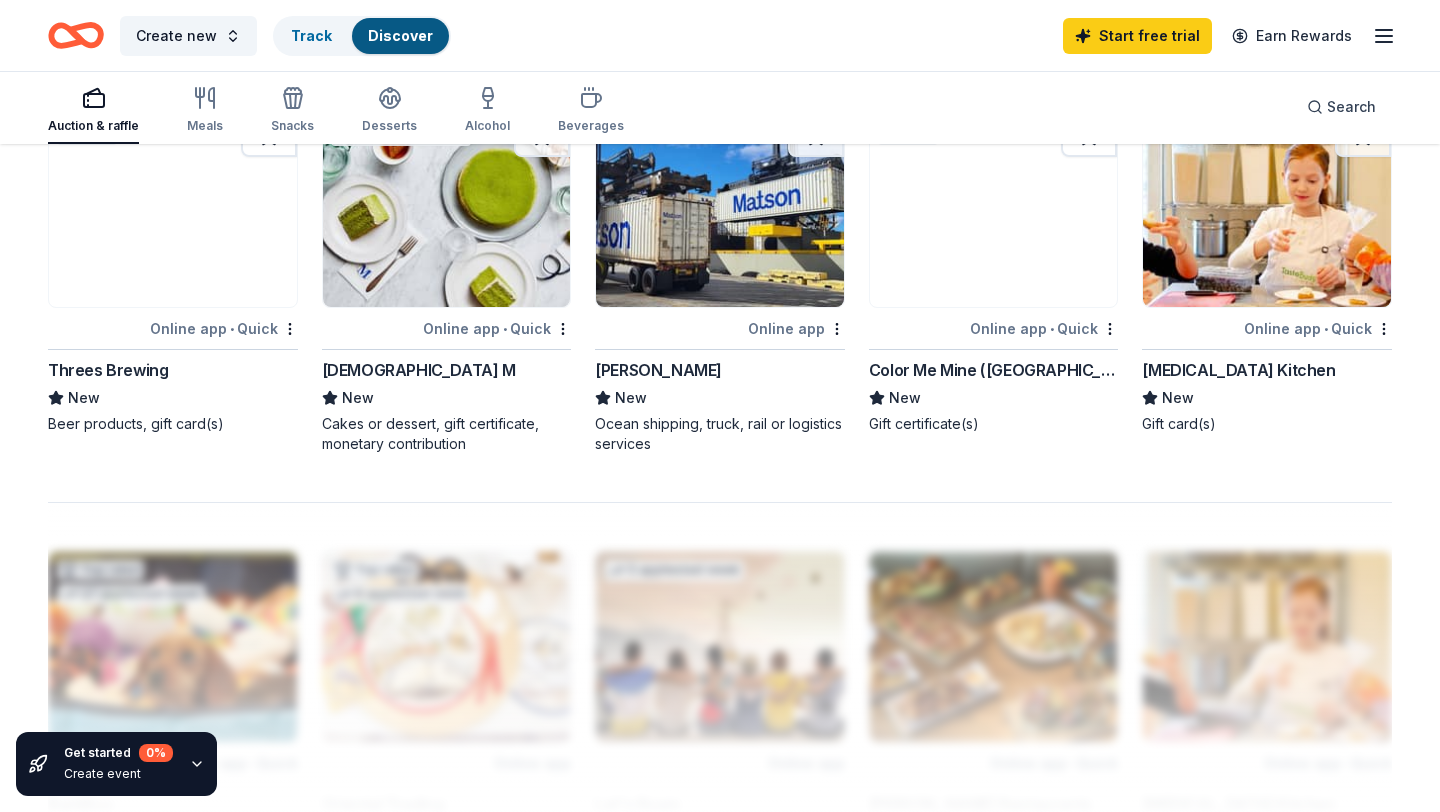 scroll, scrollTop: 0, scrollLeft: 0, axis: both 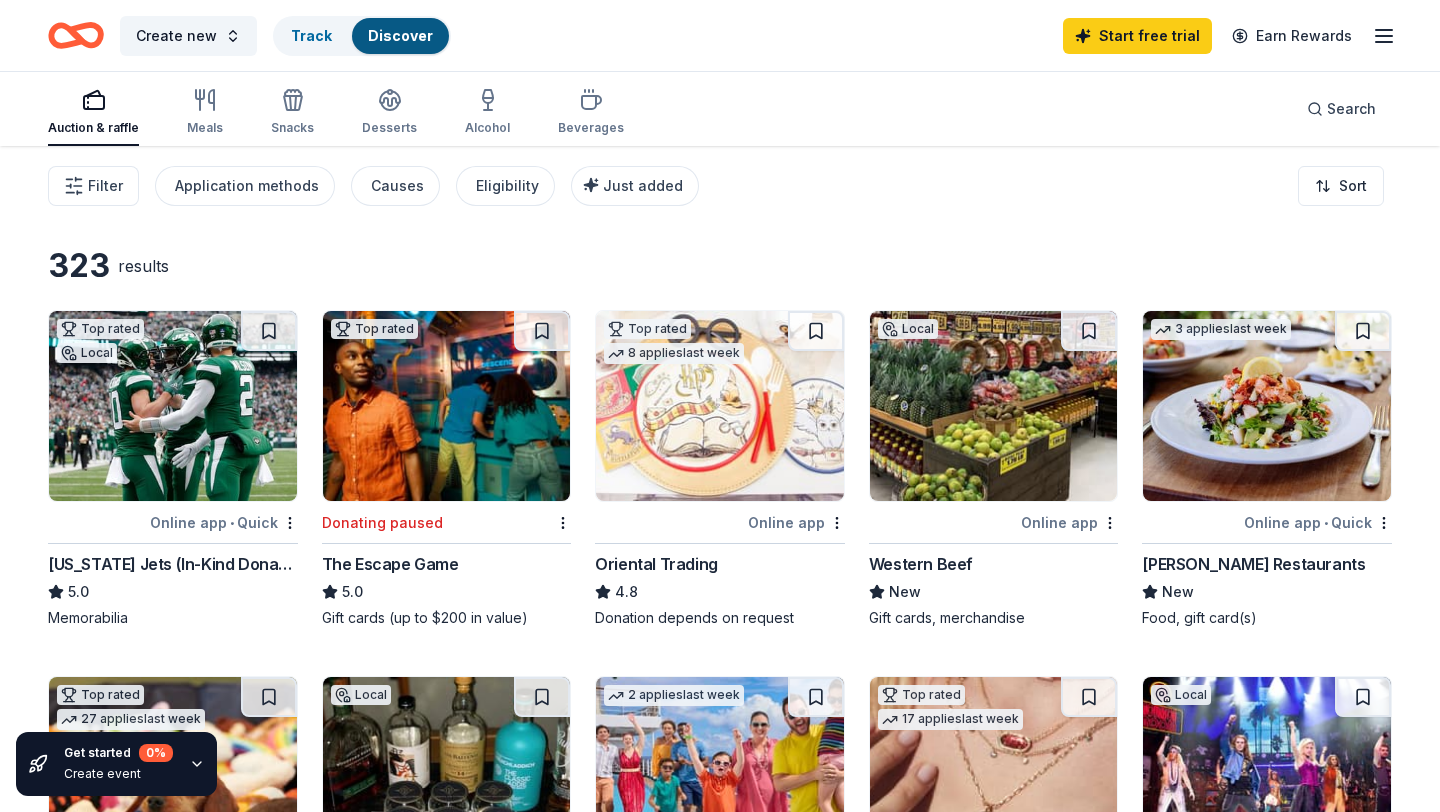 click at bounding box center [173, 406] 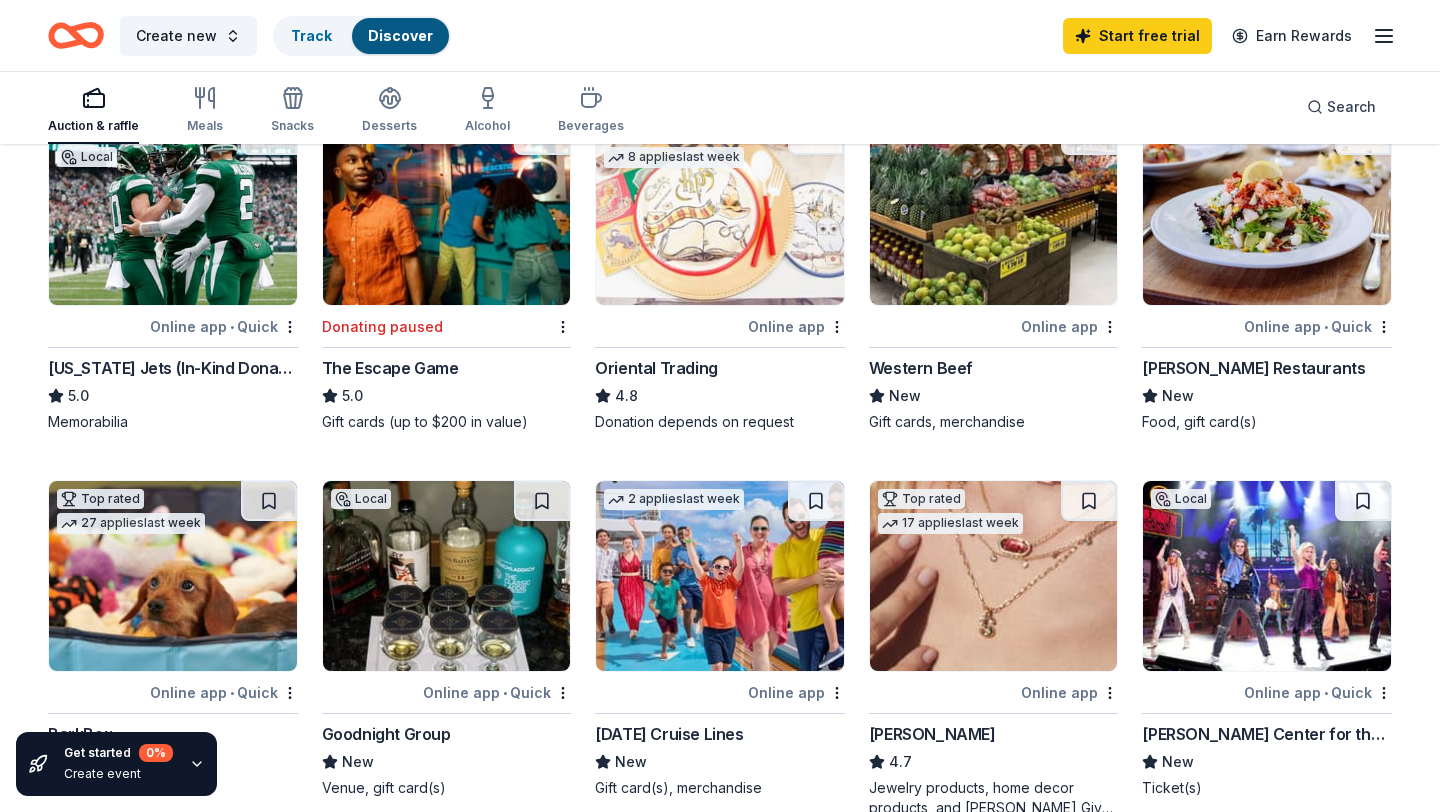 scroll, scrollTop: 202, scrollLeft: 0, axis: vertical 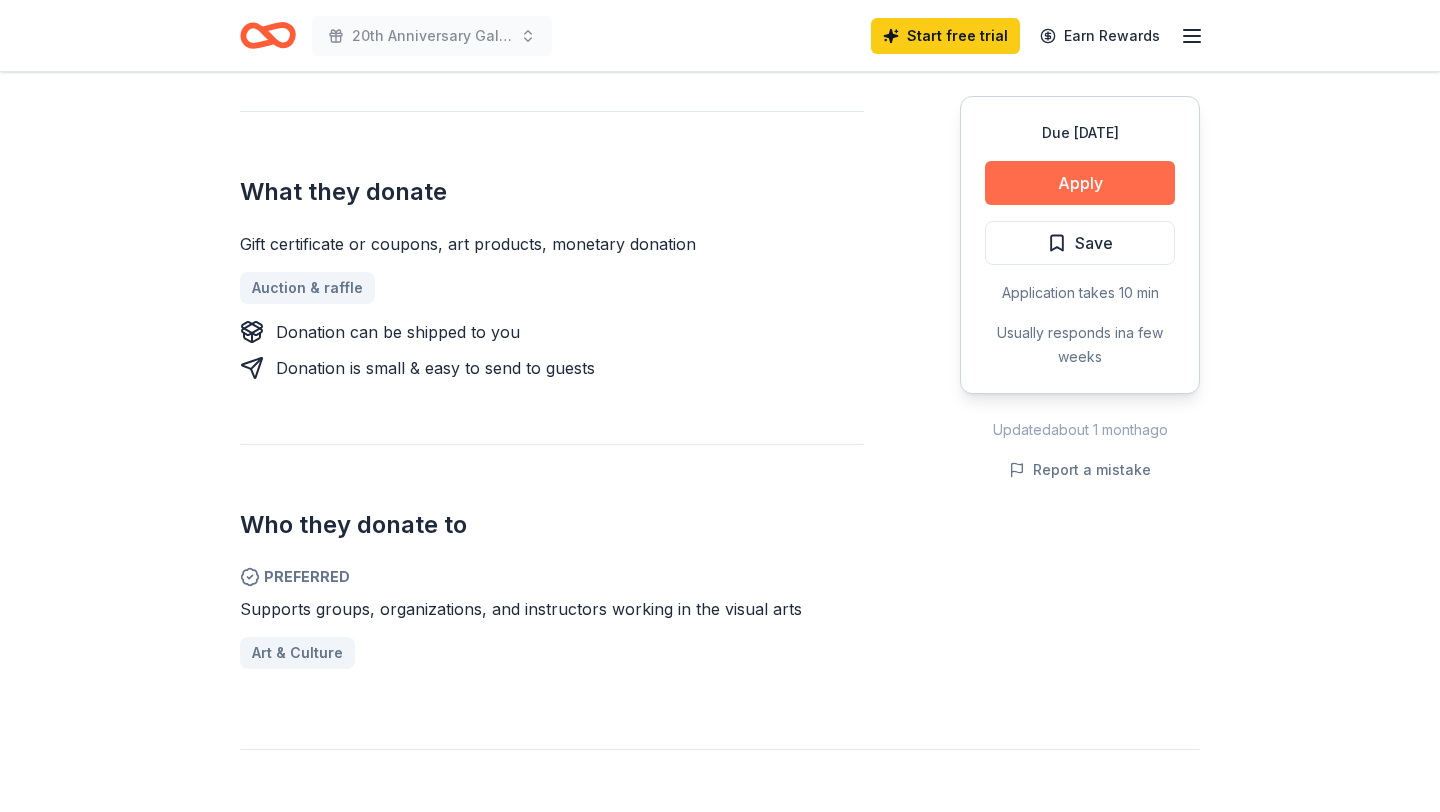 click on "Apply" at bounding box center [1080, 183] 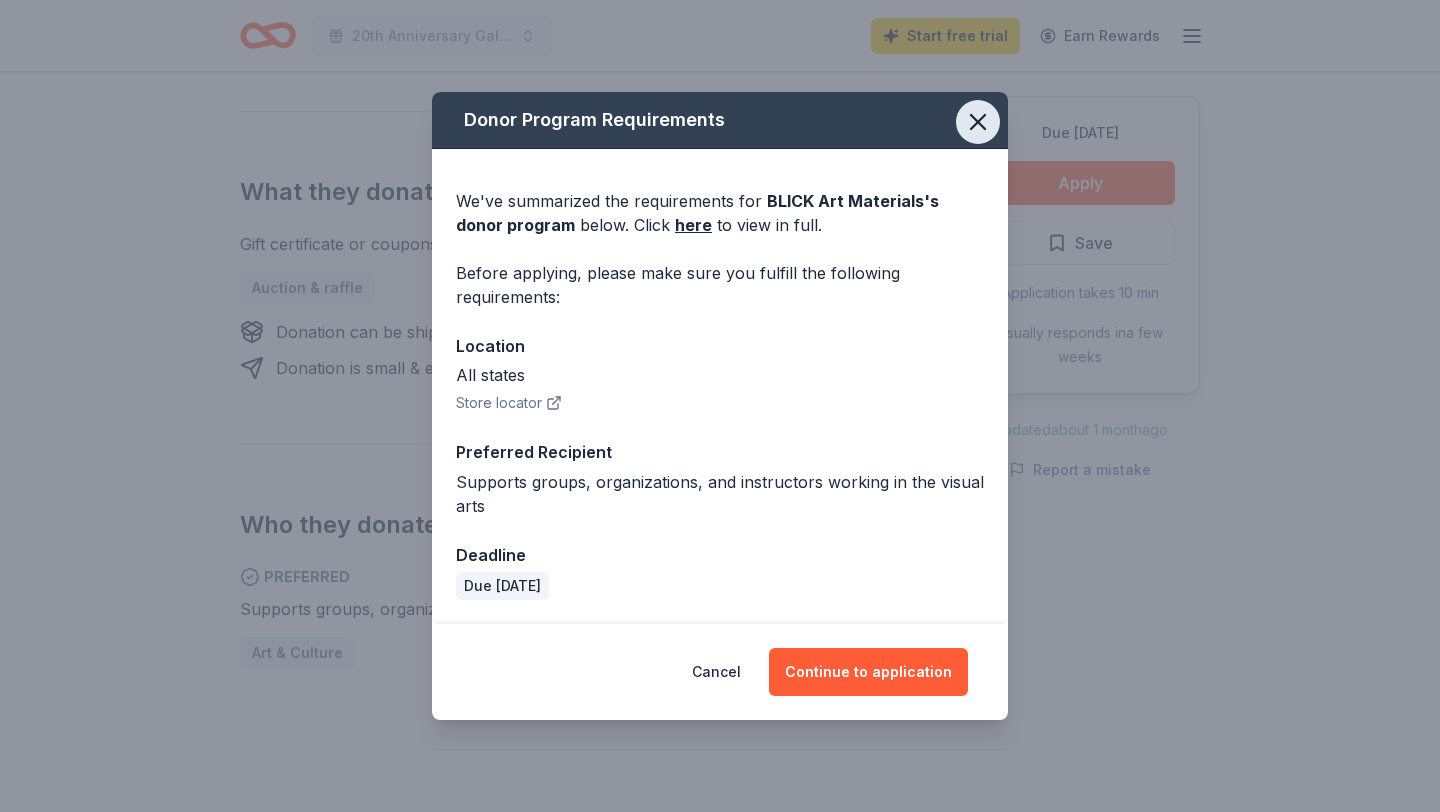 click 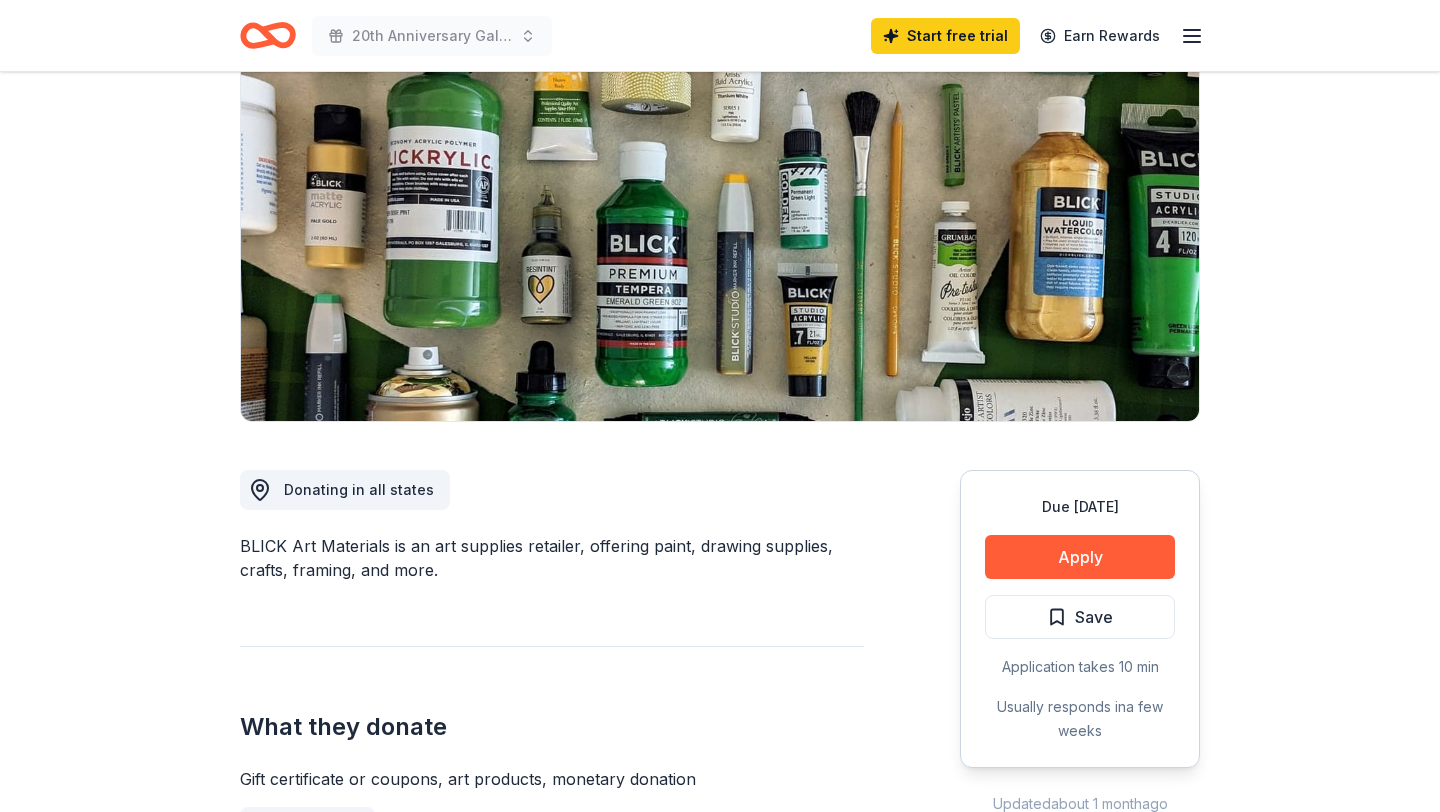 scroll, scrollTop: 0, scrollLeft: 0, axis: both 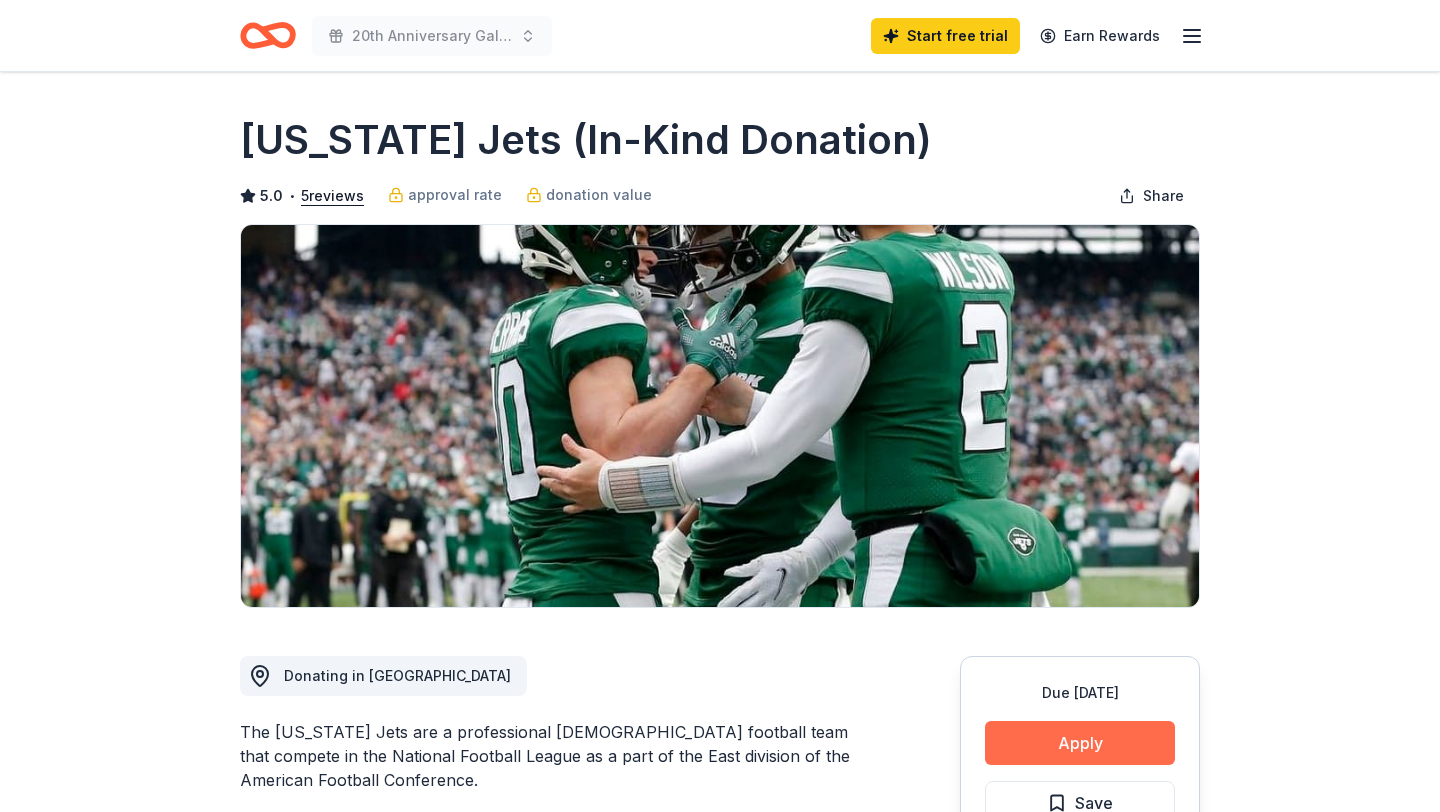 click on "Apply" at bounding box center [1080, 743] 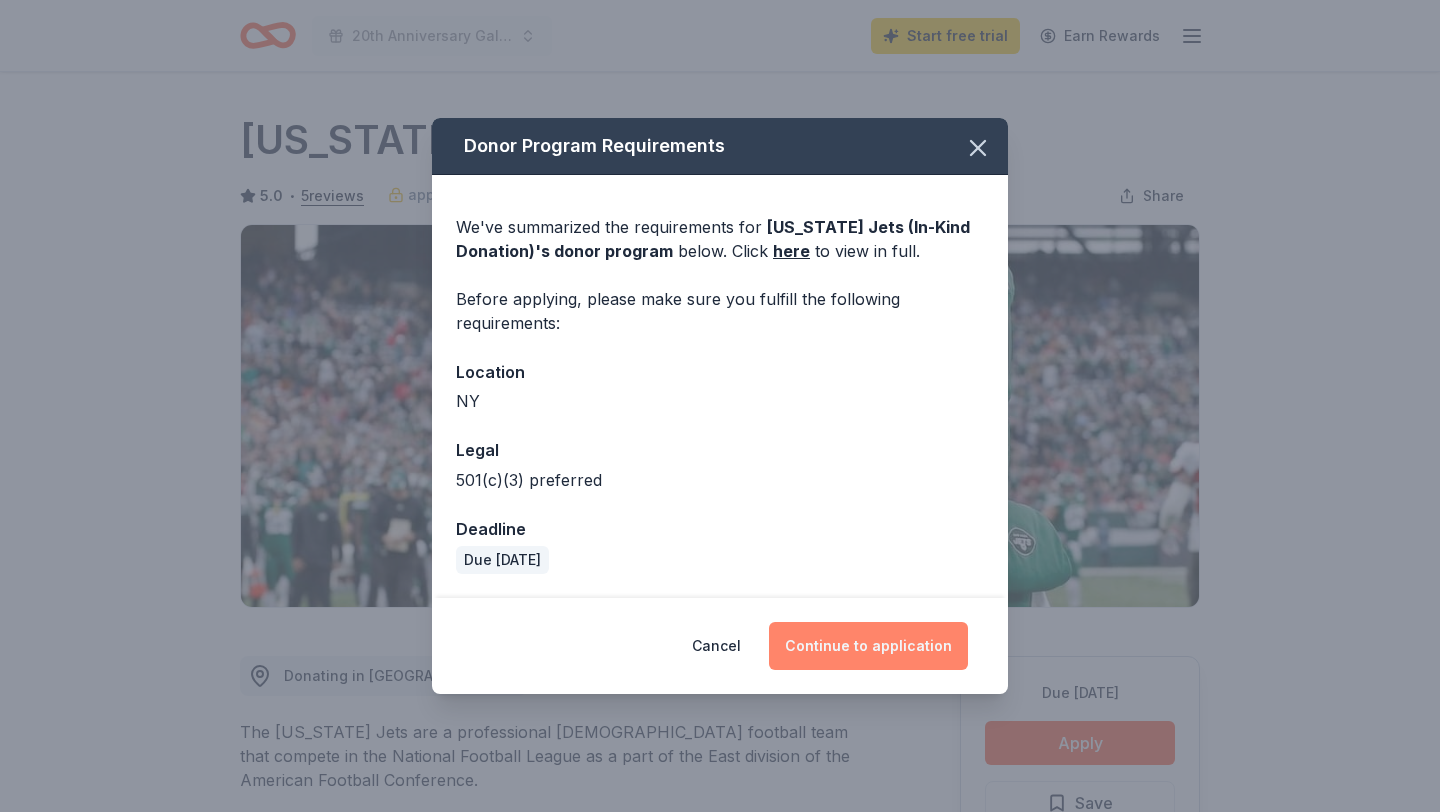 click on "Continue to application" at bounding box center [868, 646] 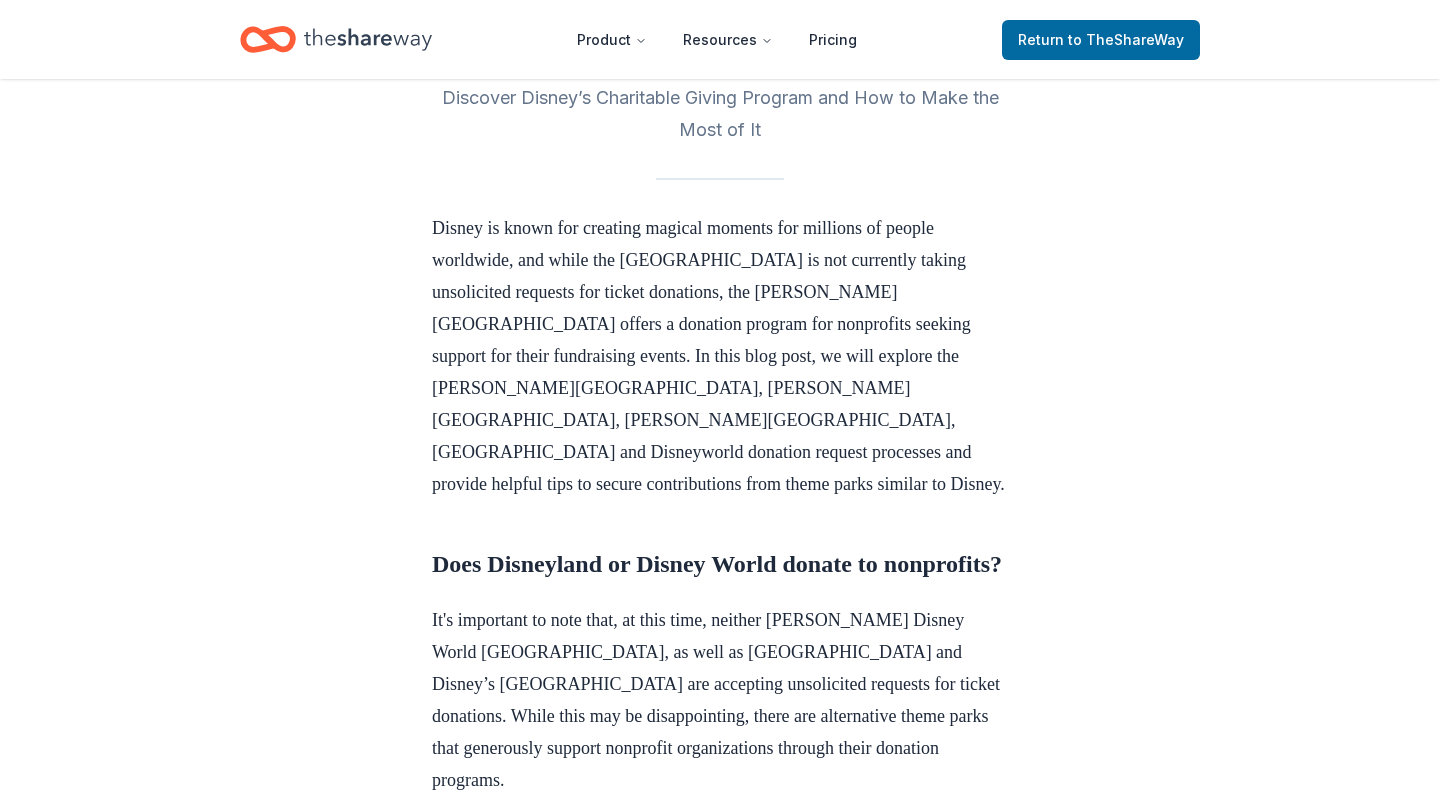 scroll, scrollTop: 479, scrollLeft: 0, axis: vertical 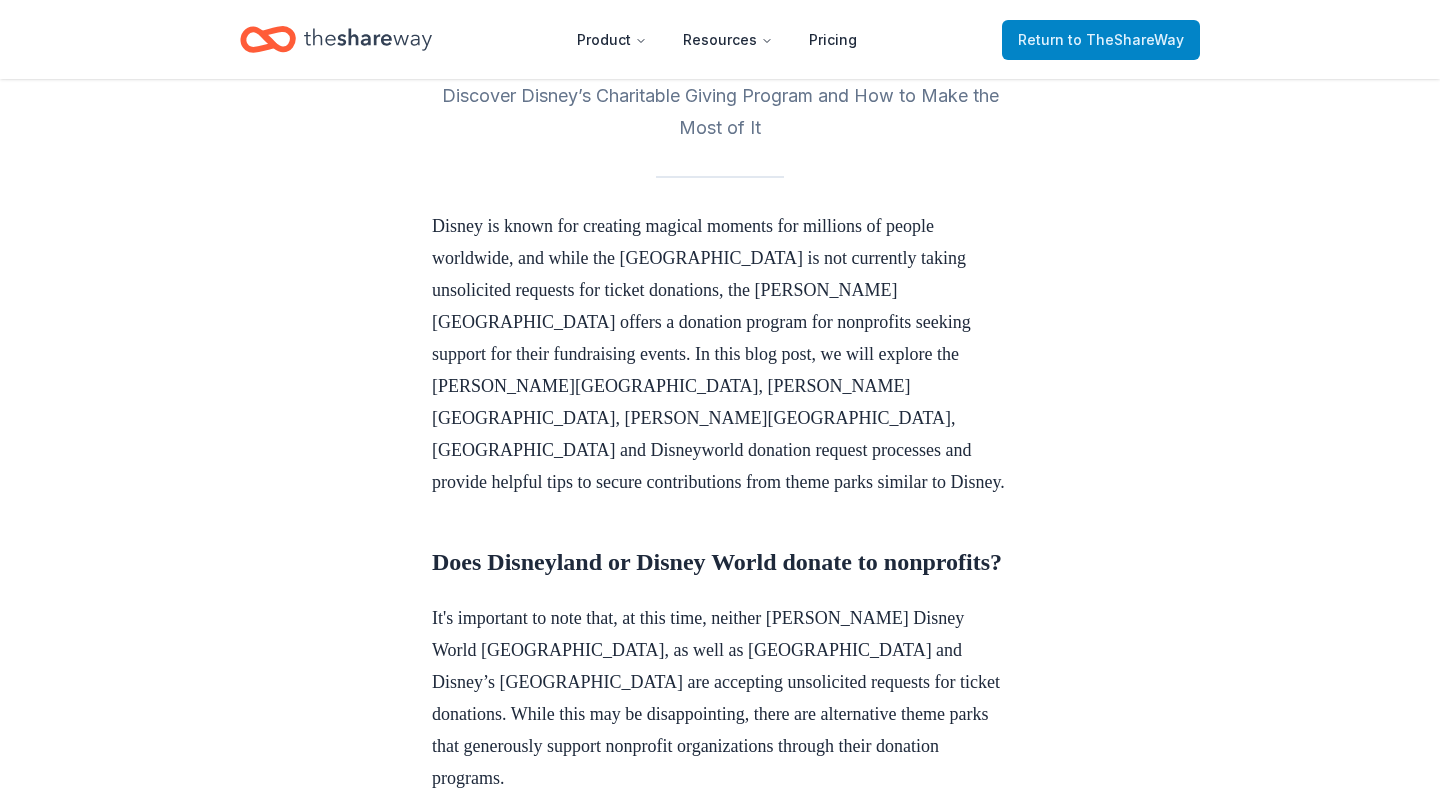 click on "to TheShareWay" at bounding box center [1126, 39] 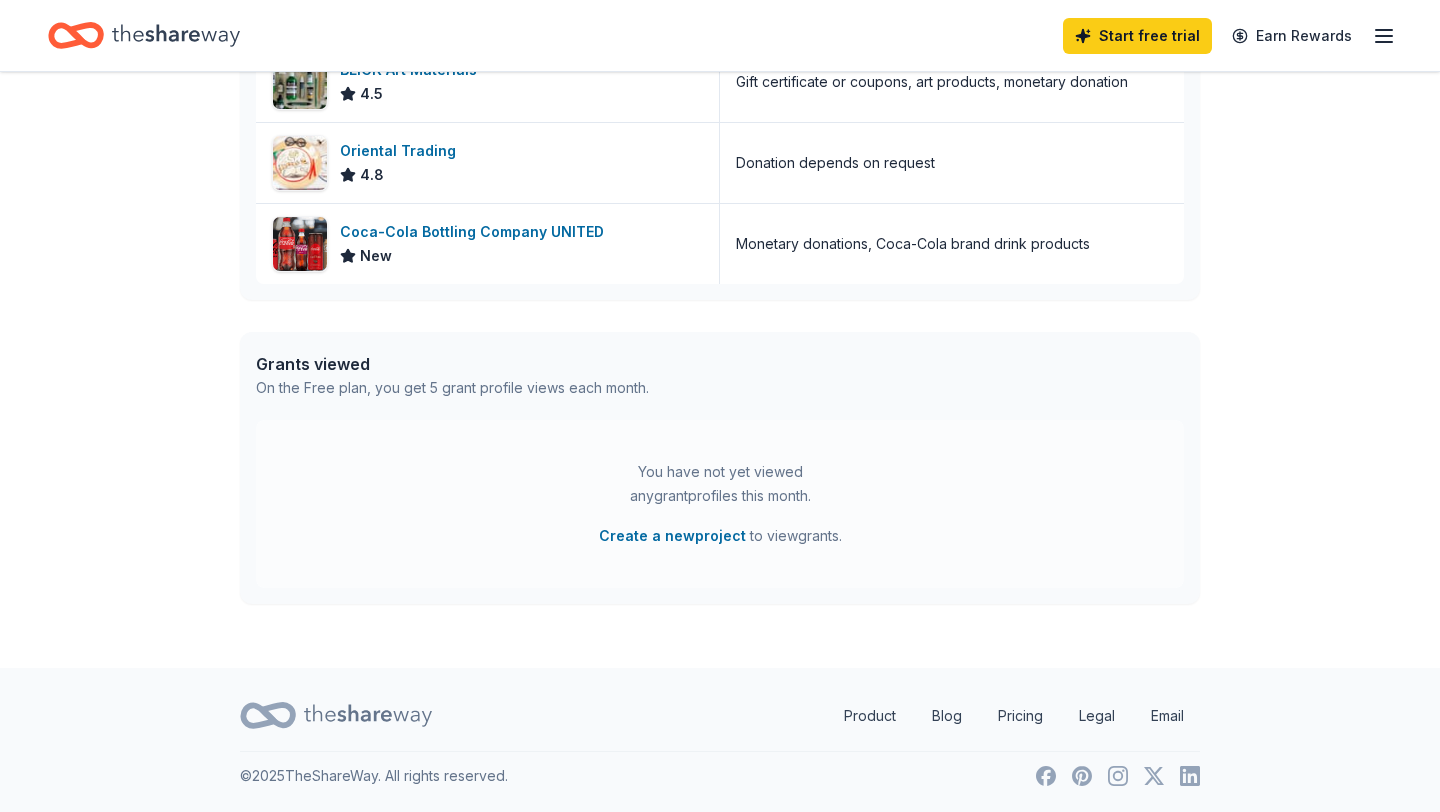 scroll, scrollTop: 0, scrollLeft: 0, axis: both 